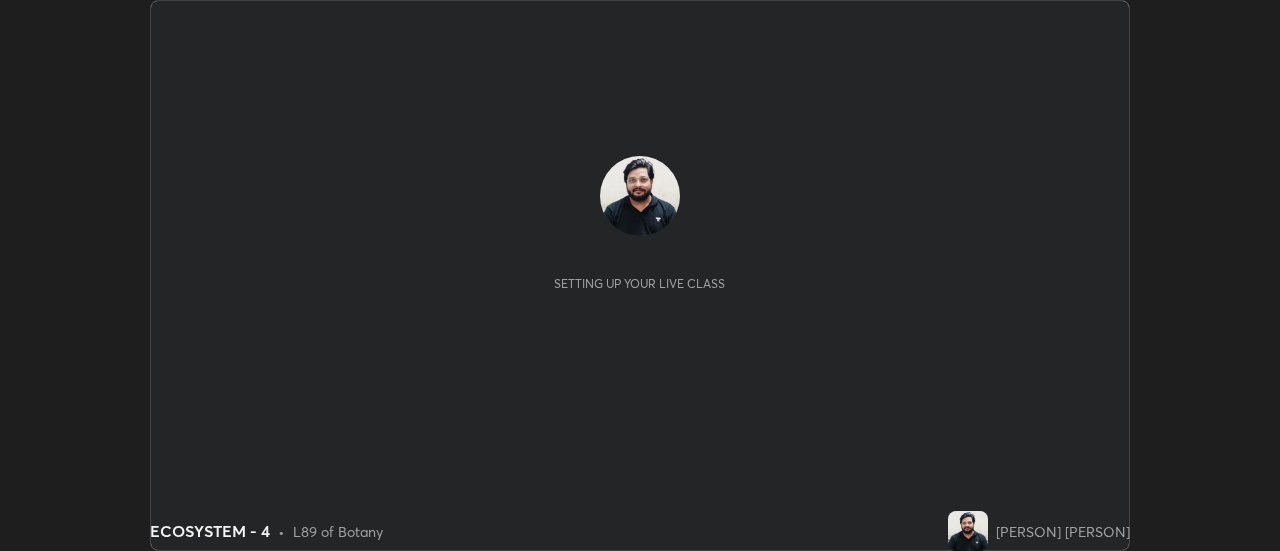 scroll, scrollTop: 0, scrollLeft: 0, axis: both 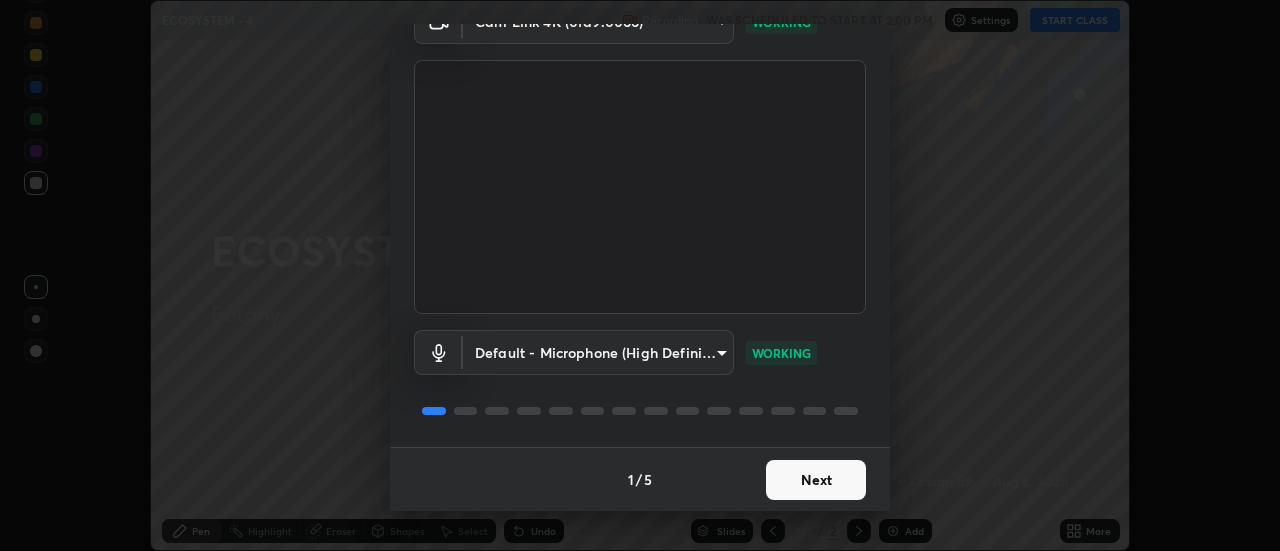 click on "Next" at bounding box center (816, 480) 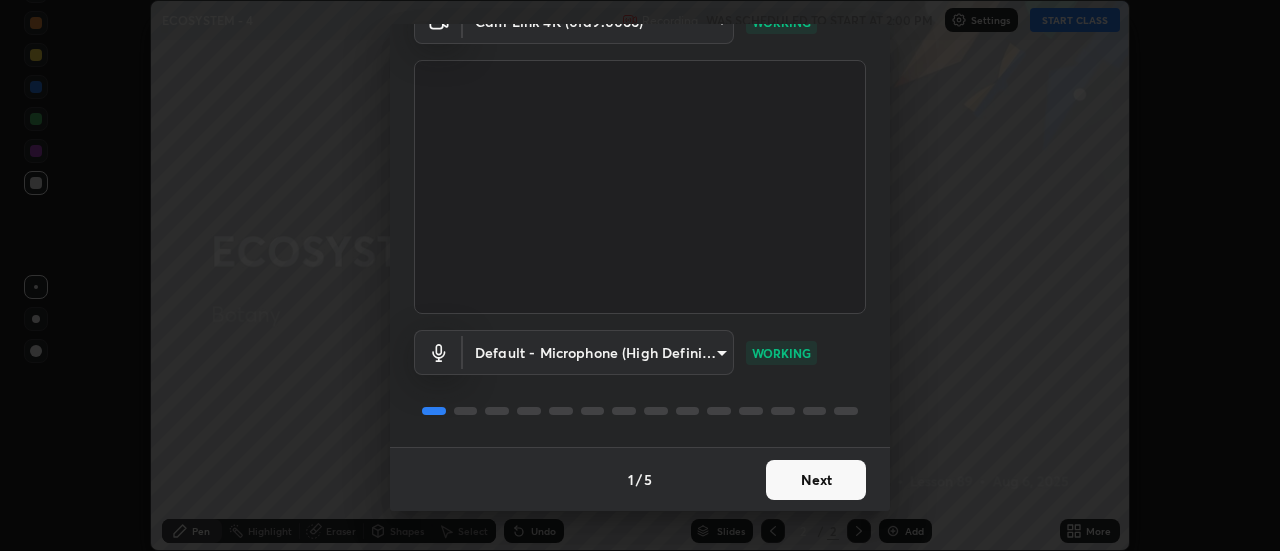 scroll, scrollTop: 0, scrollLeft: 0, axis: both 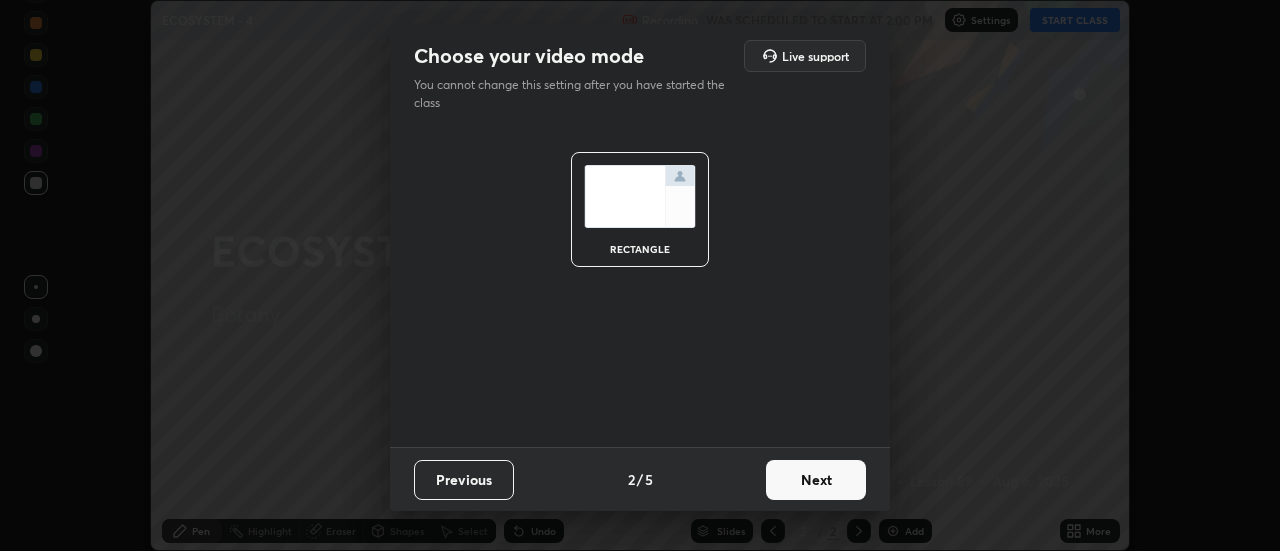 click on "Next" at bounding box center (816, 480) 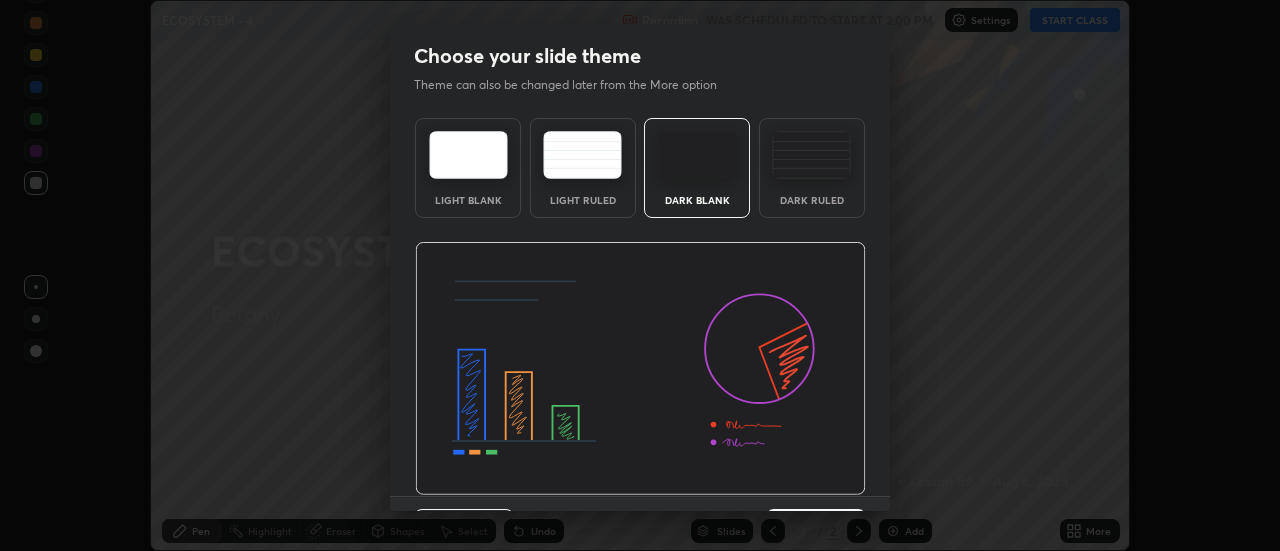 scroll, scrollTop: 49, scrollLeft: 0, axis: vertical 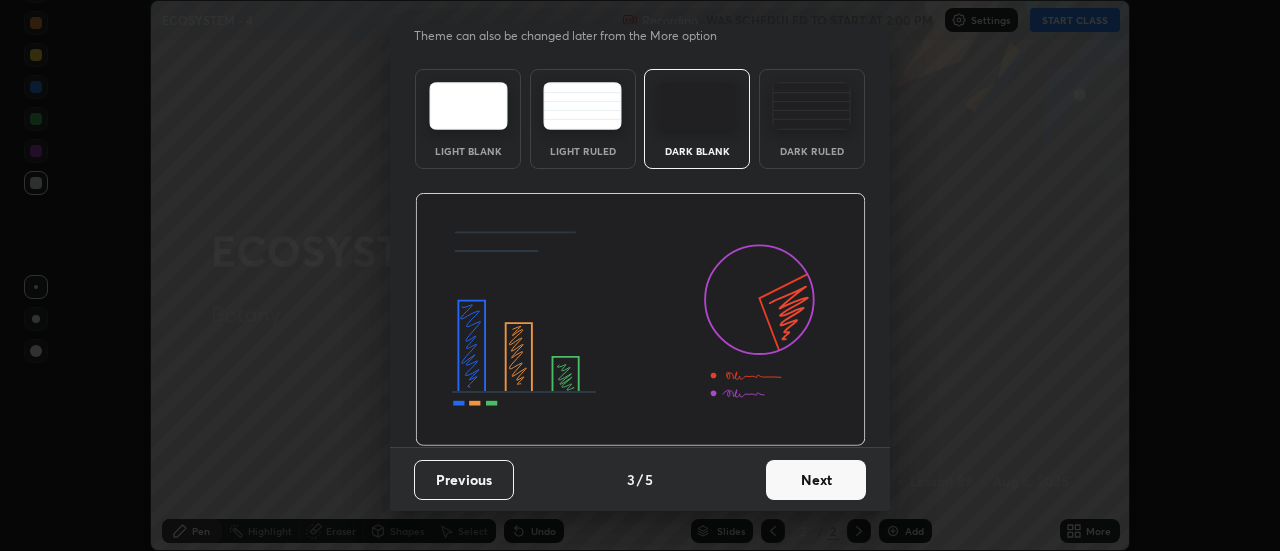click on "Next" at bounding box center (816, 480) 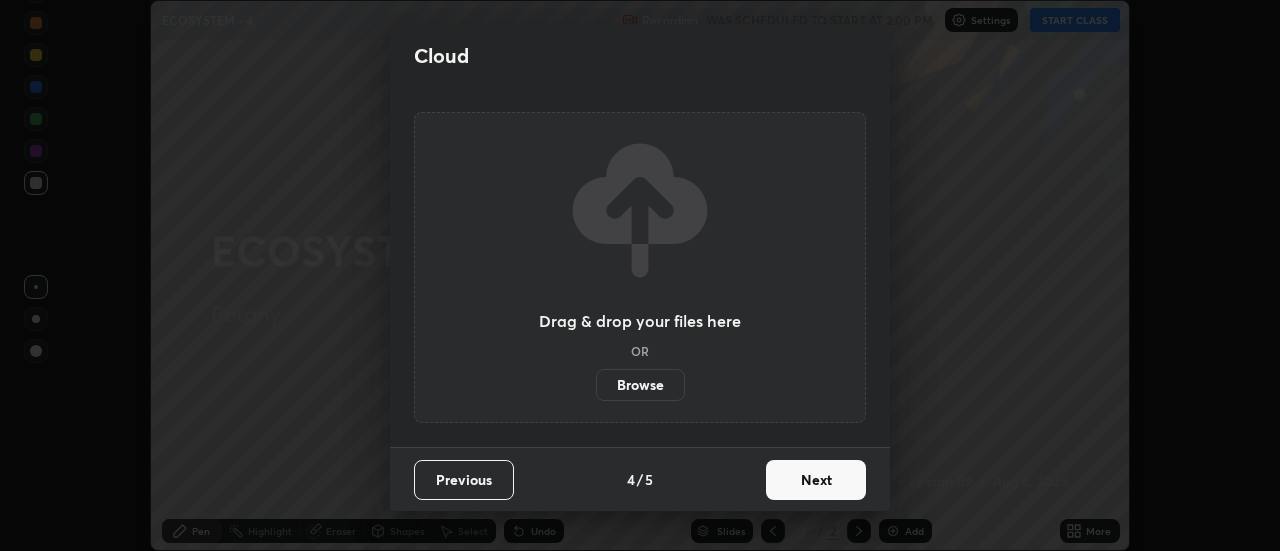 scroll, scrollTop: 0, scrollLeft: 0, axis: both 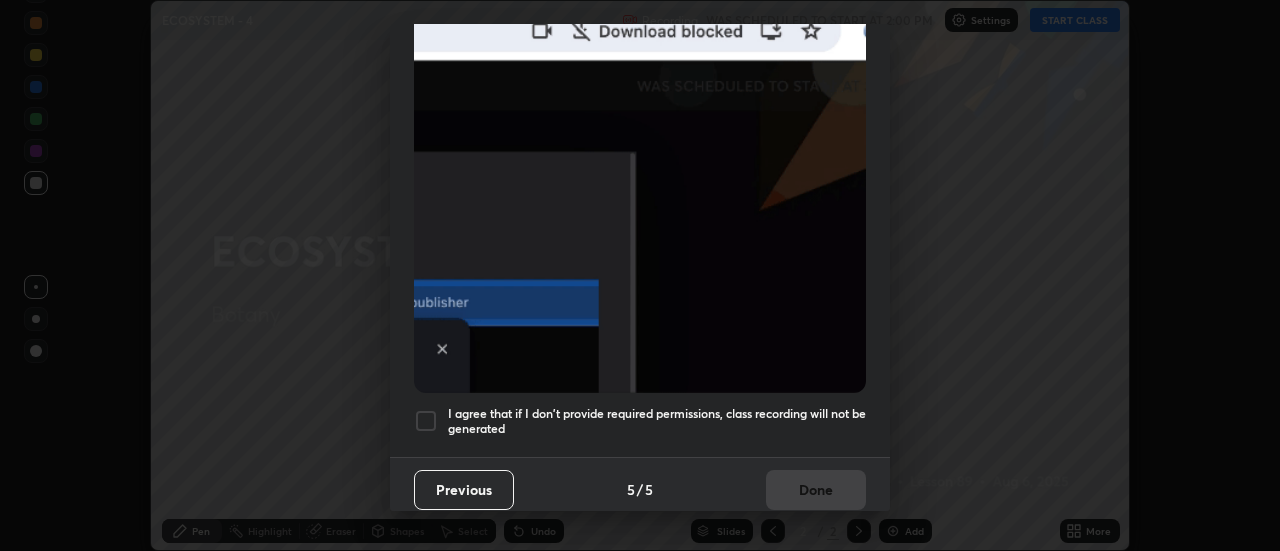 click at bounding box center [426, 421] 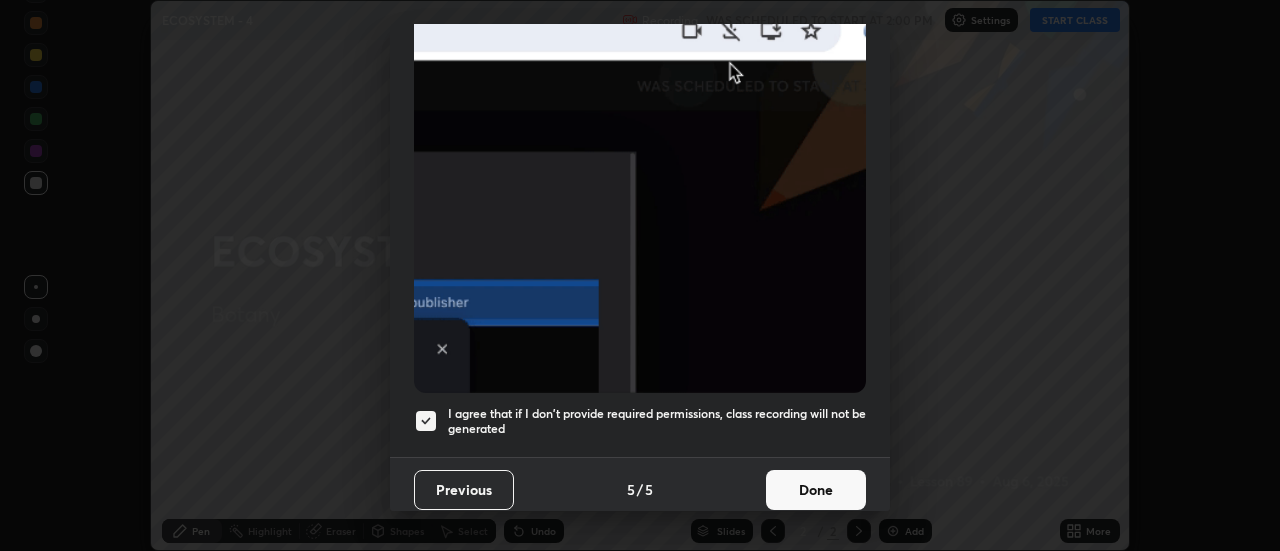 click on "Done" at bounding box center [816, 490] 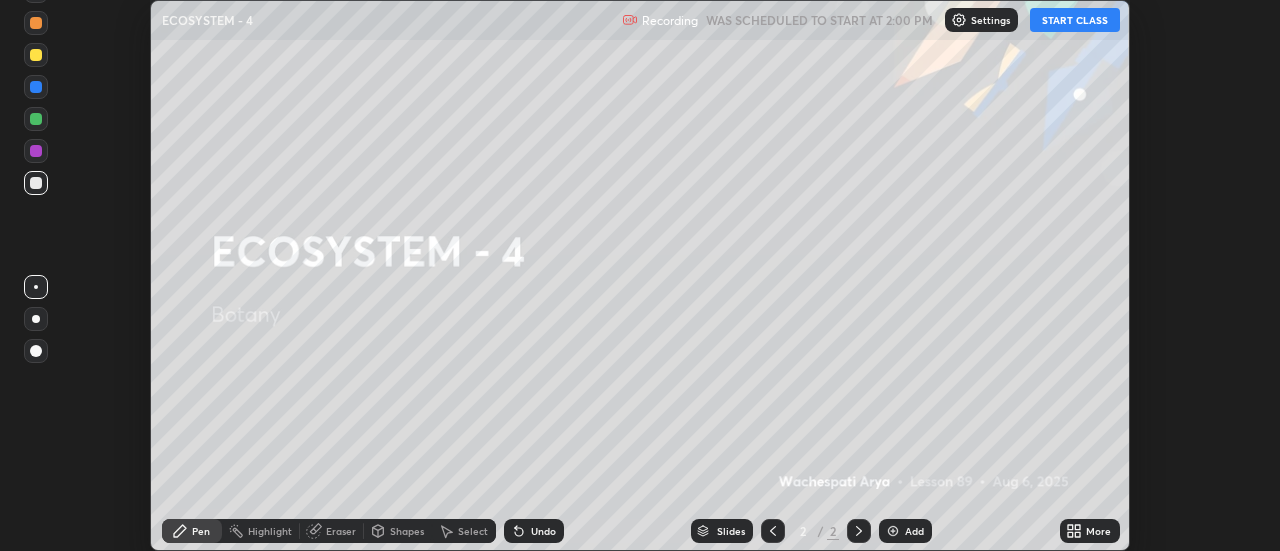 click 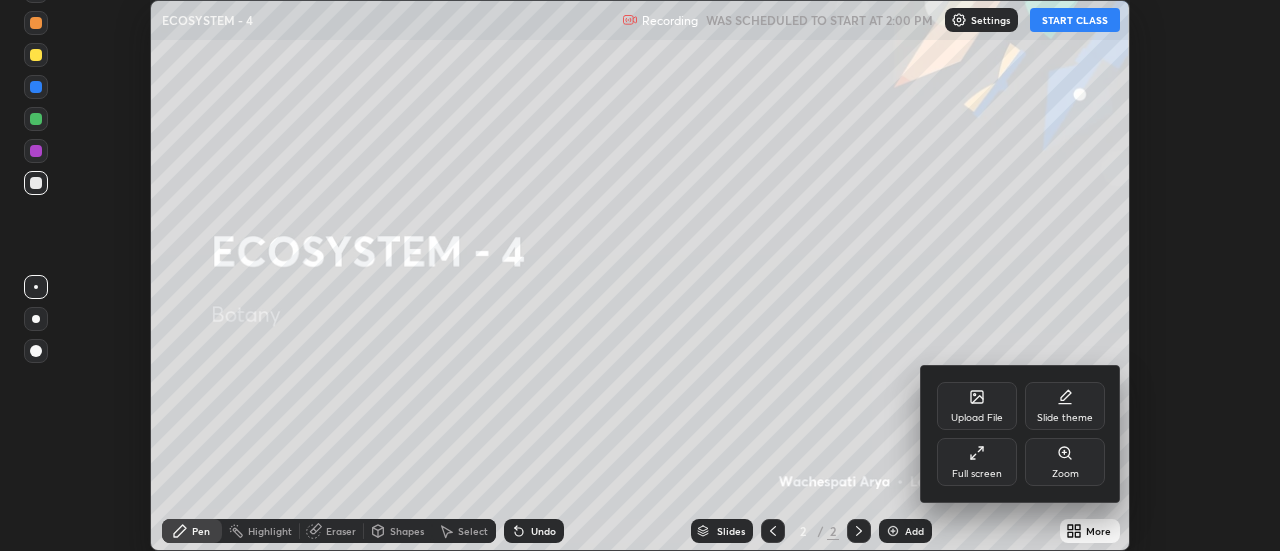 click 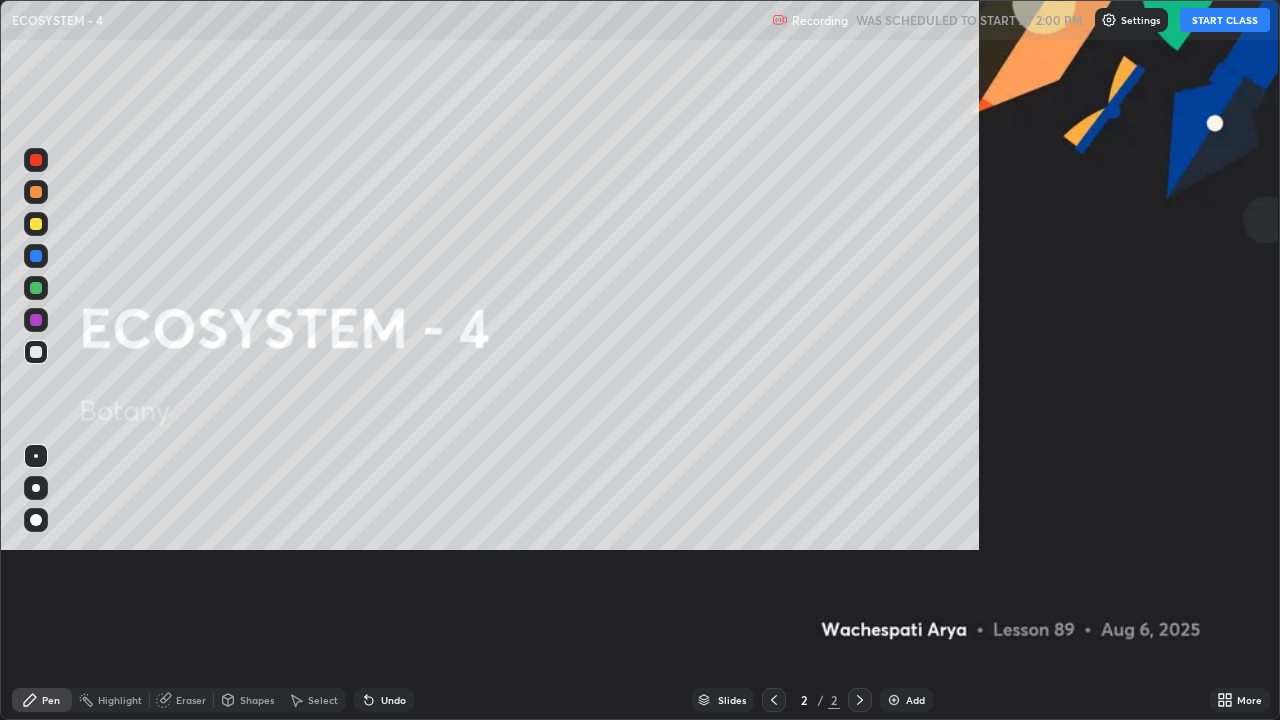 scroll, scrollTop: 99280, scrollLeft: 98720, axis: both 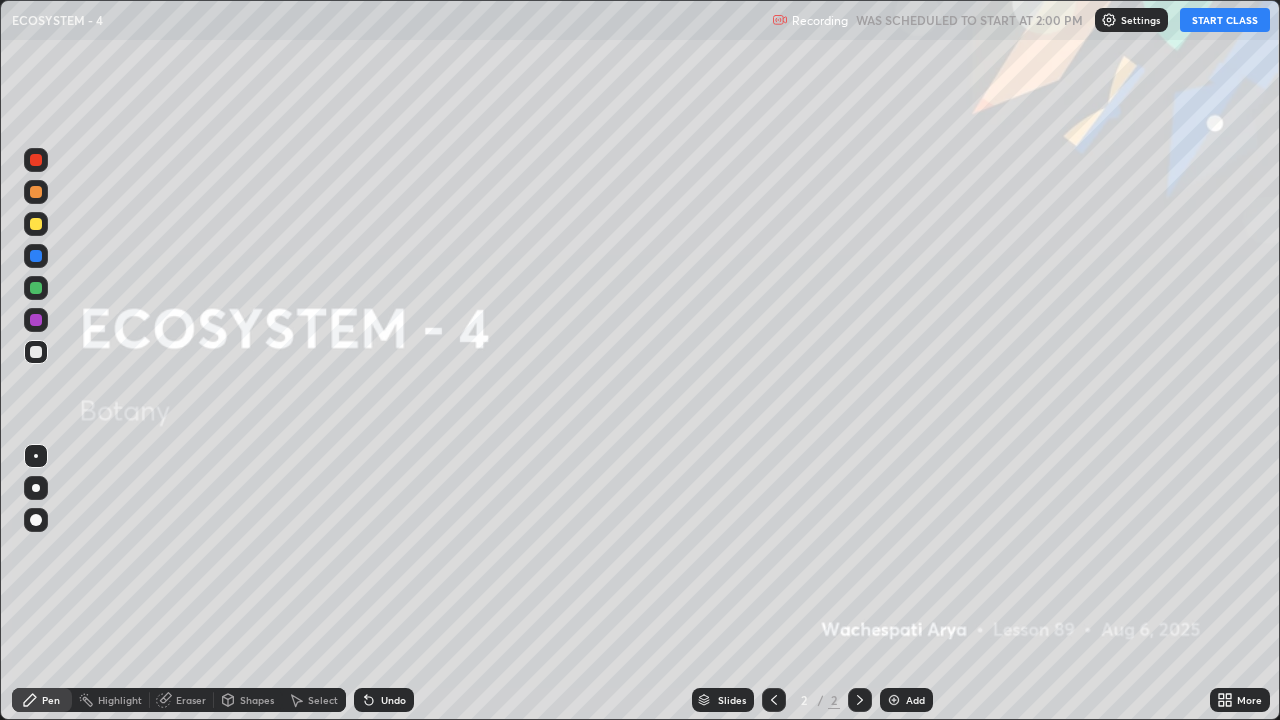 click on "START CLASS" at bounding box center [1225, 20] 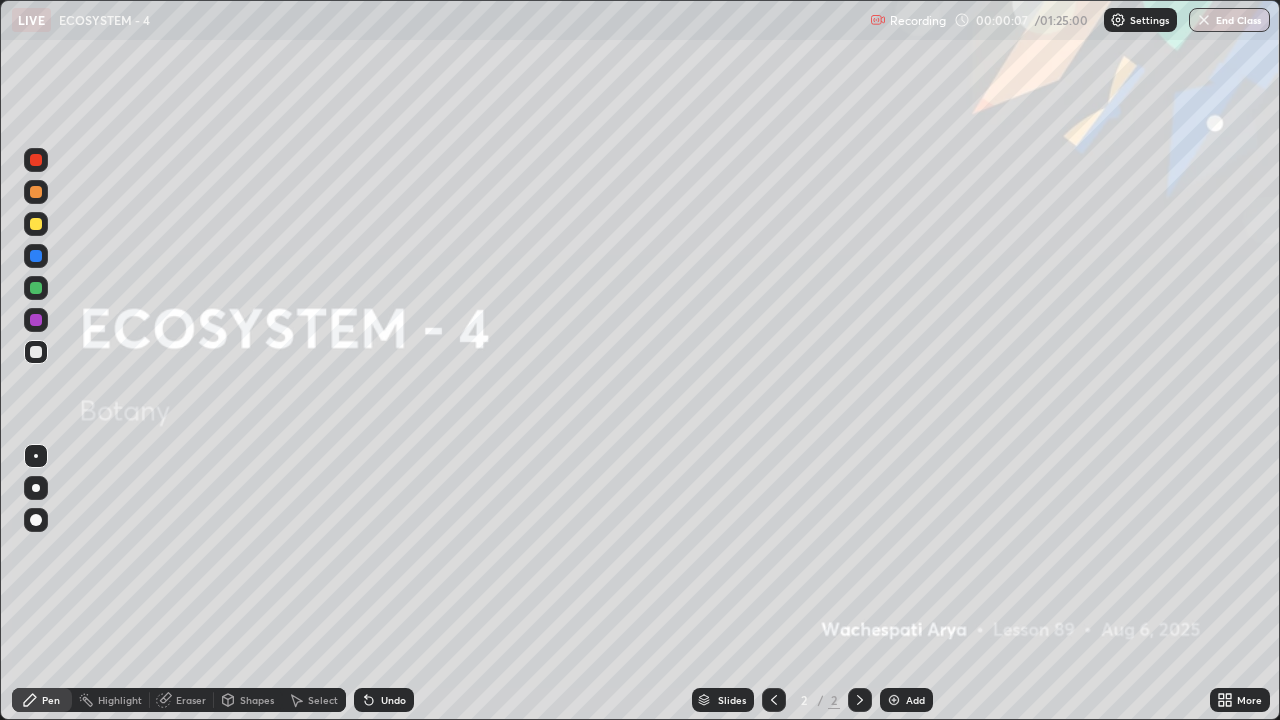 click at bounding box center (894, 700) 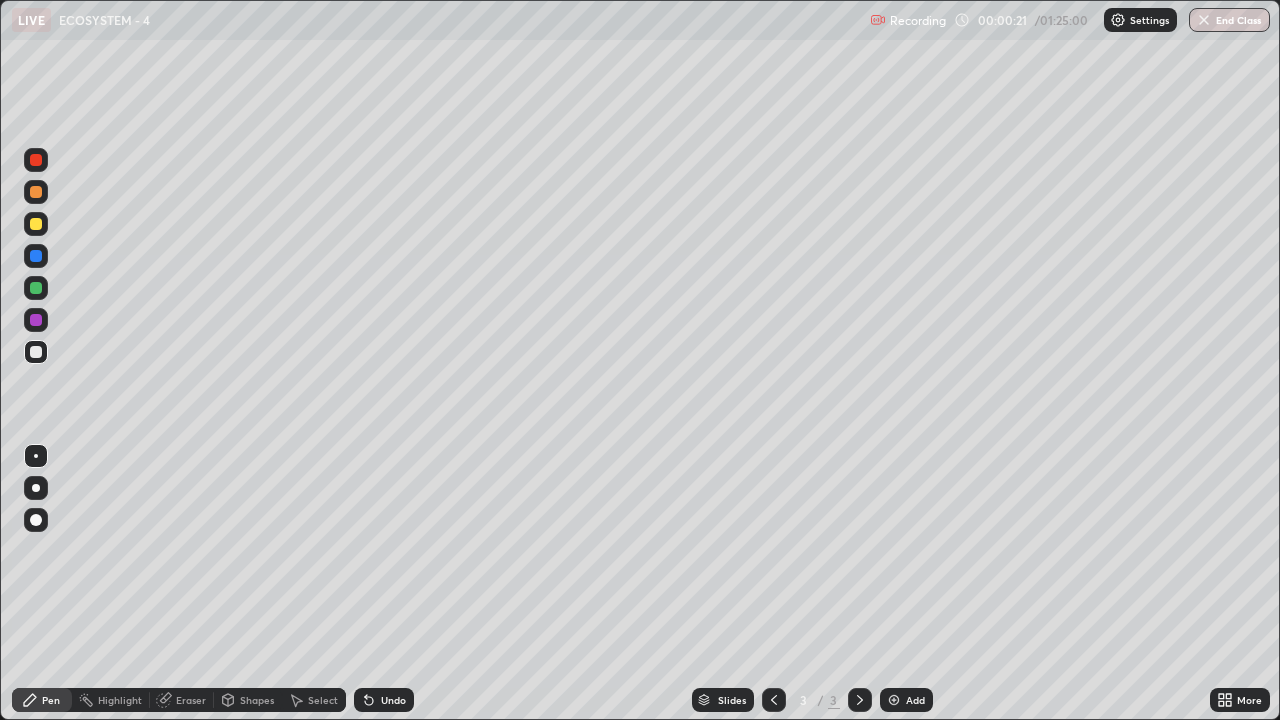 click at bounding box center [36, 192] 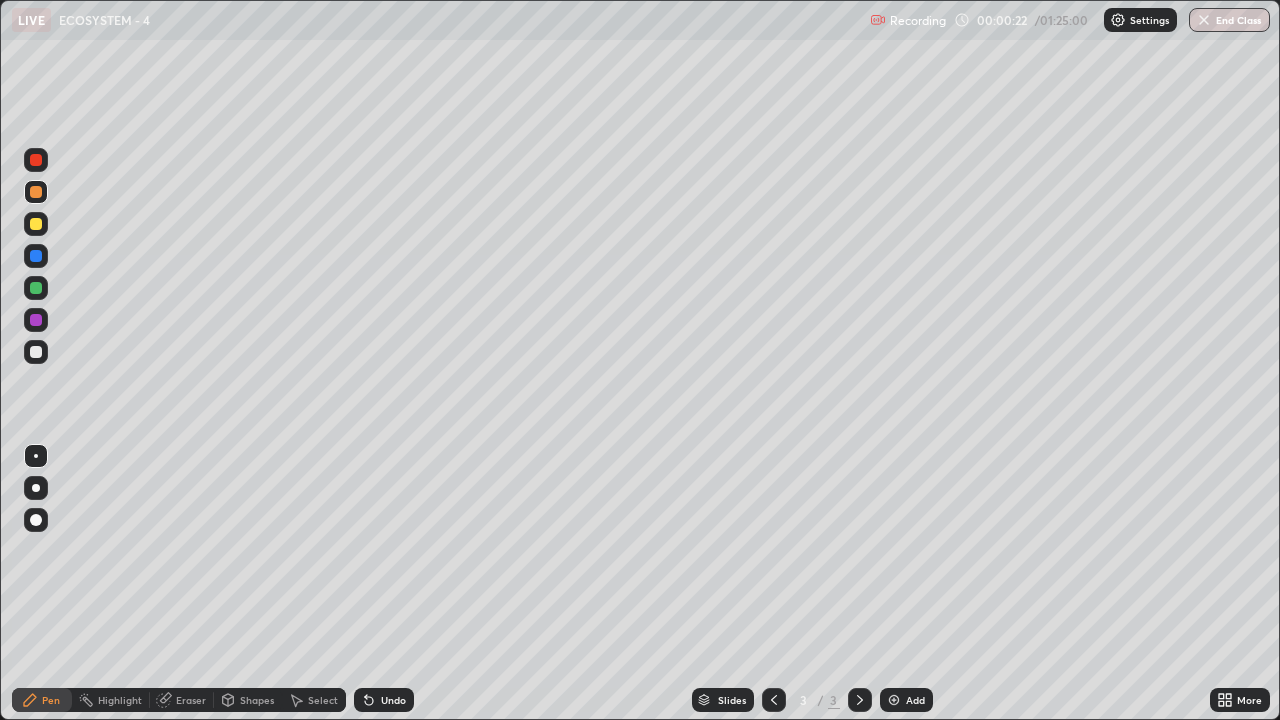 click at bounding box center [36, 488] 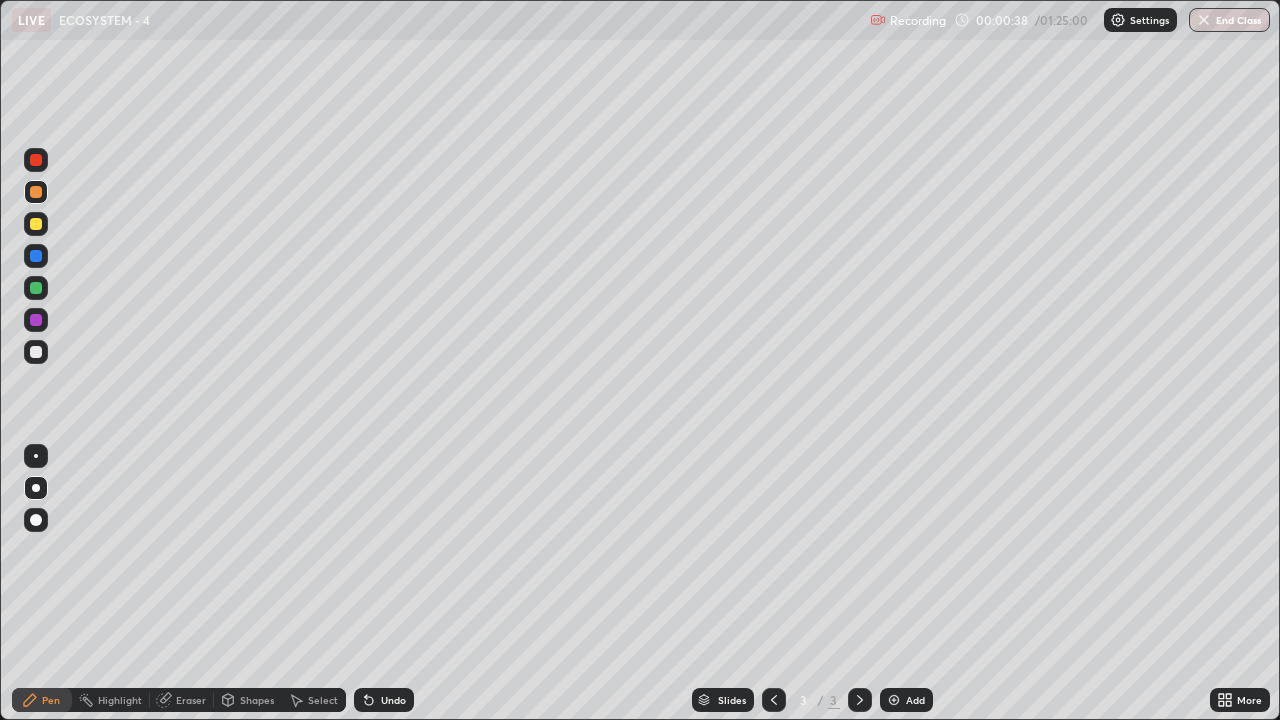 click at bounding box center [36, 256] 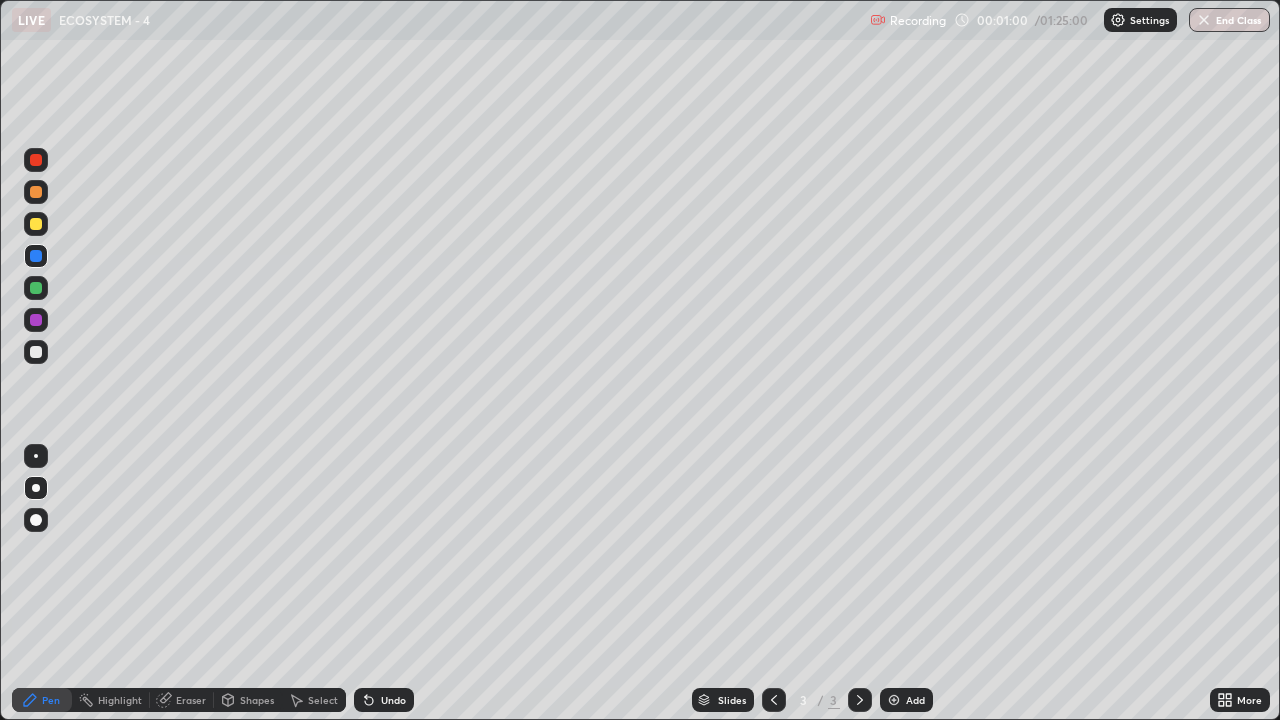 click at bounding box center (36, 256) 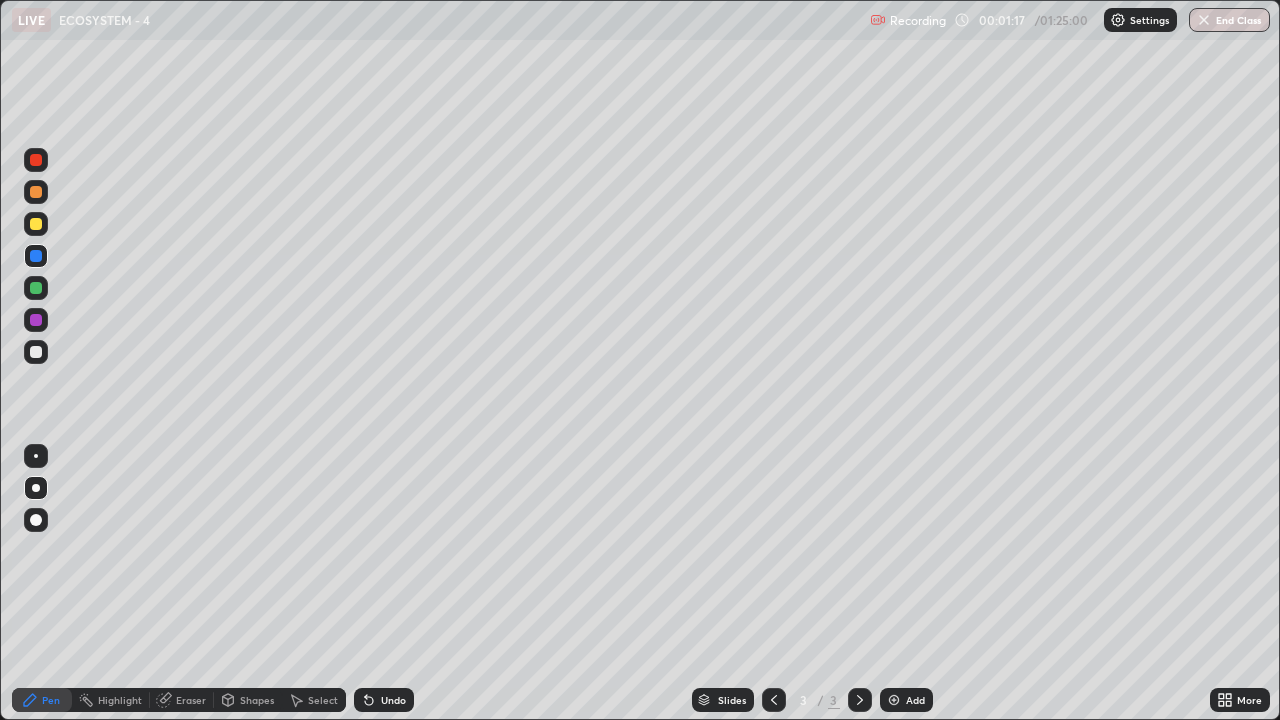click at bounding box center [36, 224] 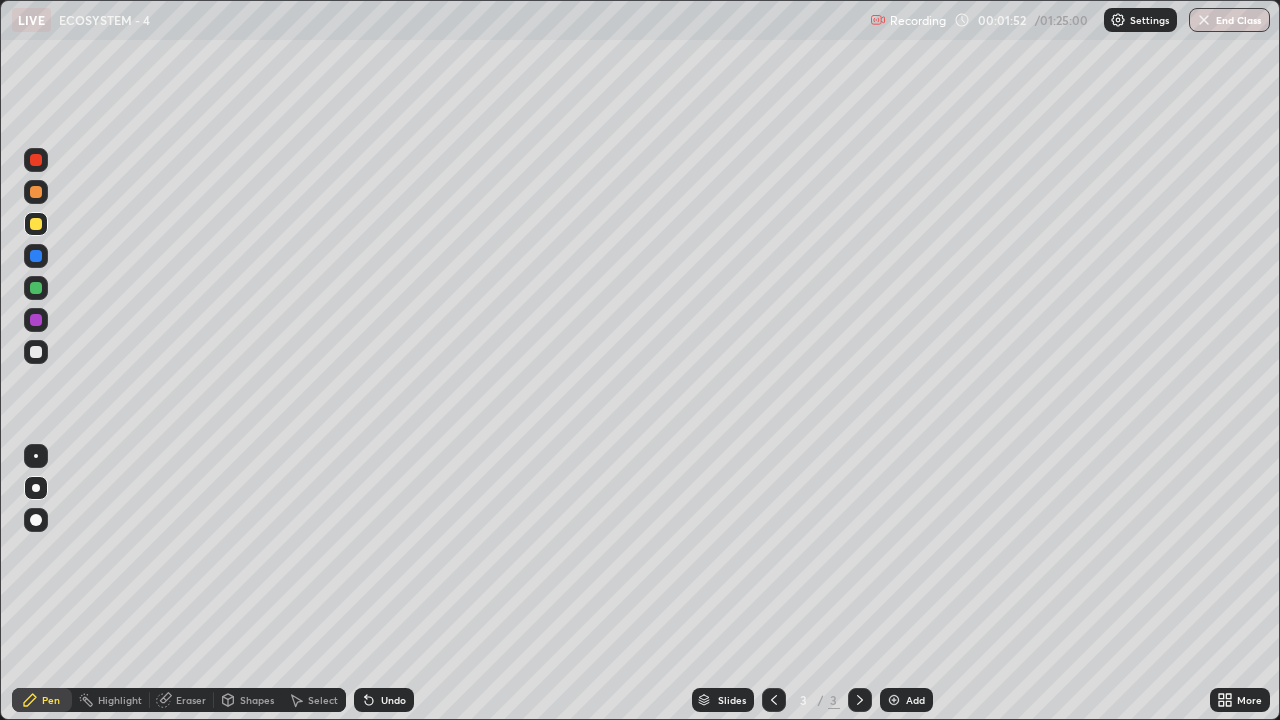 click at bounding box center [36, 352] 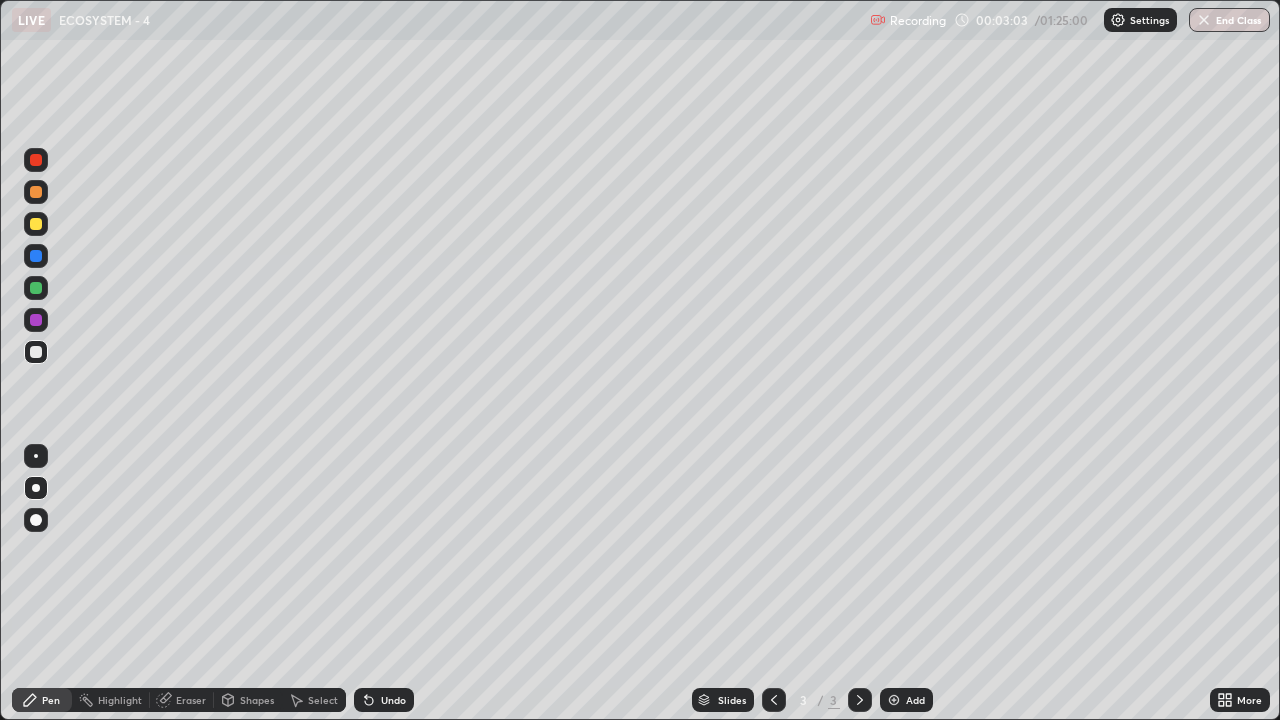 click at bounding box center [36, 352] 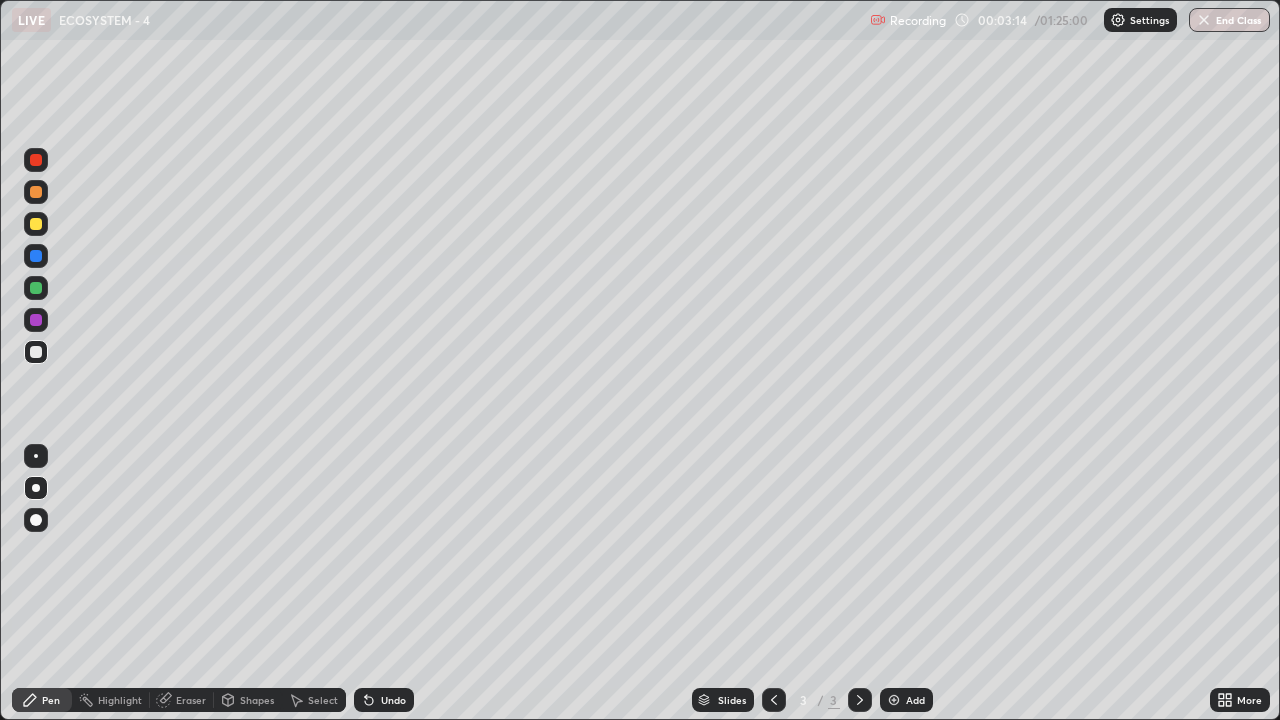 click on "Undo" at bounding box center (393, 700) 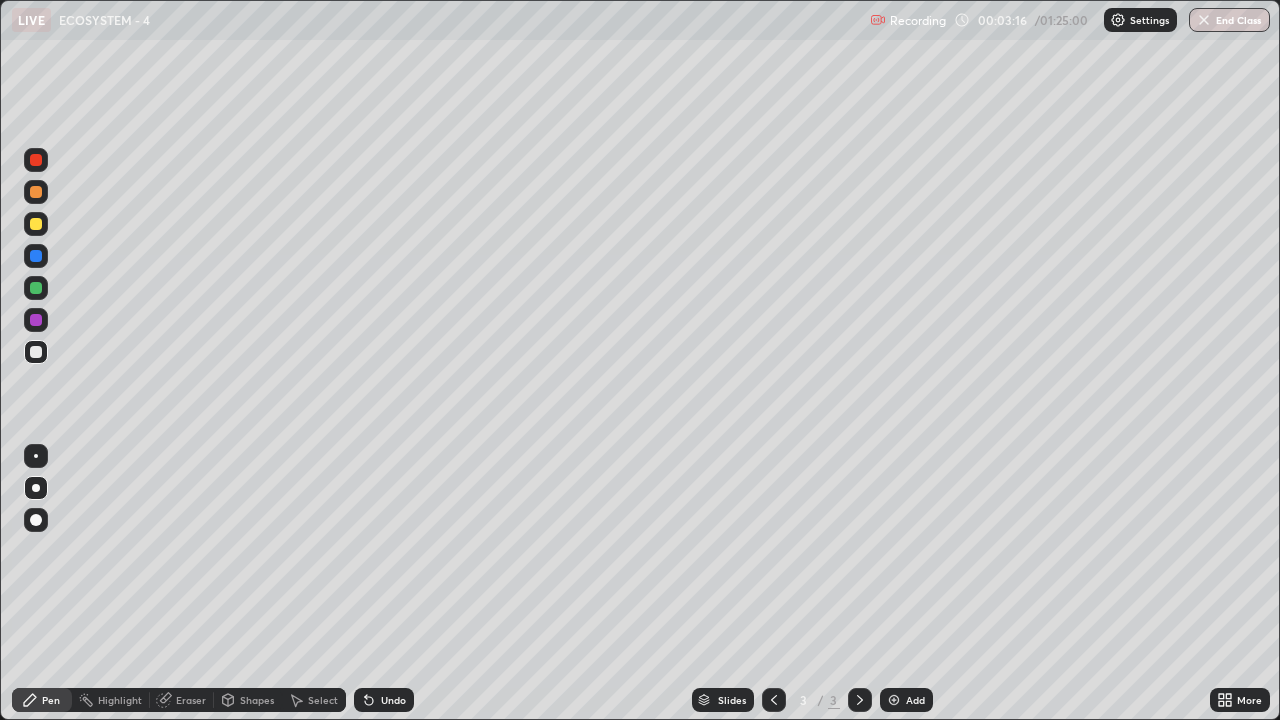 click on "Undo" at bounding box center [393, 700] 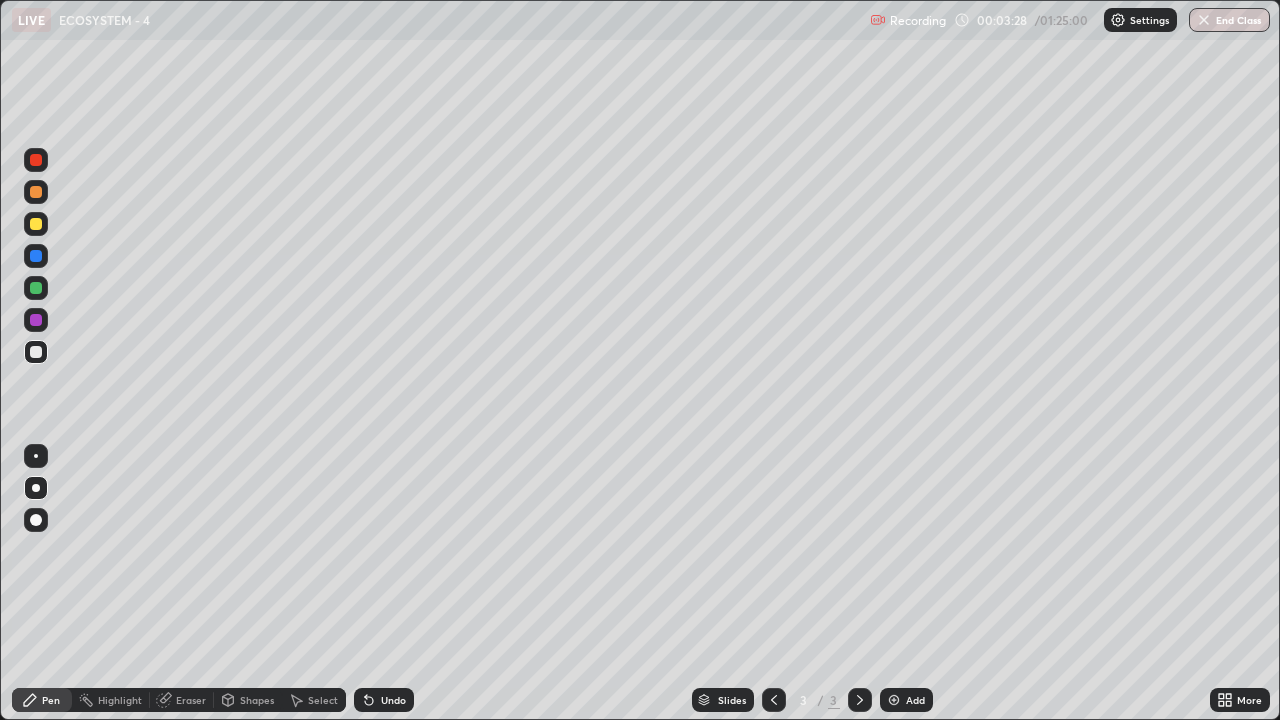 click on "Select" at bounding box center (323, 700) 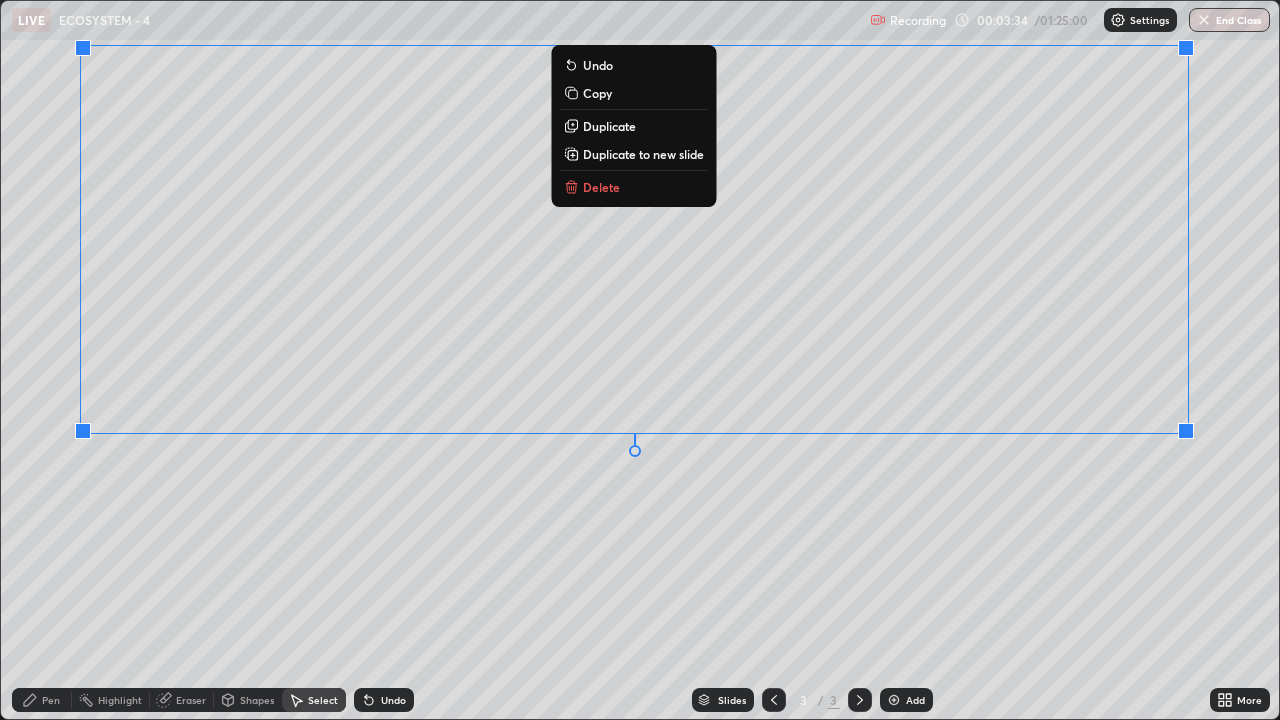 click on "0 ° Undo Copy Duplicate Duplicate to new slide Delete" at bounding box center [640, 360] 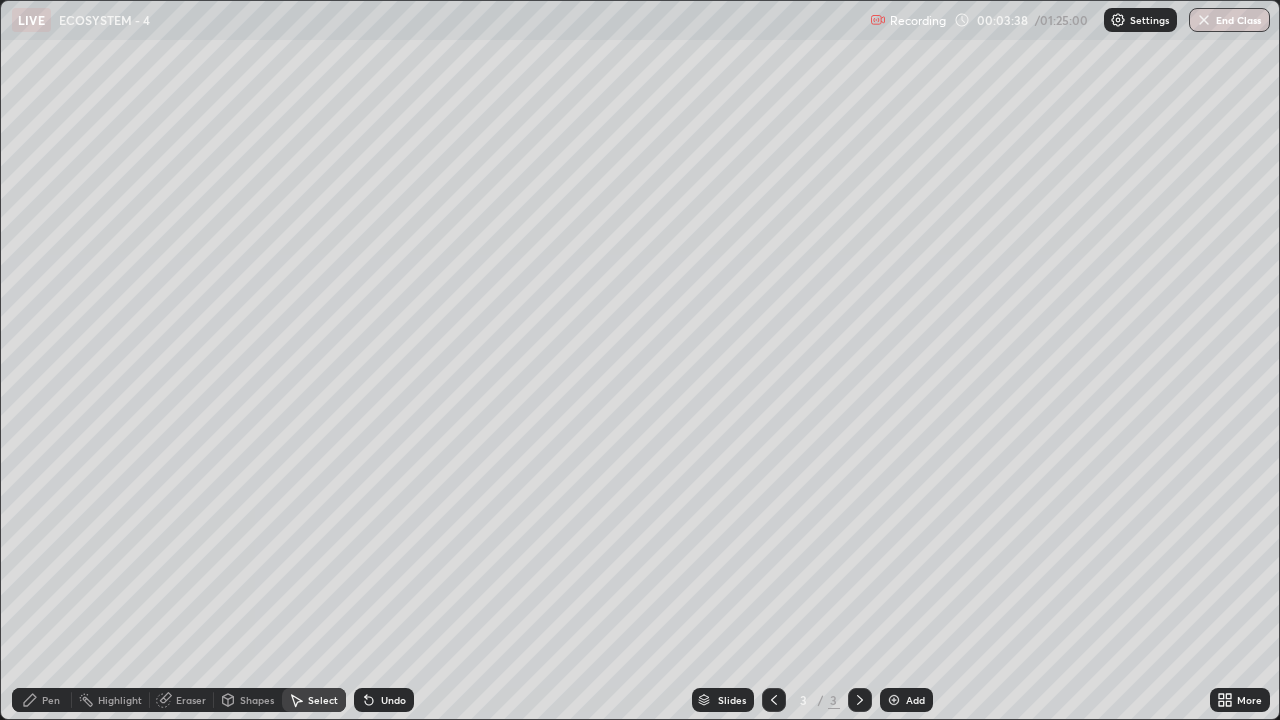 click 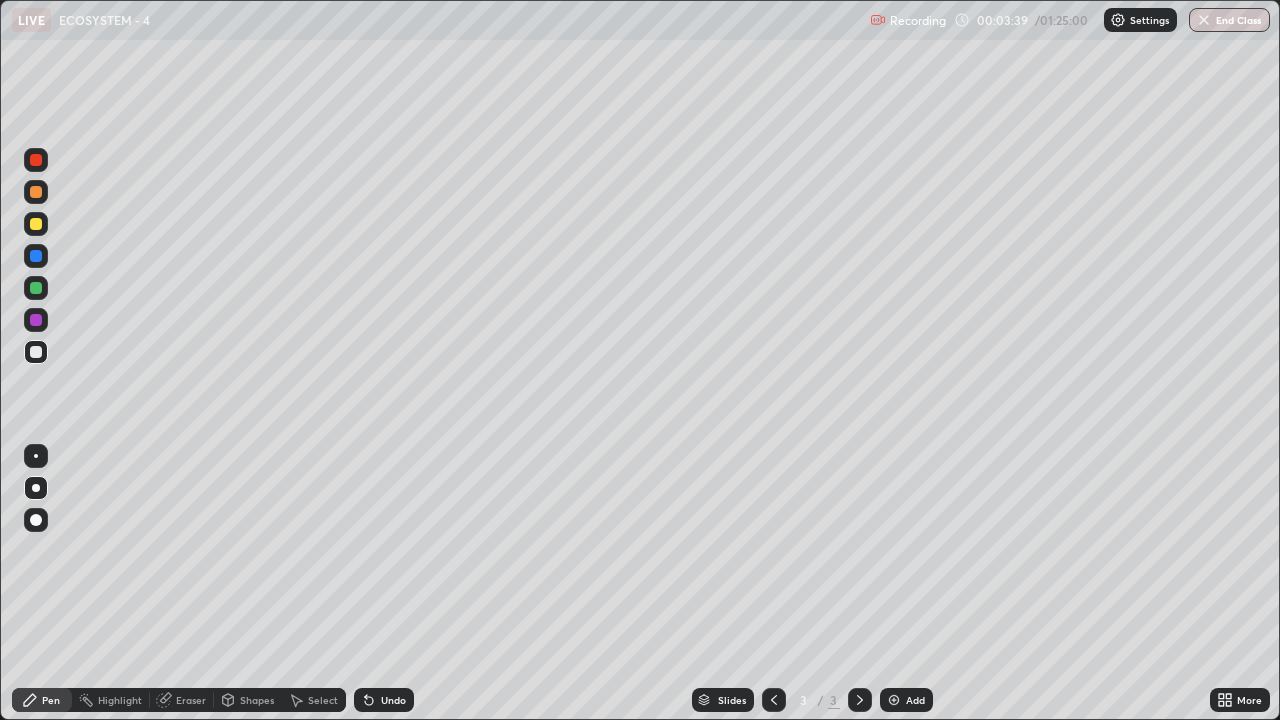 click at bounding box center (36, 224) 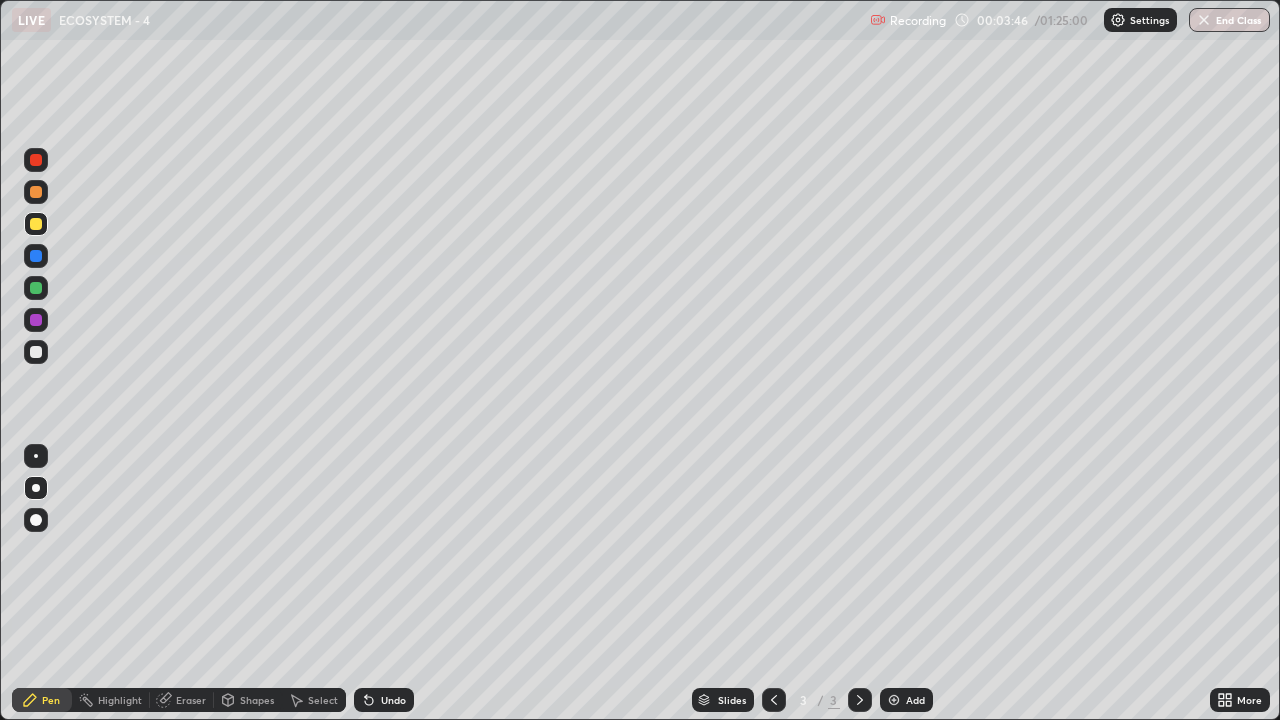 click at bounding box center [36, 320] 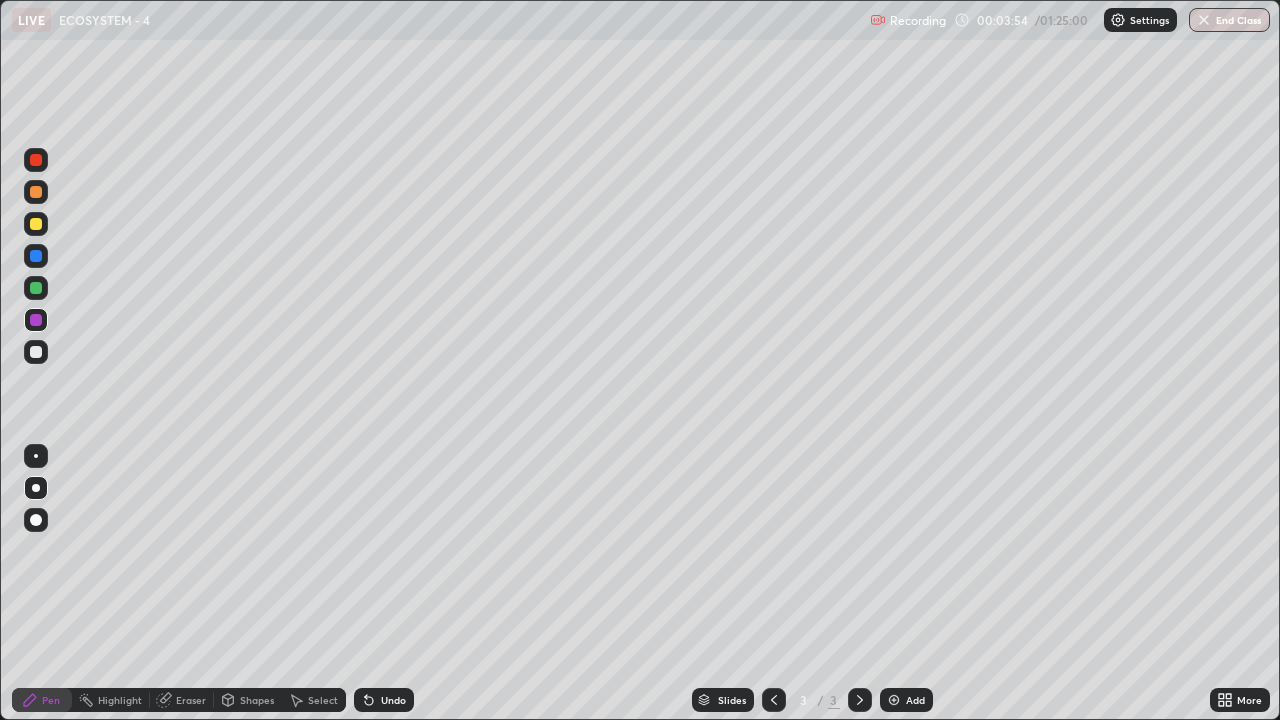 click at bounding box center (36, 256) 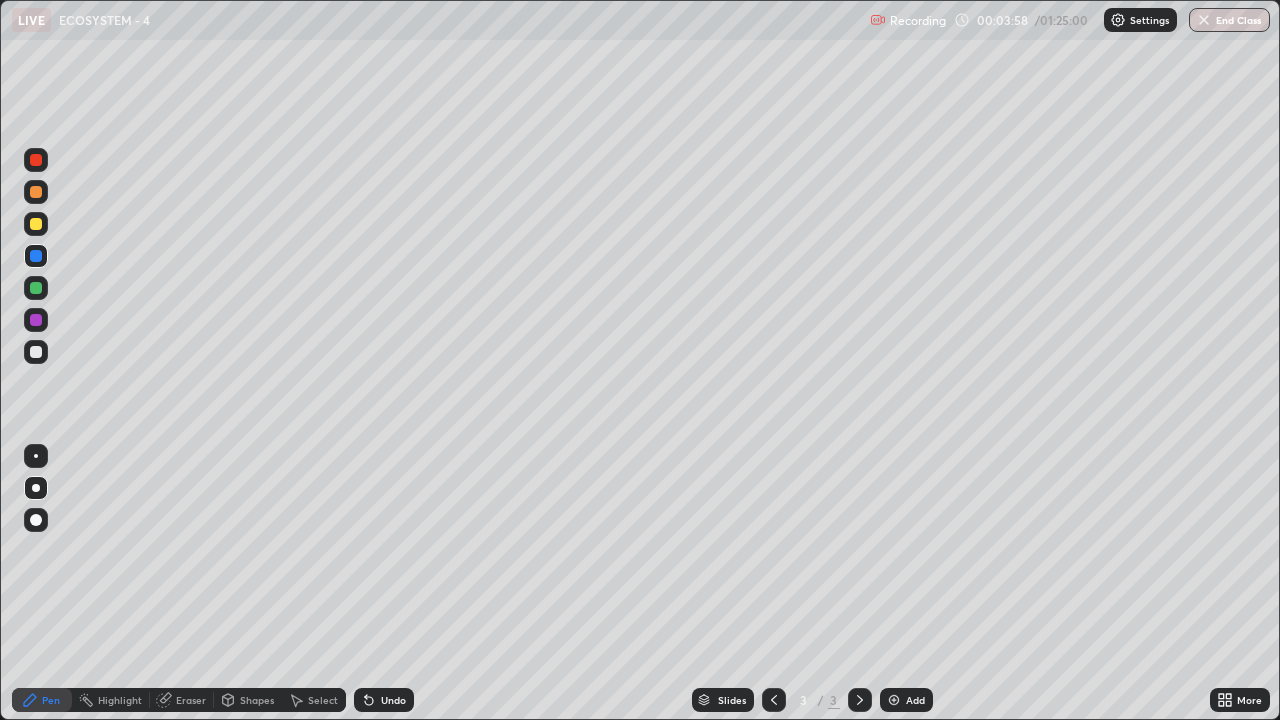 click at bounding box center (36, 352) 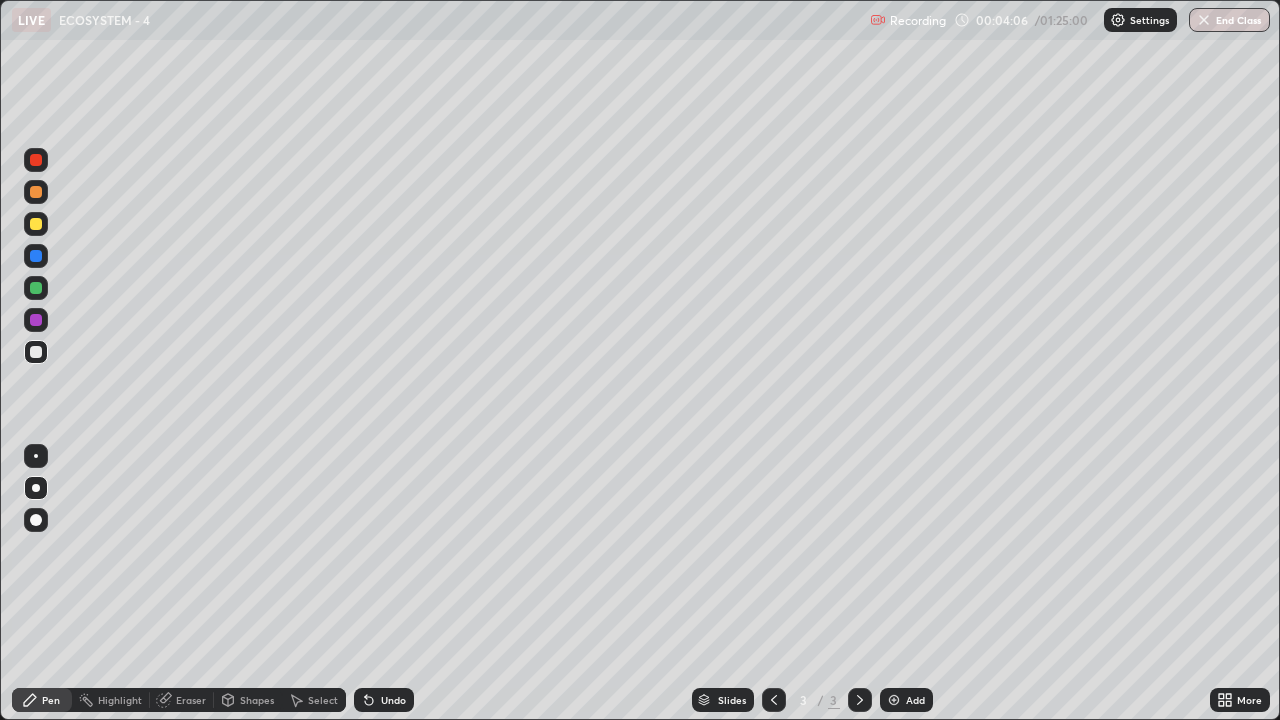 click at bounding box center (36, 288) 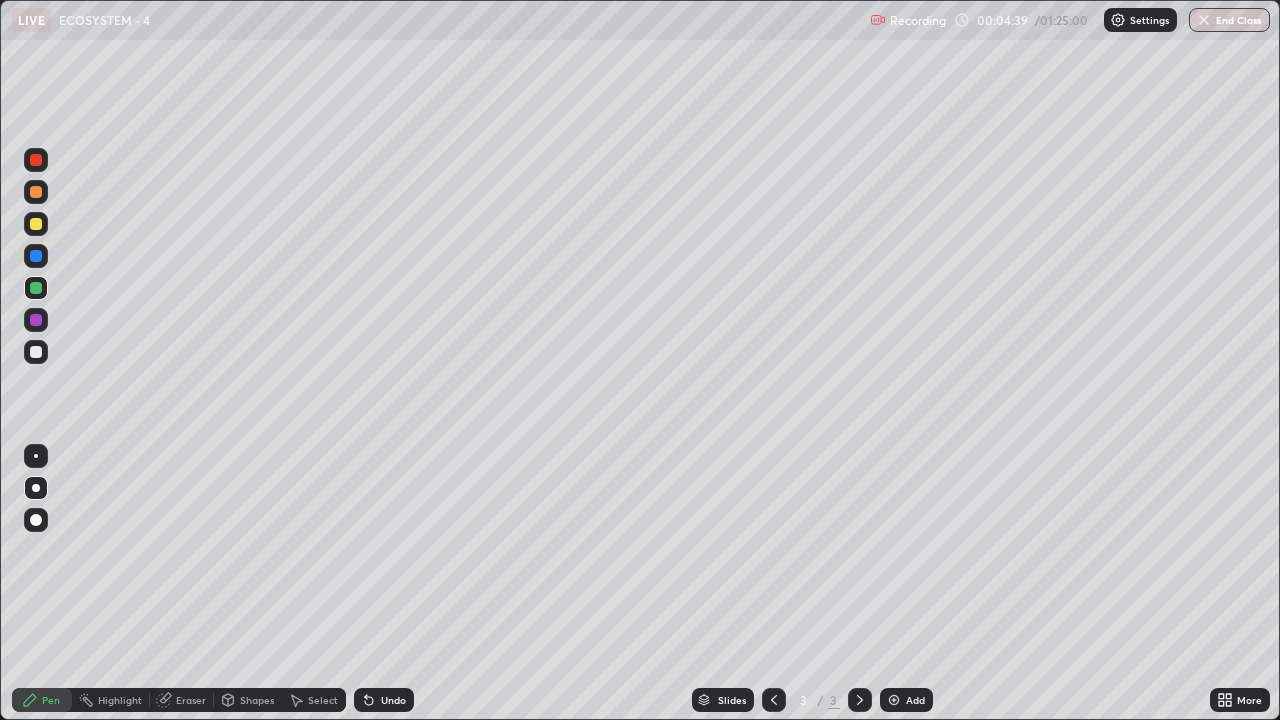 click at bounding box center (36, 352) 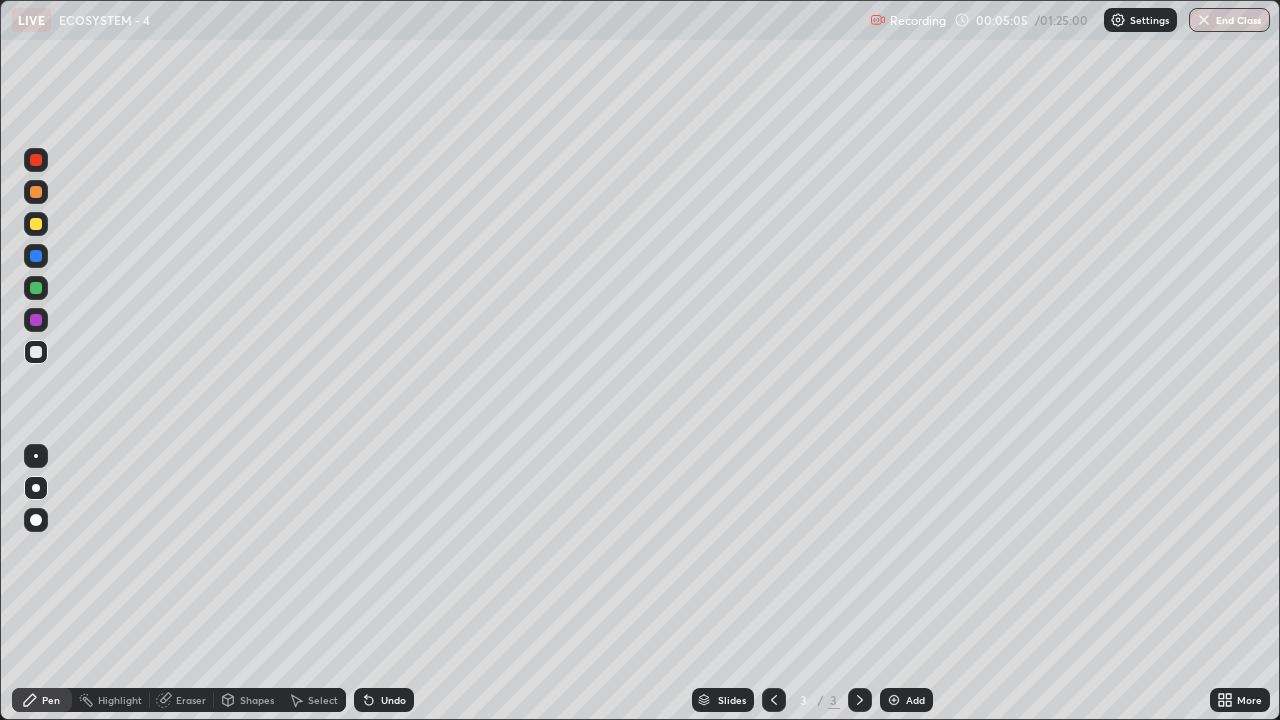 click at bounding box center (36, 160) 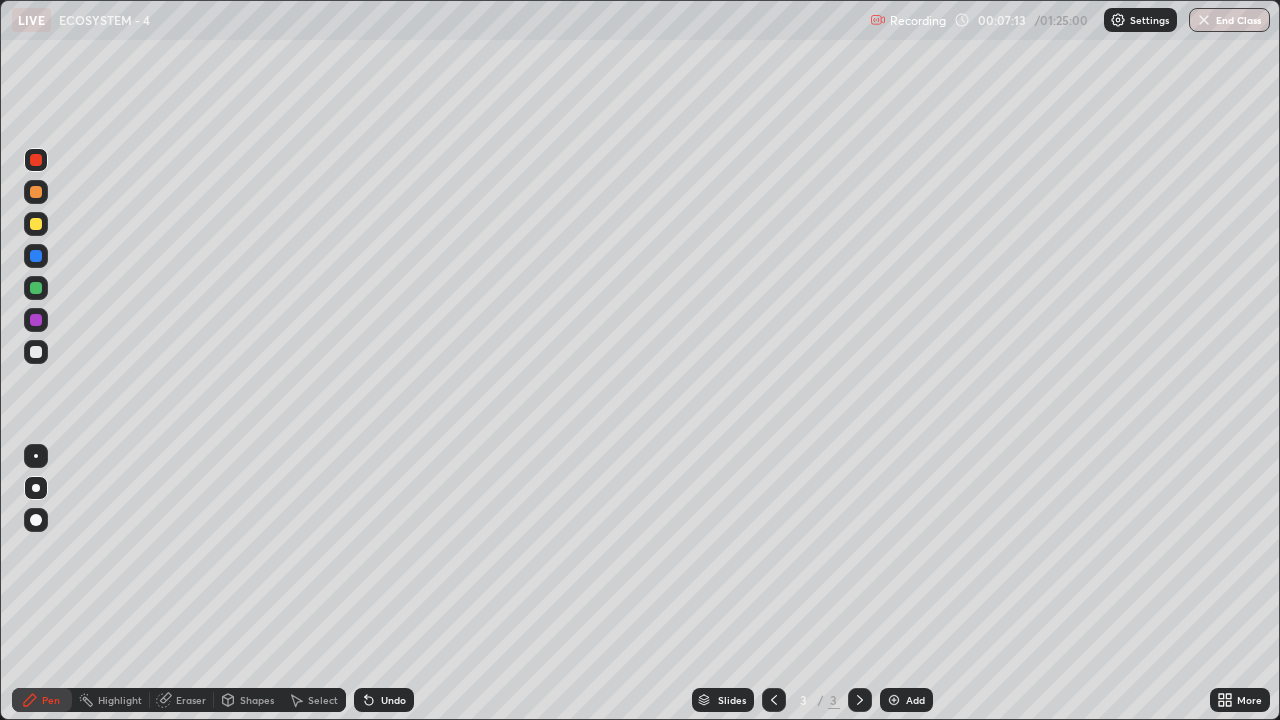 click on "Add" at bounding box center (906, 700) 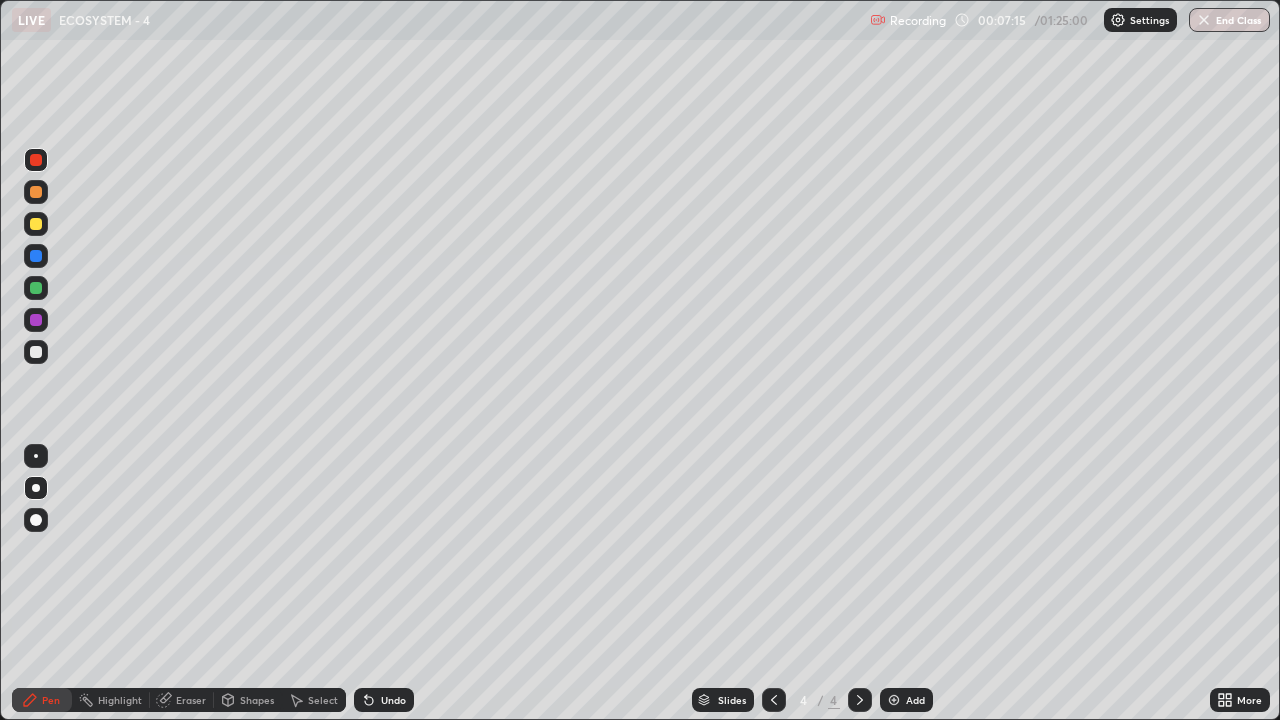 click at bounding box center [36, 352] 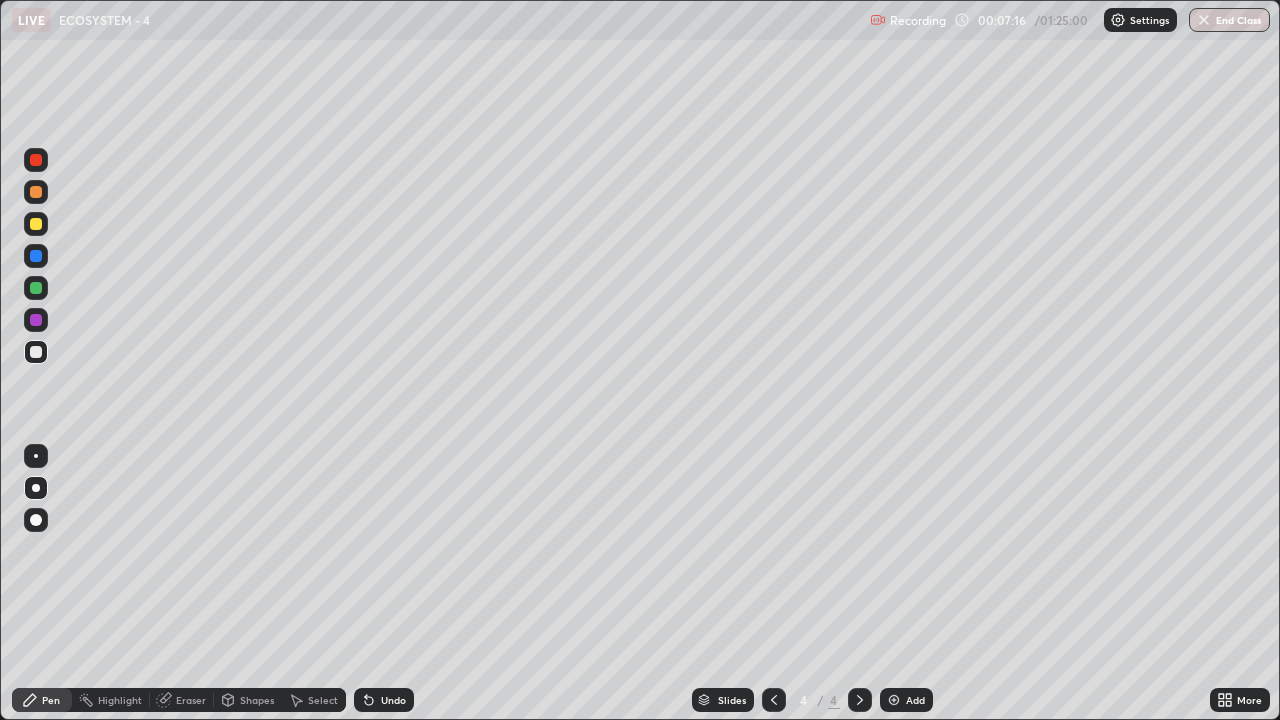 click at bounding box center [36, 320] 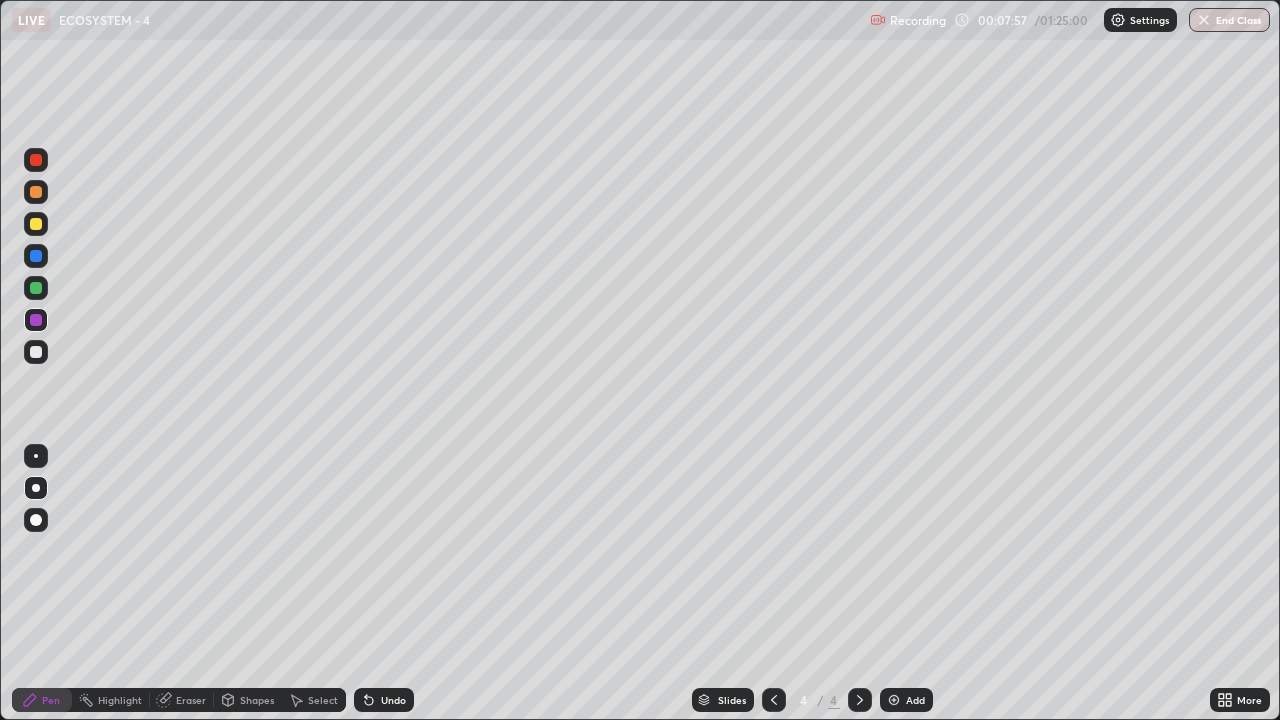 click at bounding box center (36, 224) 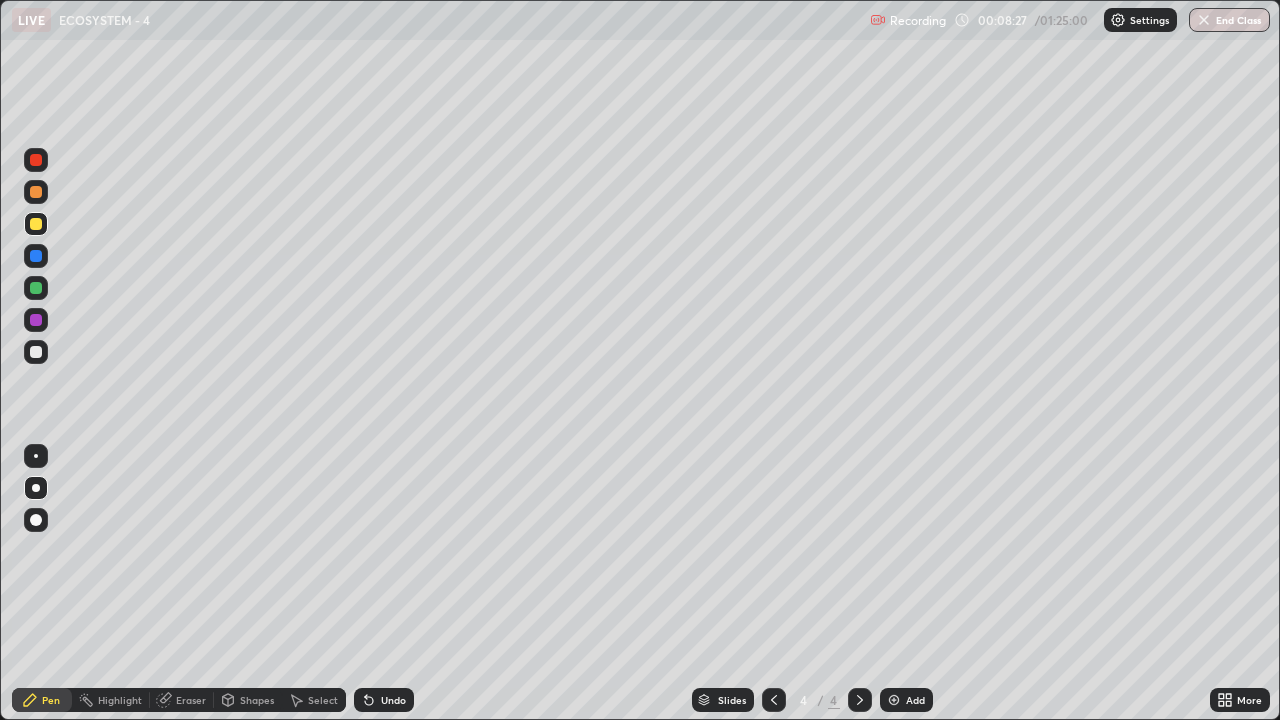 click at bounding box center (36, 352) 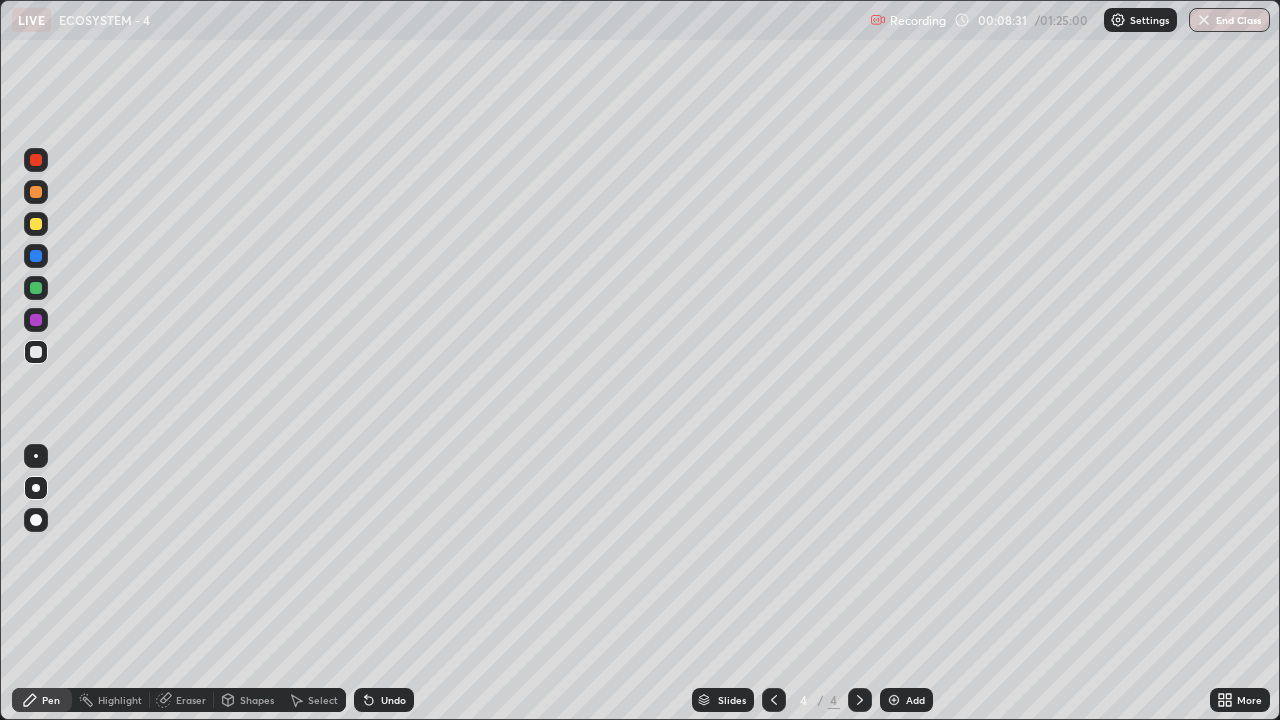 click on "Undo" at bounding box center (393, 700) 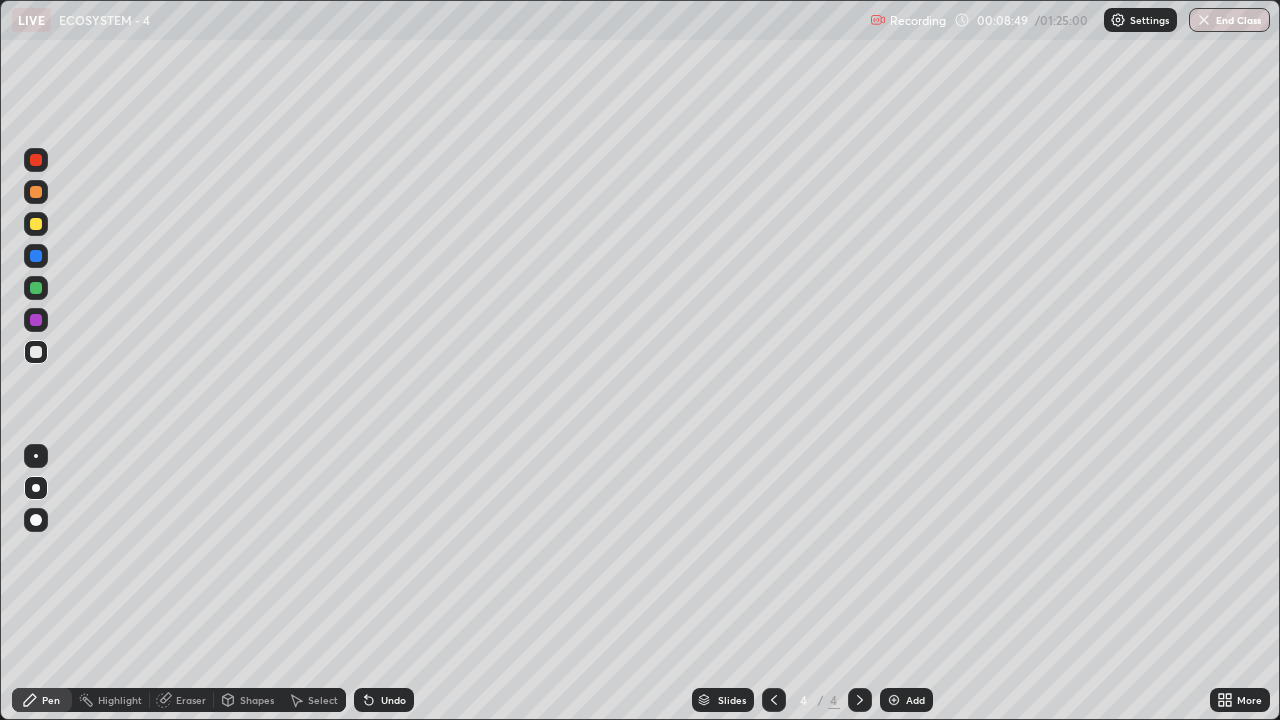 click on "Undo" at bounding box center (384, 700) 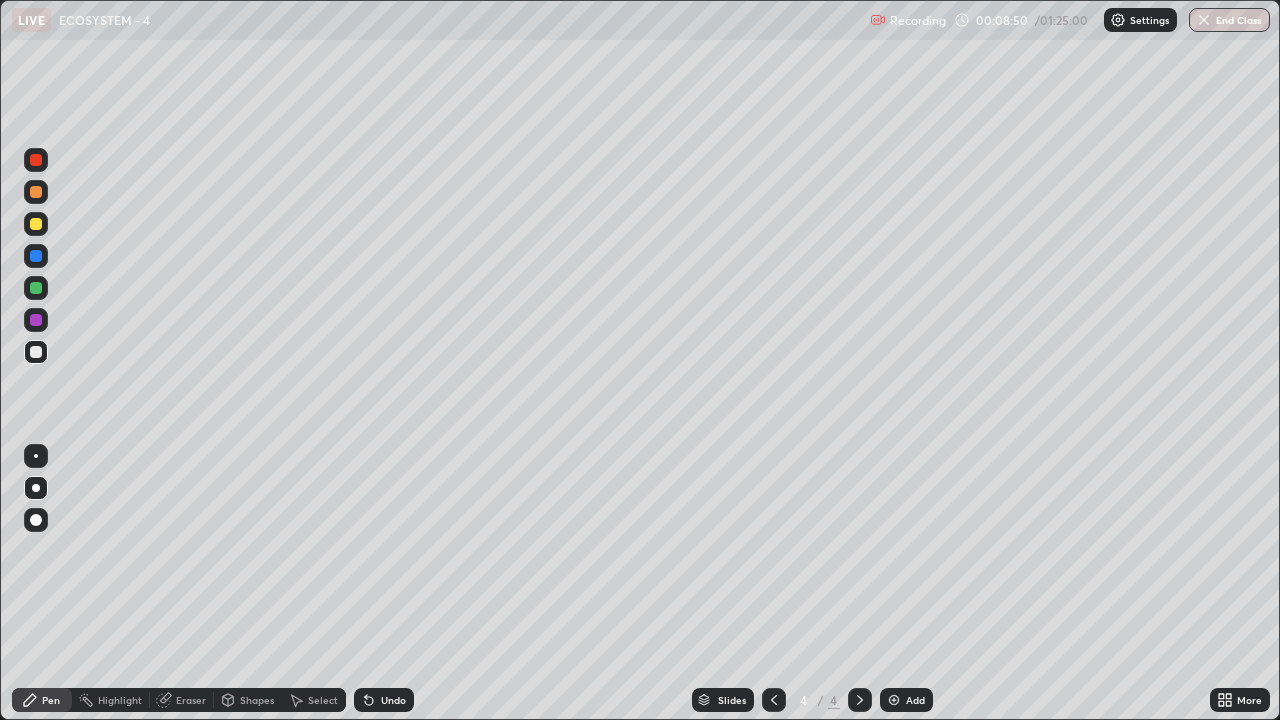 click on "Undo" at bounding box center (393, 700) 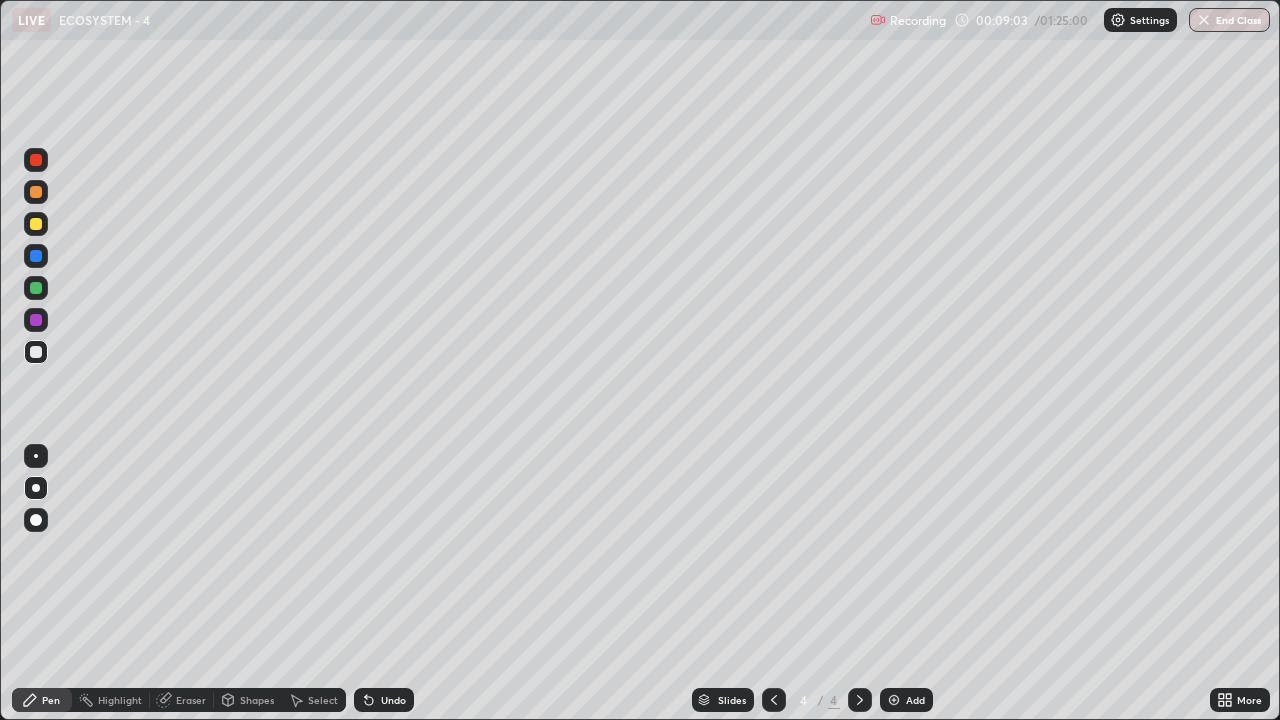 click at bounding box center (36, 256) 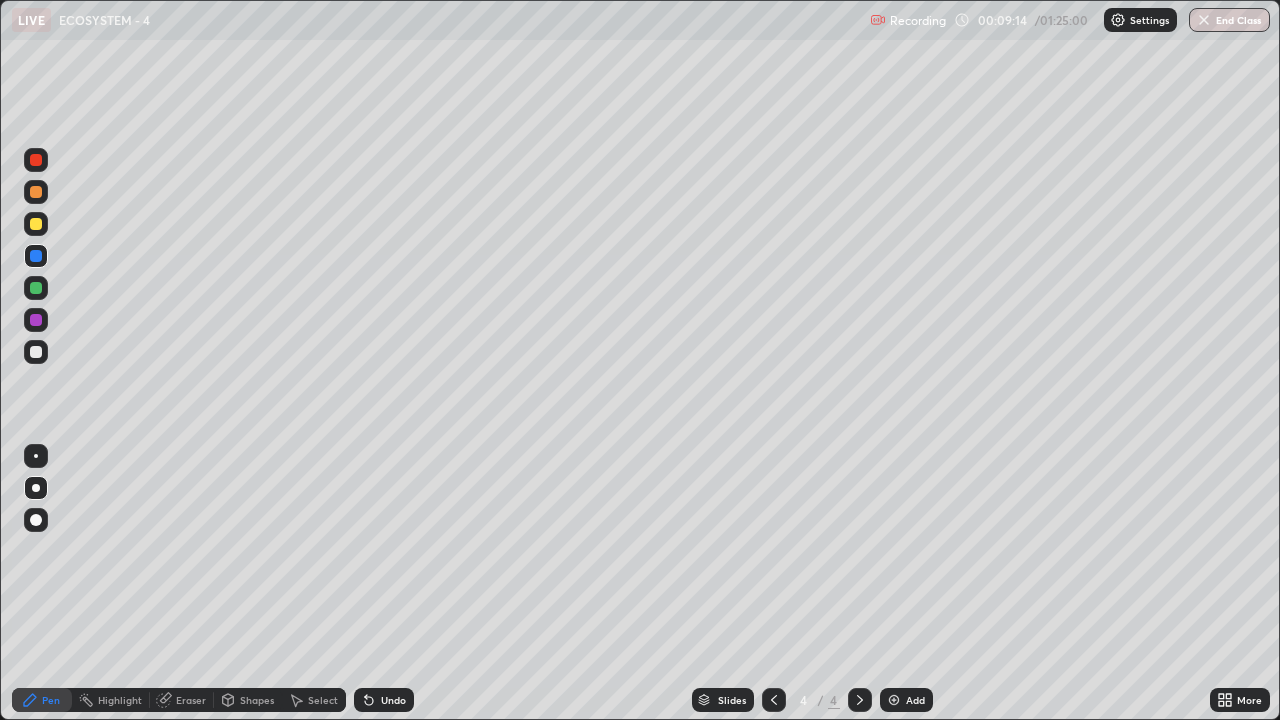 click at bounding box center [36, 224] 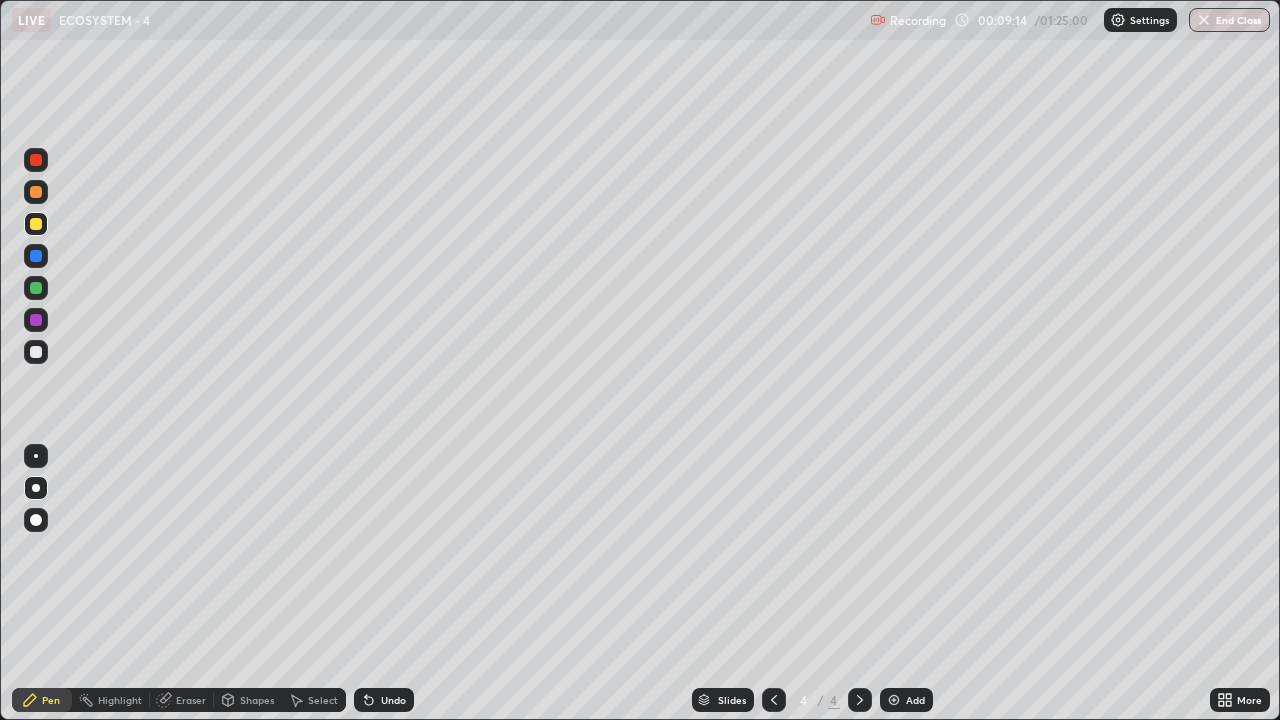 click at bounding box center (36, 192) 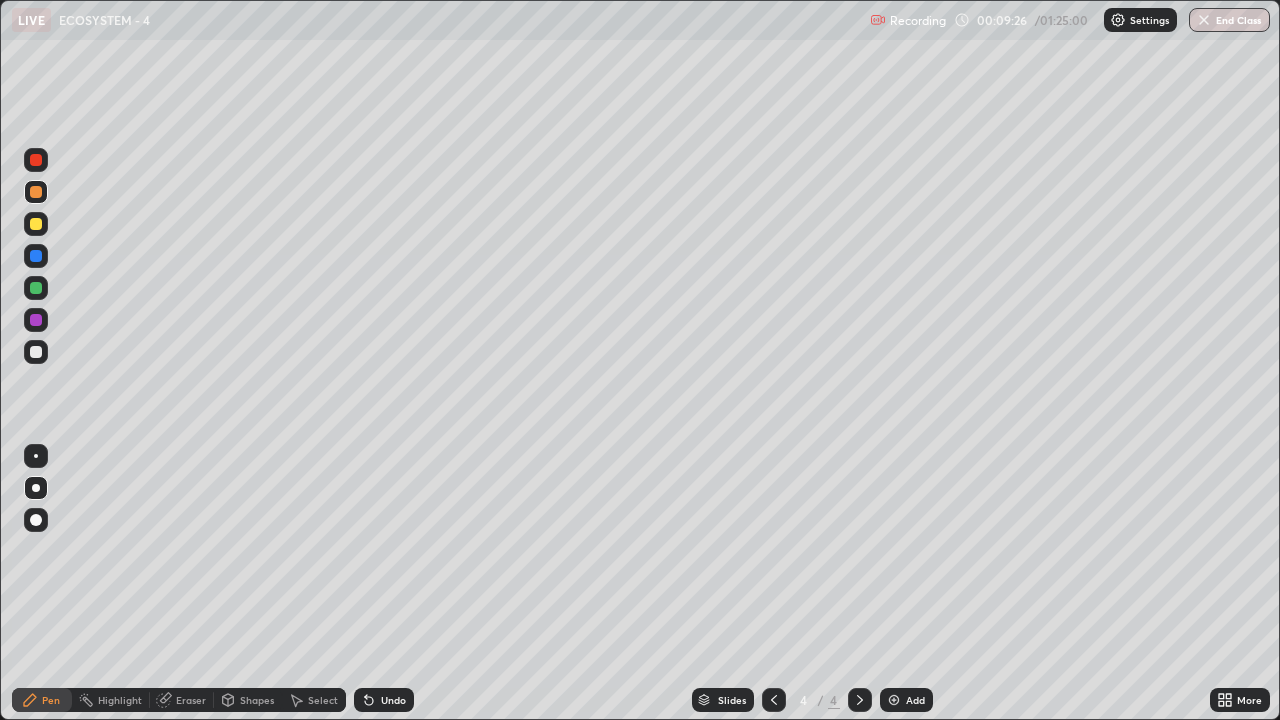 click at bounding box center [36, 320] 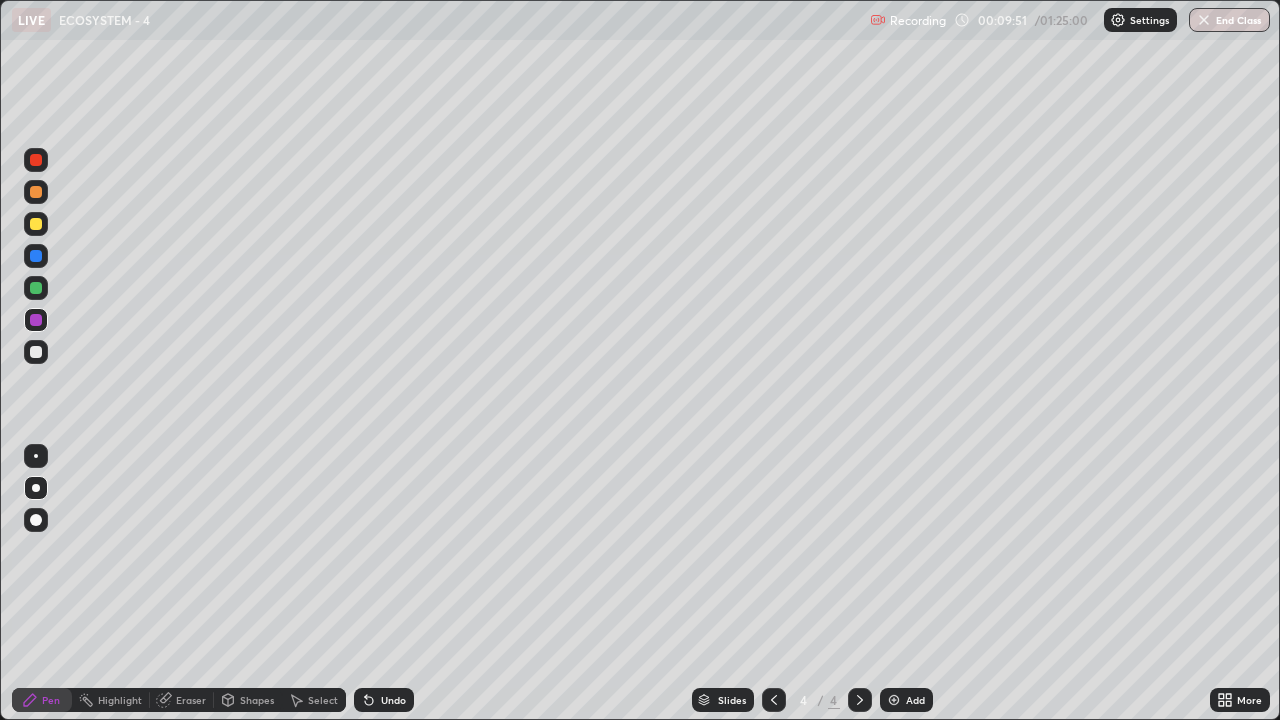 click 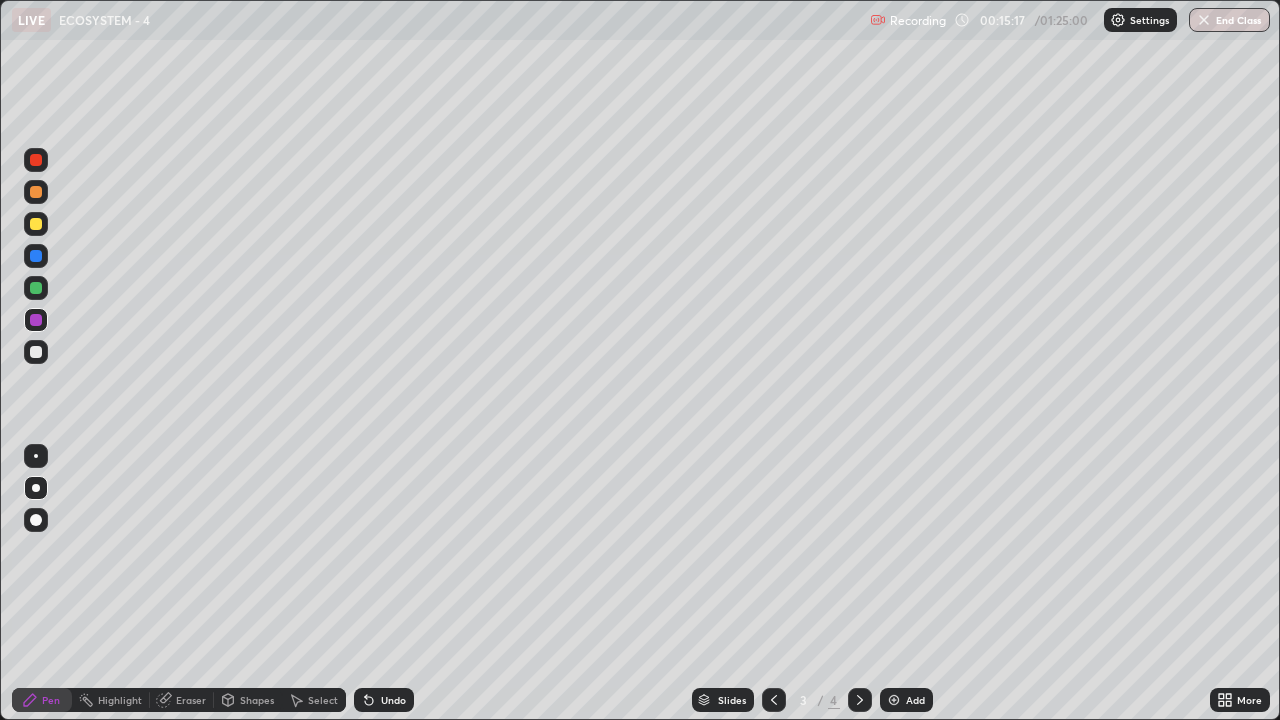 click 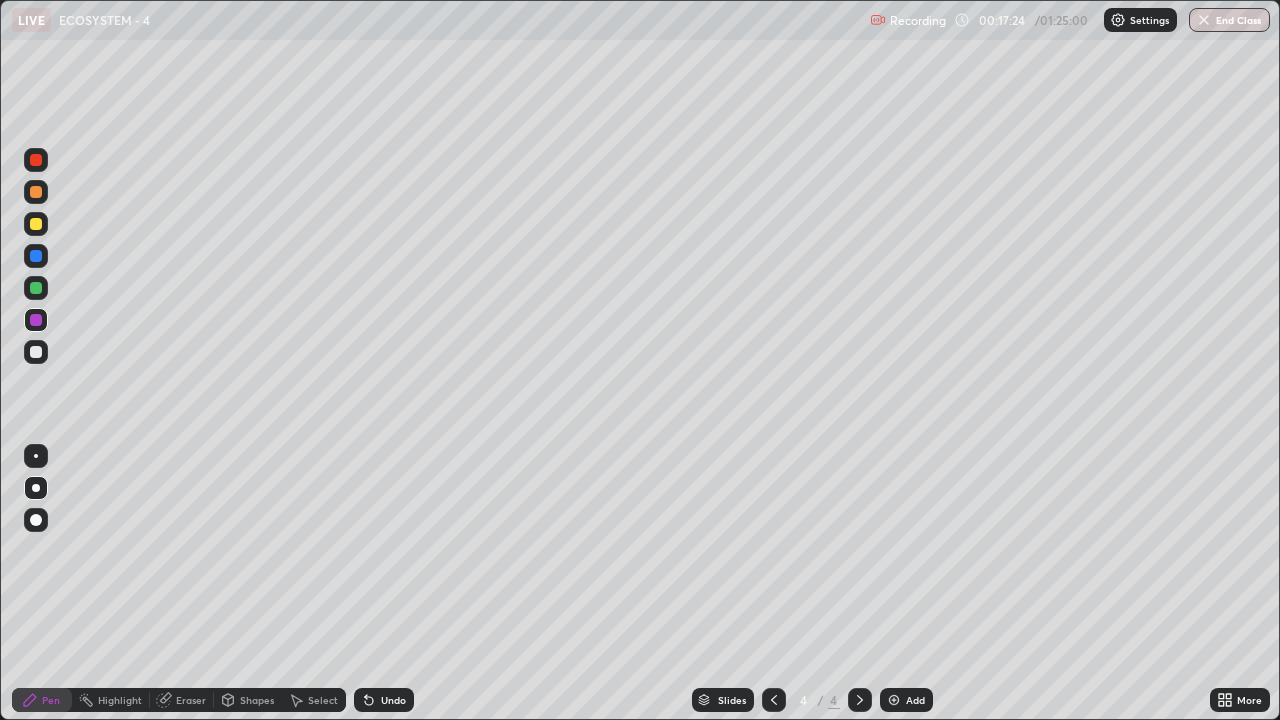 click at bounding box center (894, 700) 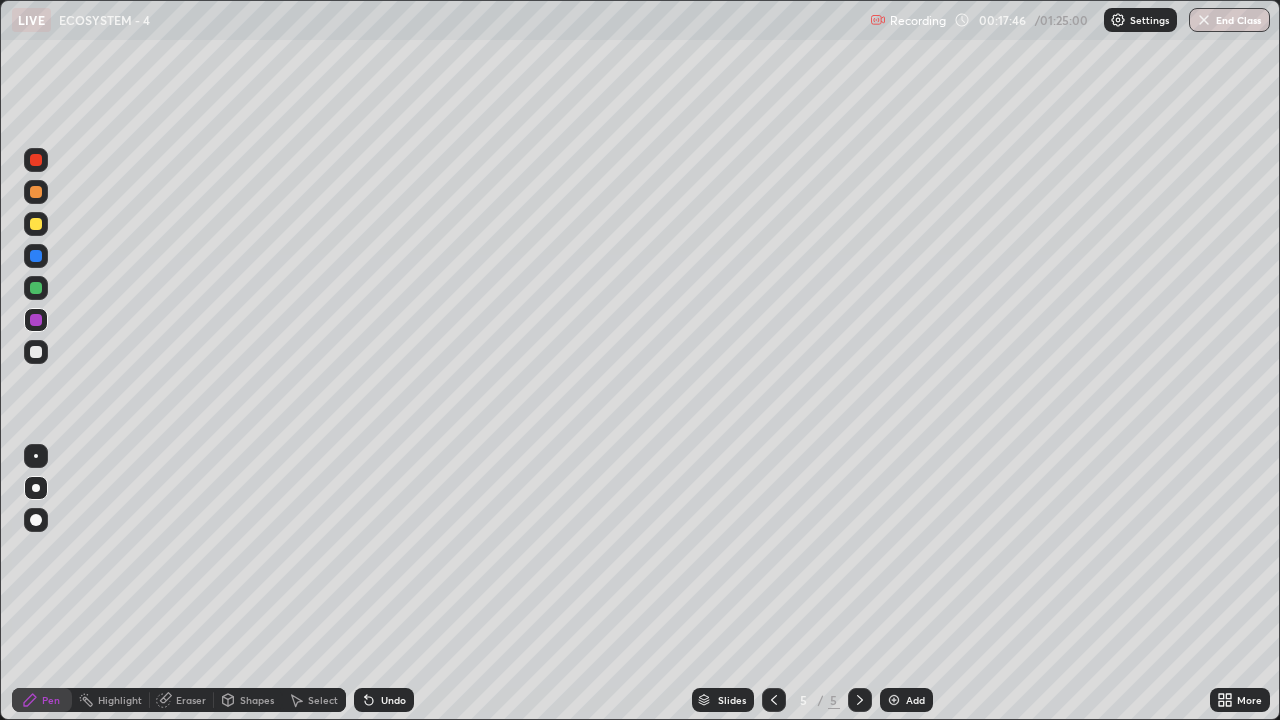 click at bounding box center [36, 192] 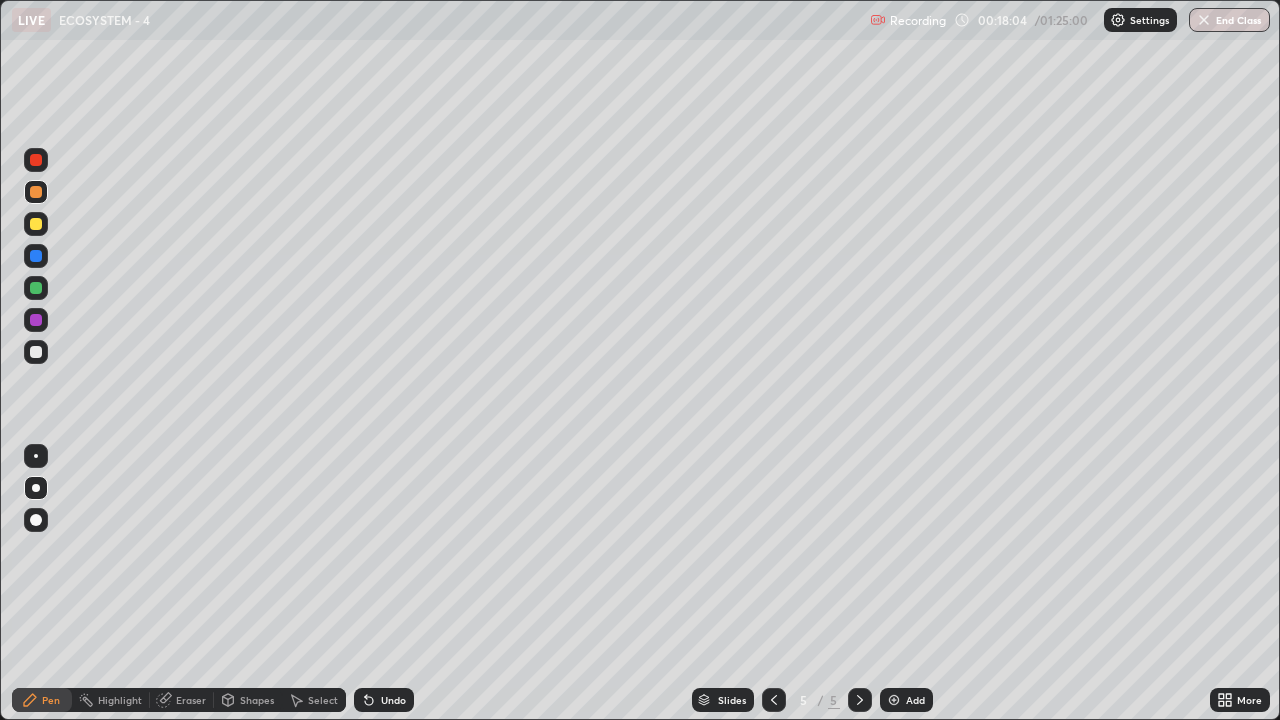 click at bounding box center (36, 352) 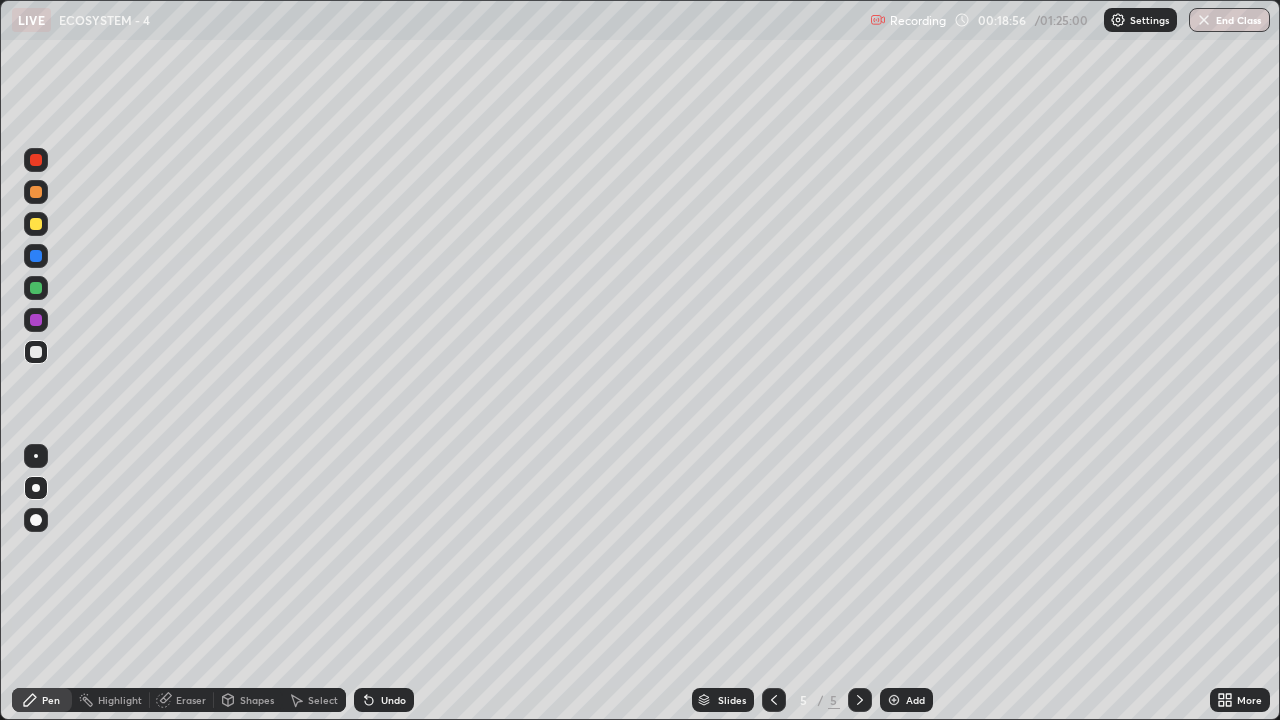 click at bounding box center [36, 352] 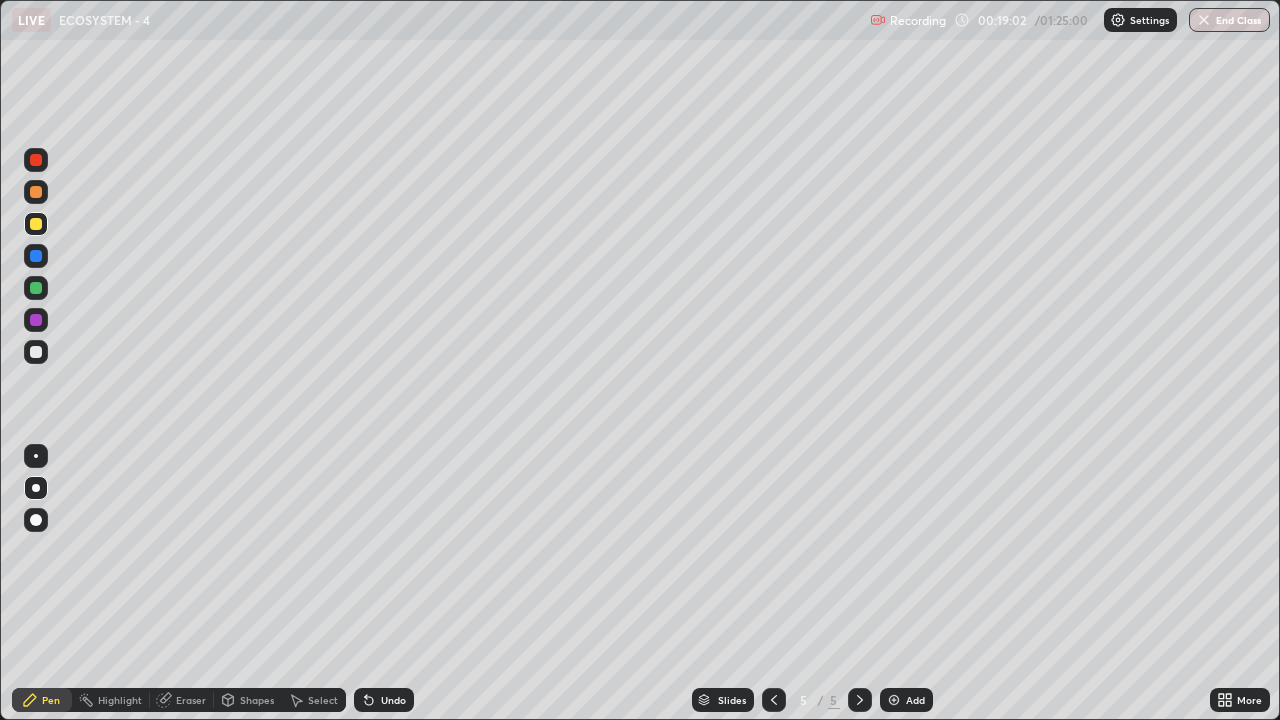 click at bounding box center (36, 288) 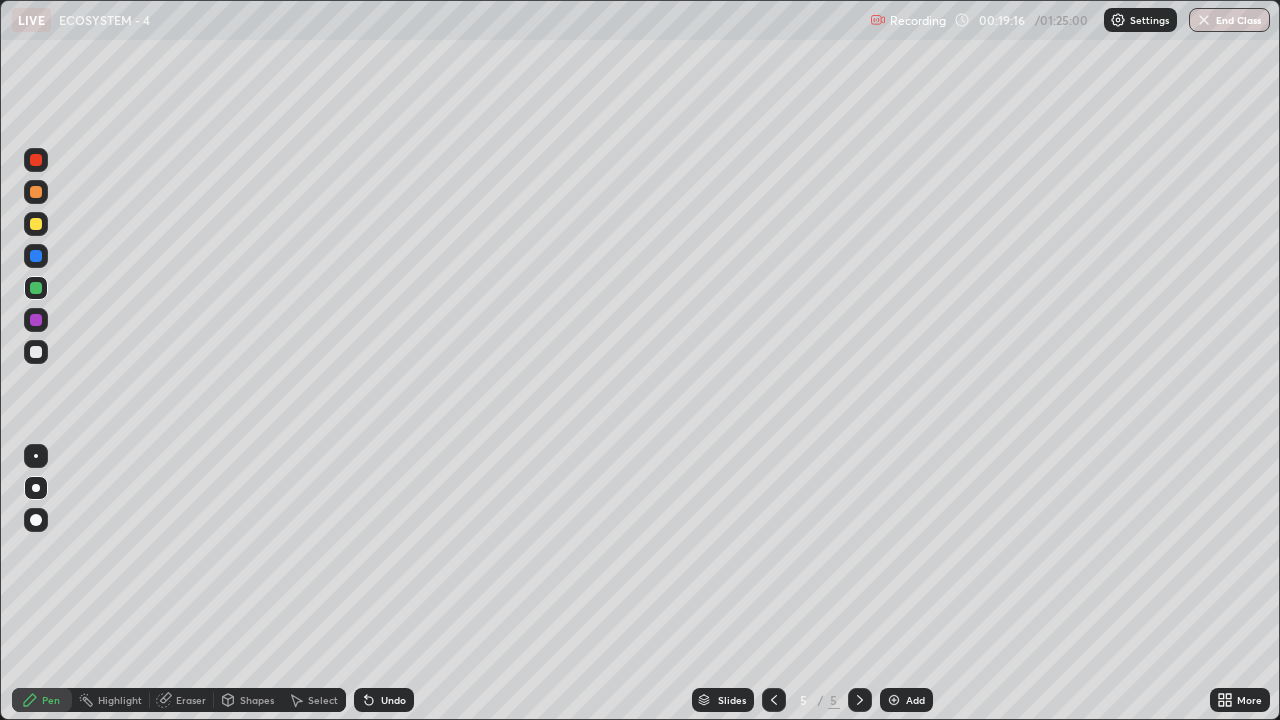 click at bounding box center (36, 320) 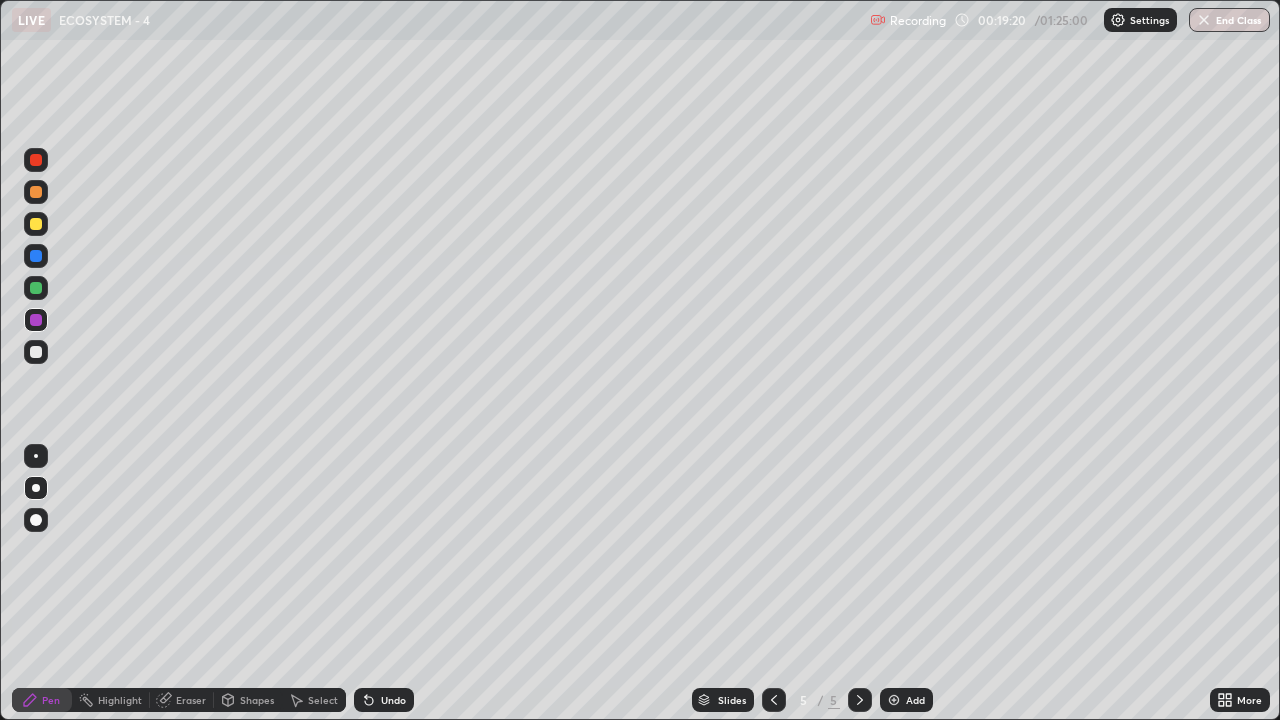 click on "Undo" at bounding box center [393, 700] 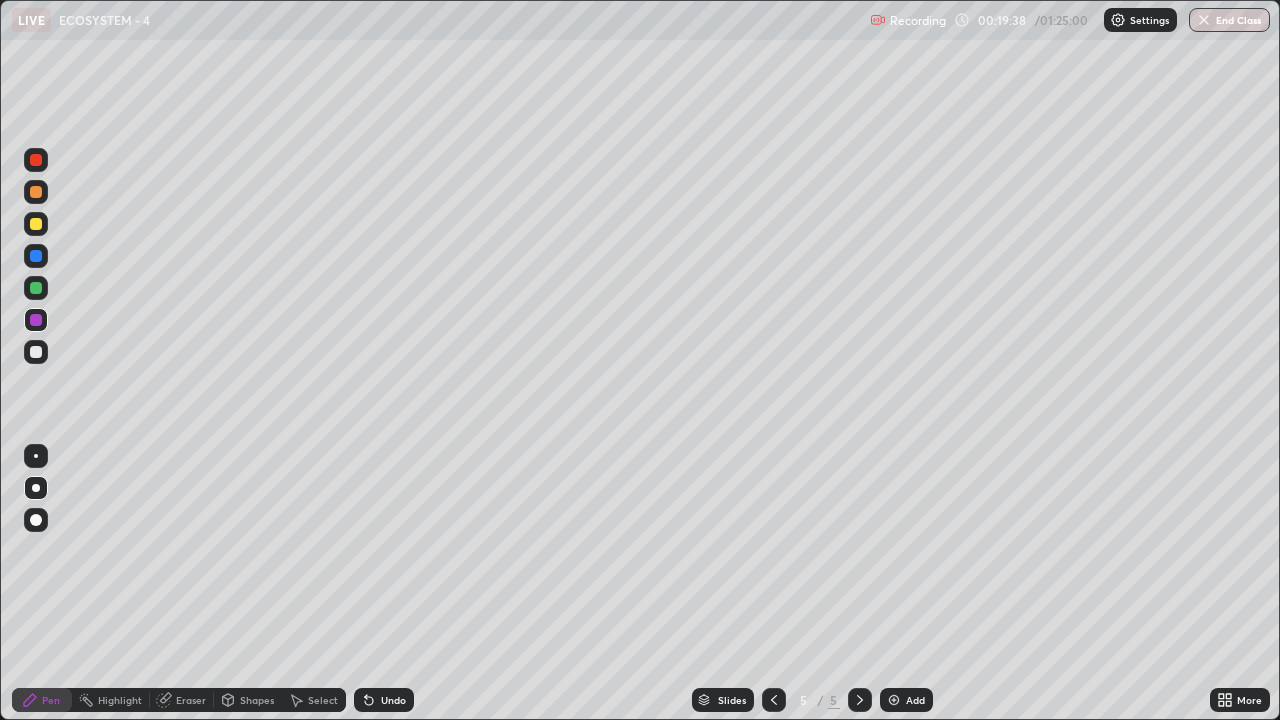 click at bounding box center (36, 352) 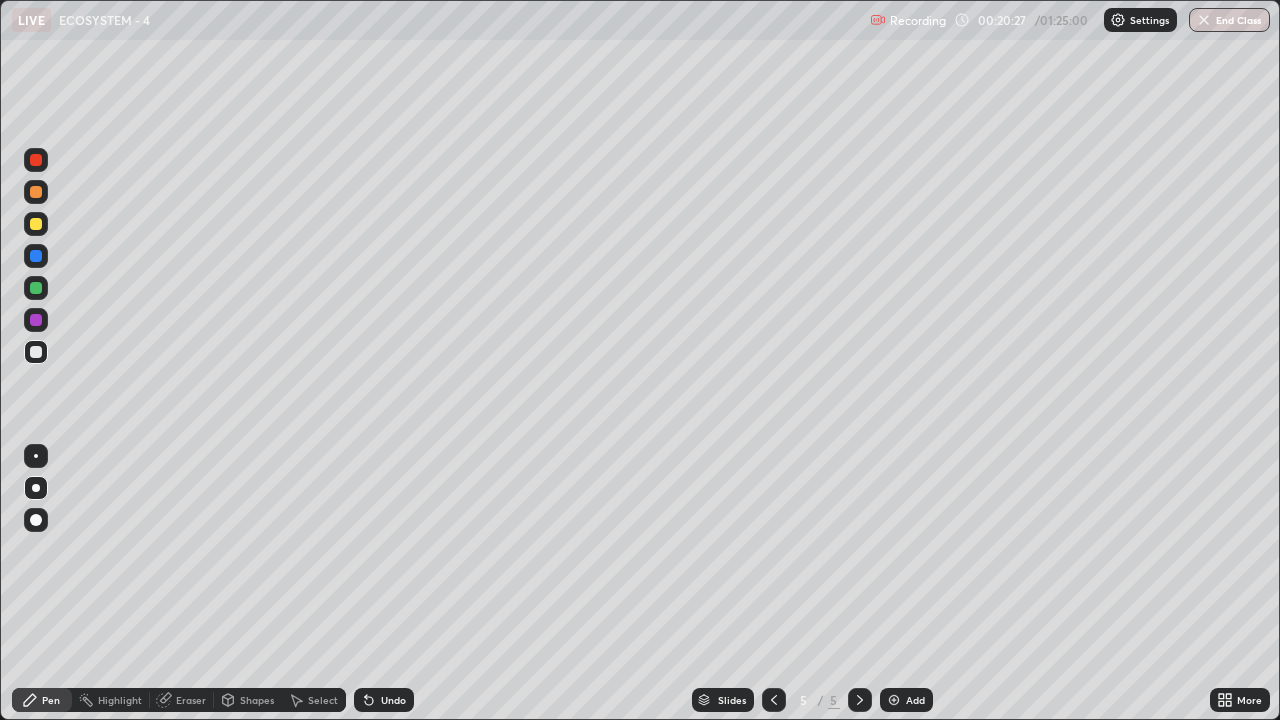 click on "Undo" at bounding box center [393, 700] 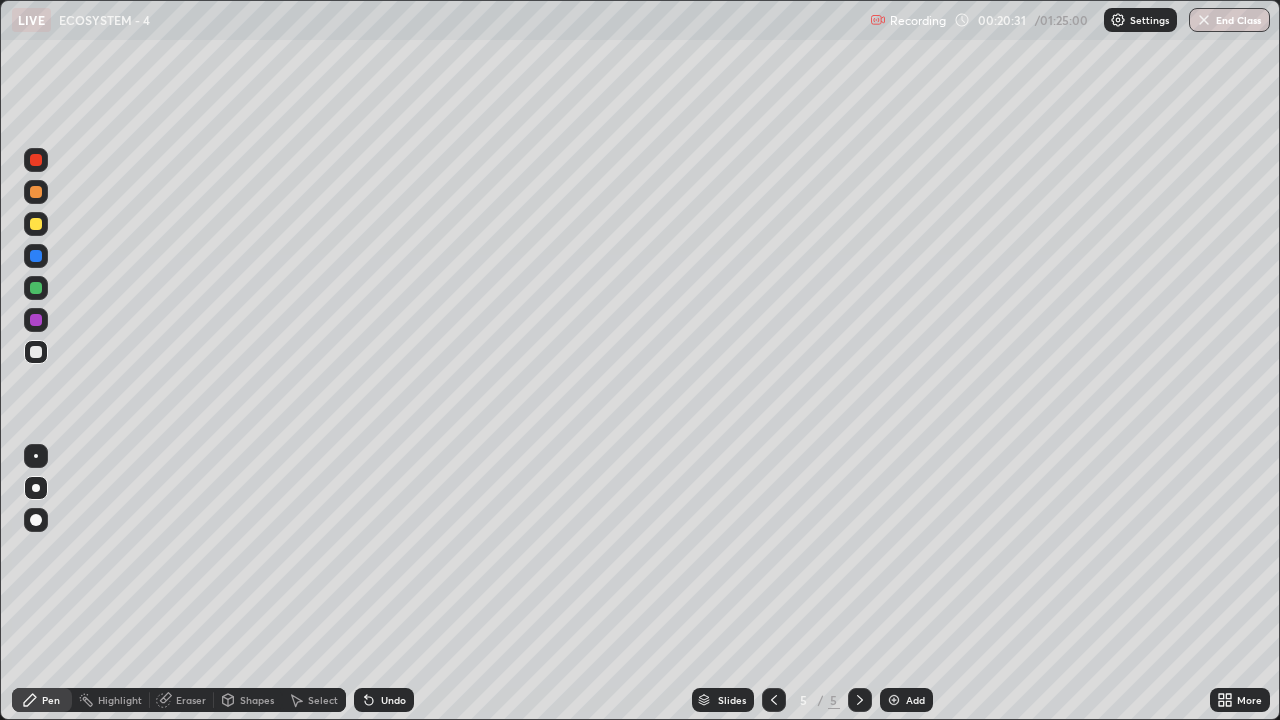 click 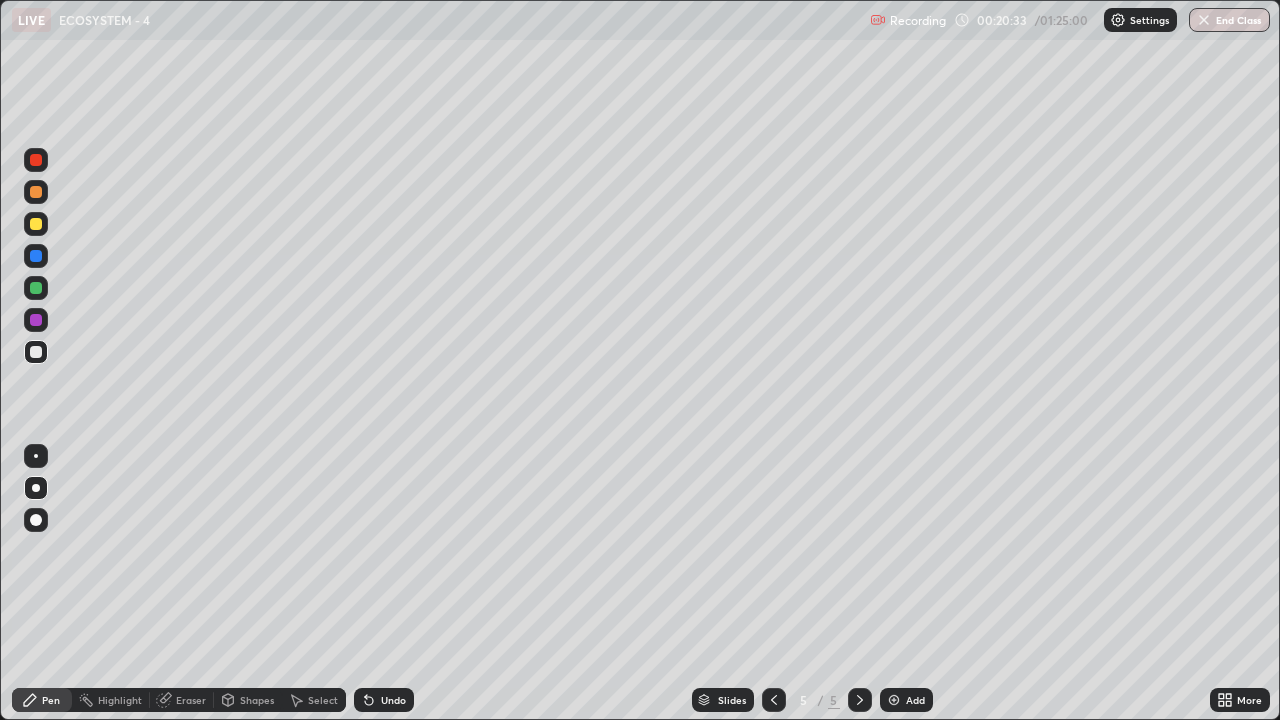 click at bounding box center (36, 288) 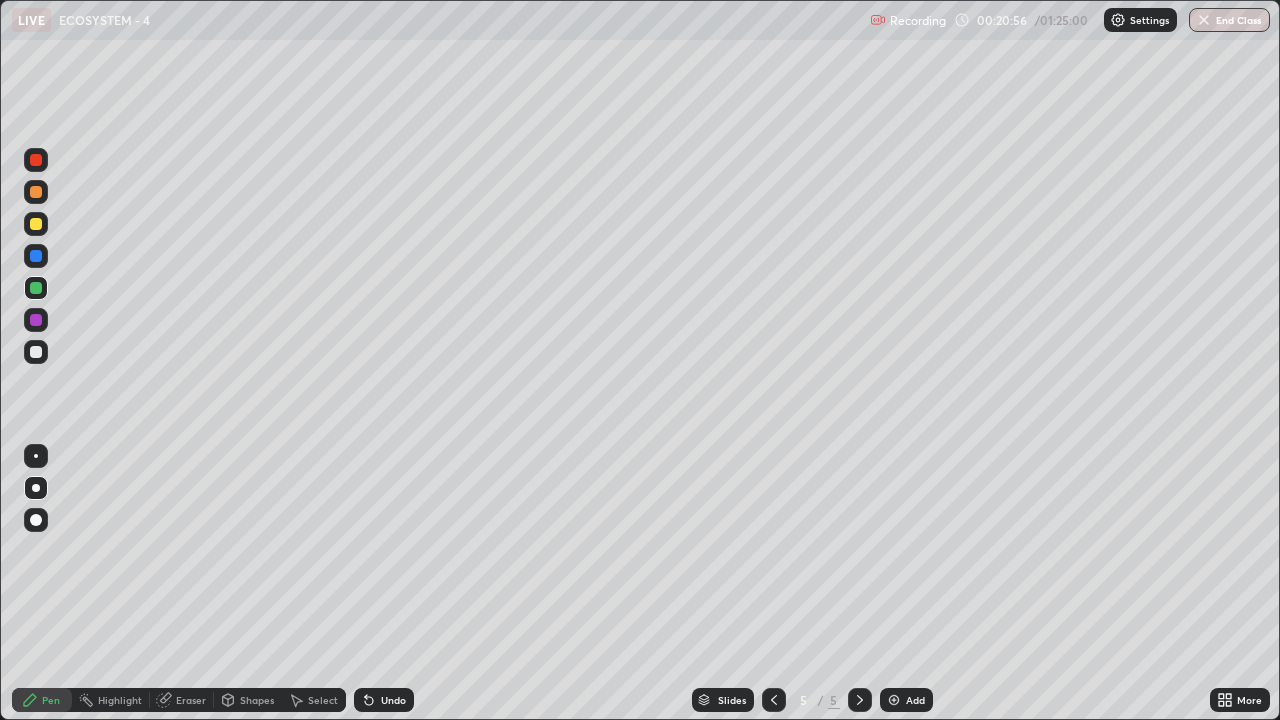 click at bounding box center [36, 192] 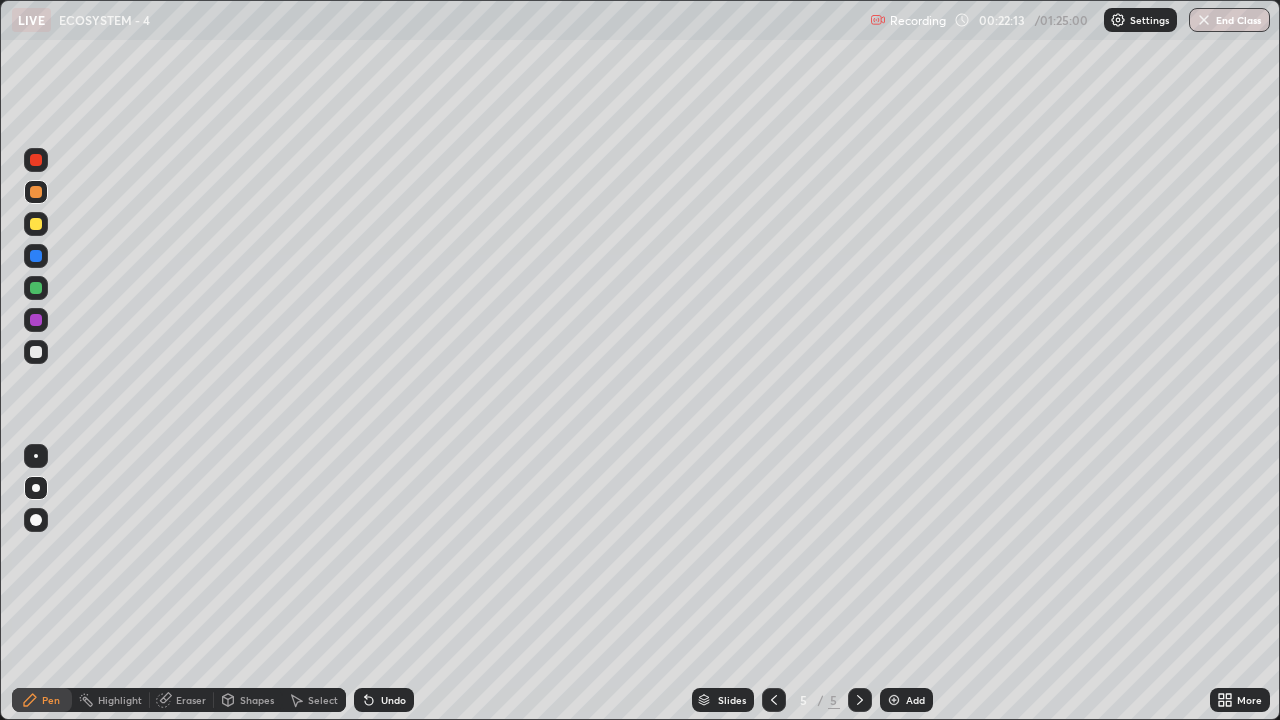 click at bounding box center [36, 320] 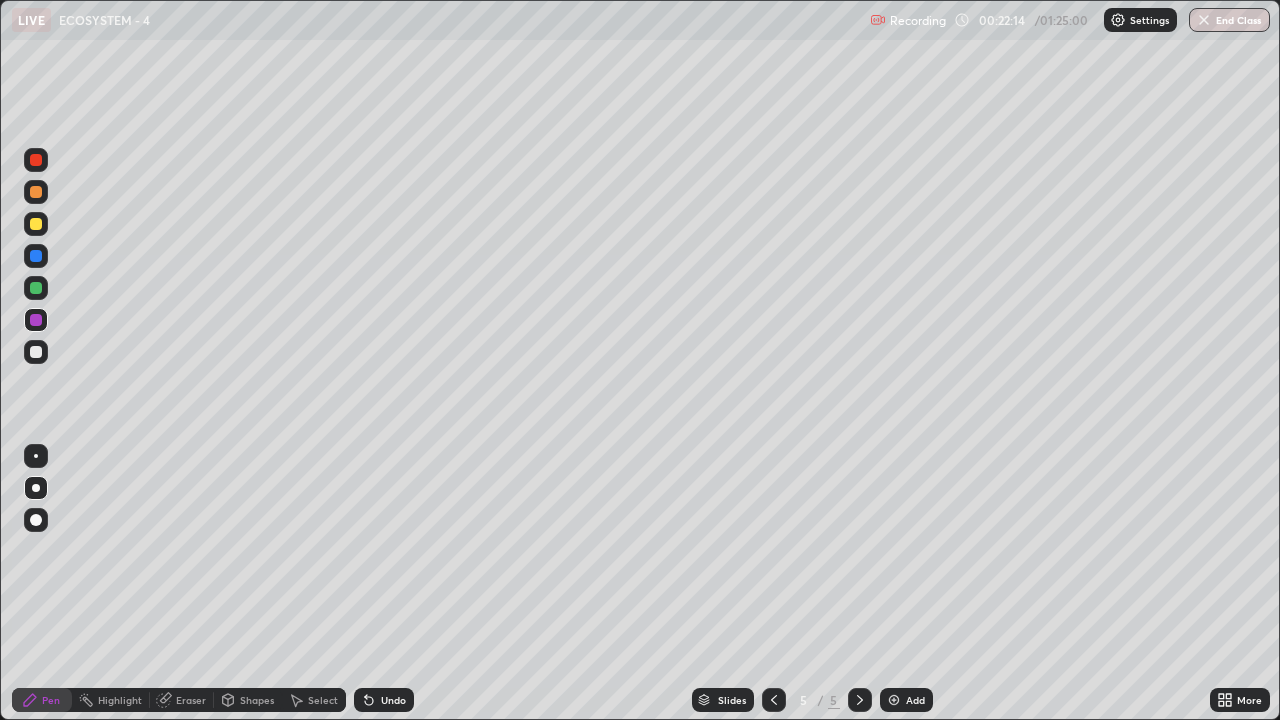 click at bounding box center [36, 352] 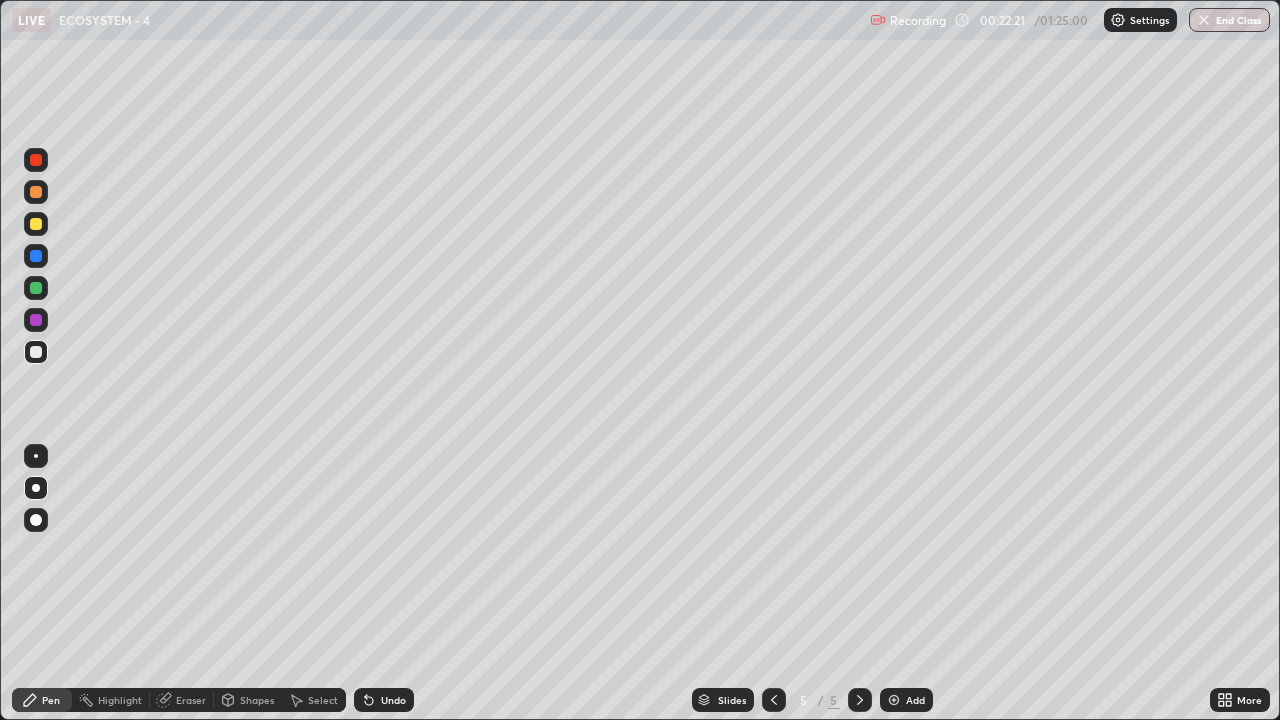 click on "Undo" at bounding box center (393, 700) 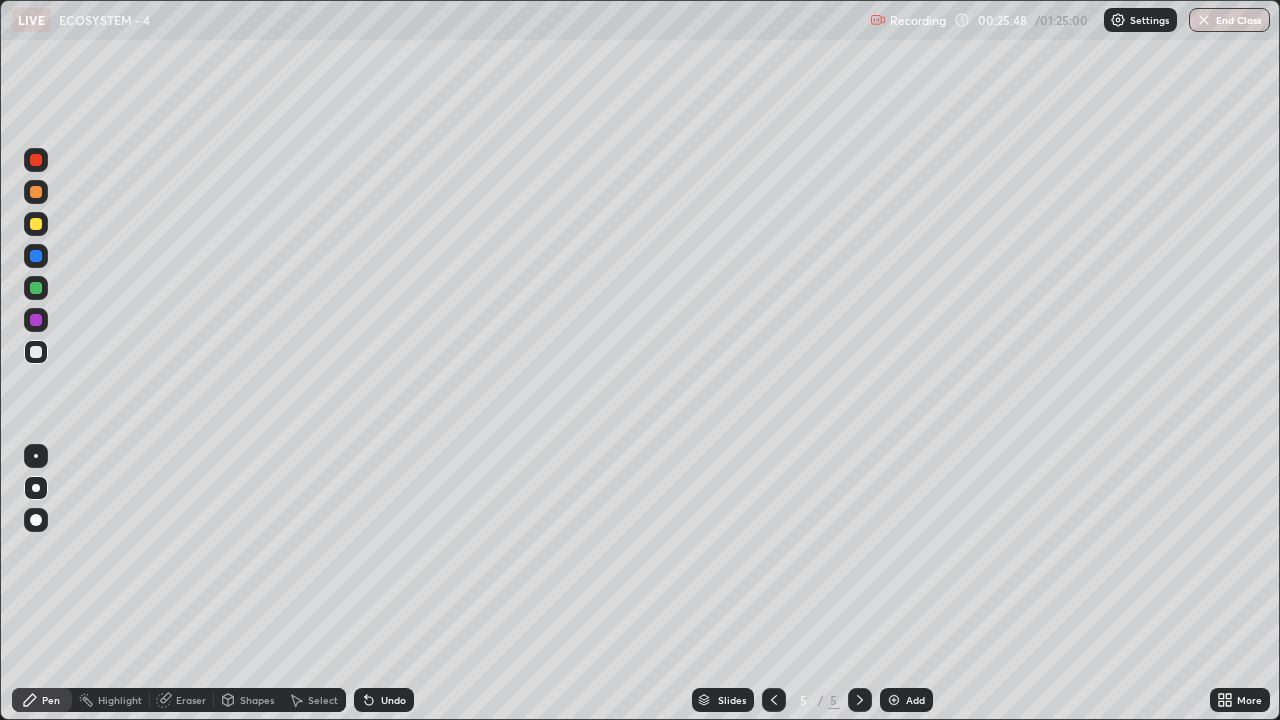 click 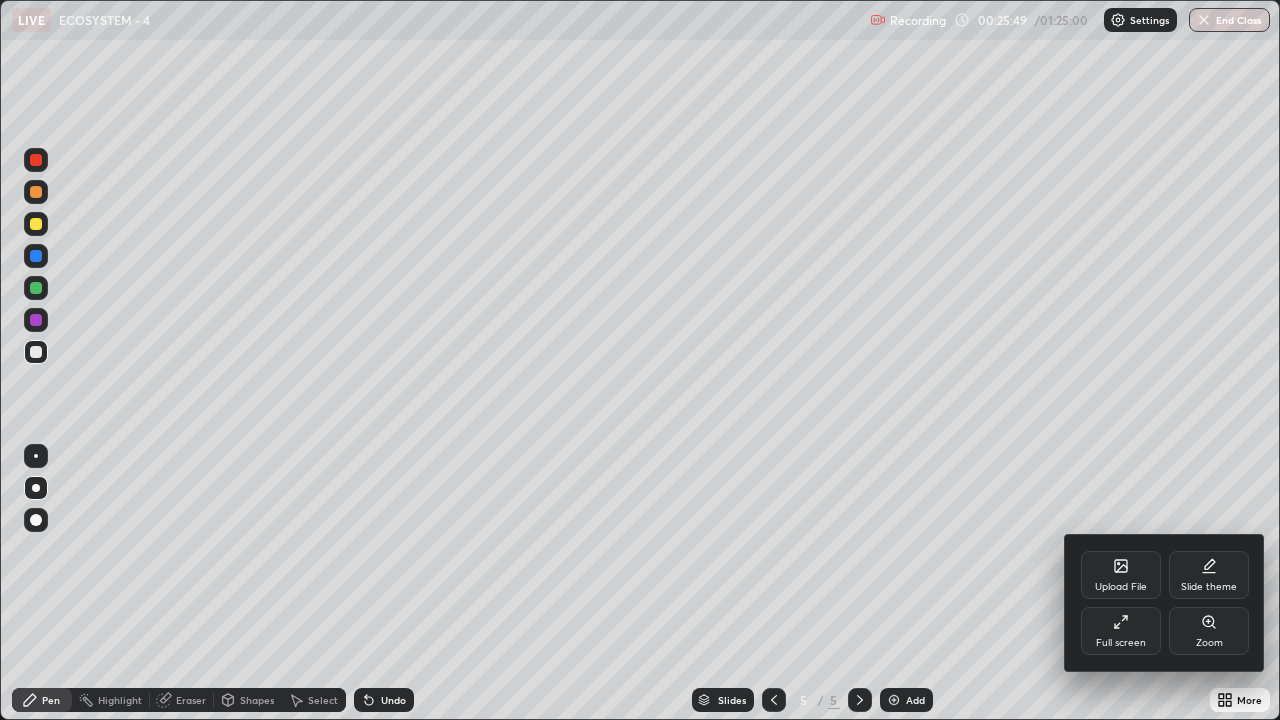 click on "Full screen" at bounding box center [1121, 643] 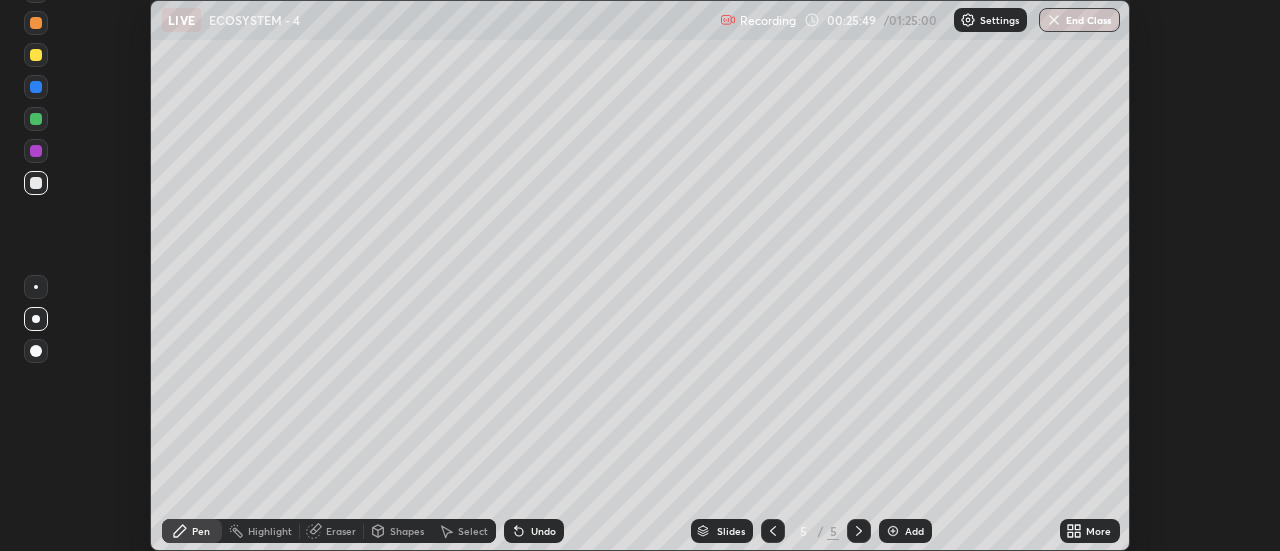 scroll, scrollTop: 551, scrollLeft: 1280, axis: both 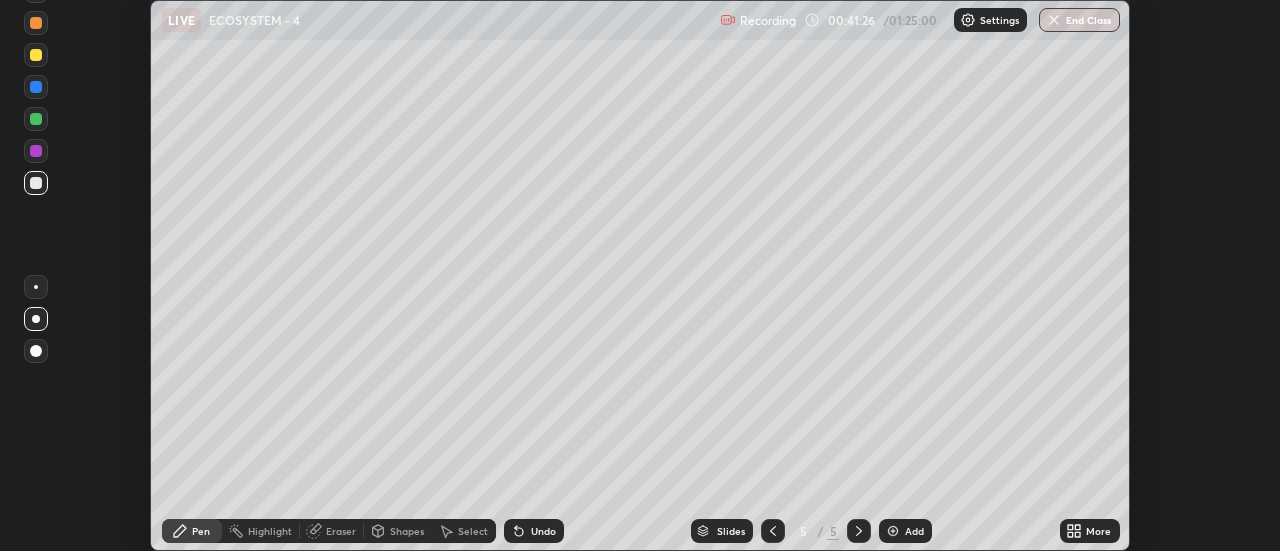 click on "More" at bounding box center [1090, 531] 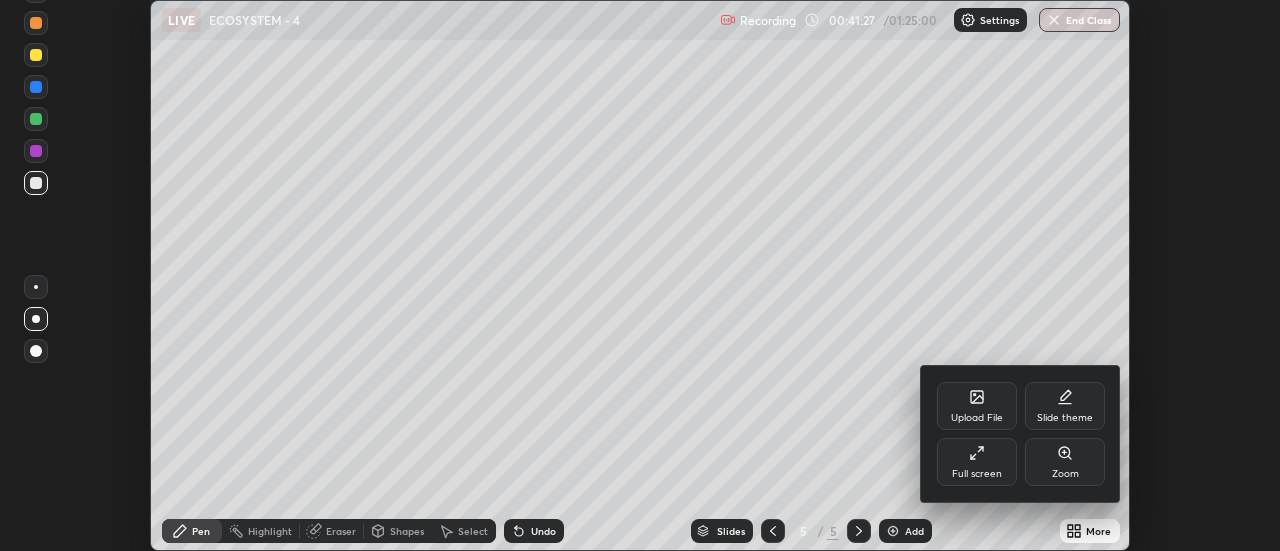click on "Full screen" at bounding box center [977, 462] 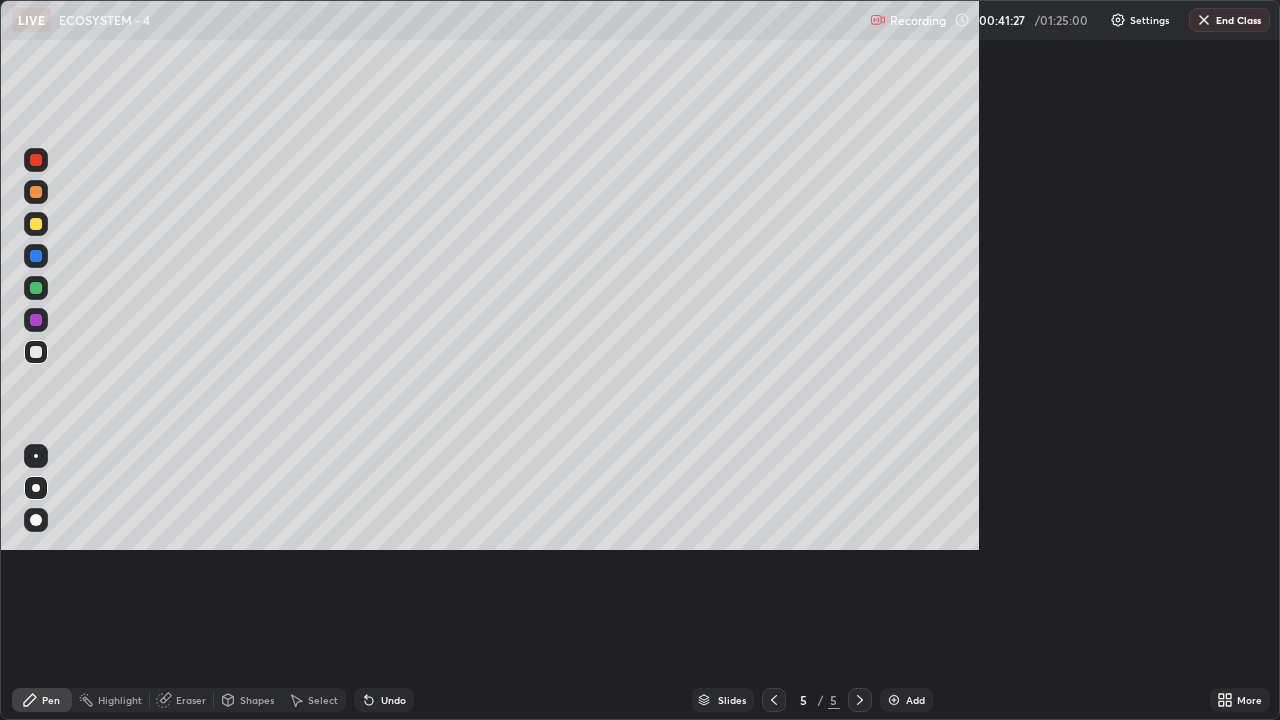 scroll, scrollTop: 99280, scrollLeft: 98720, axis: both 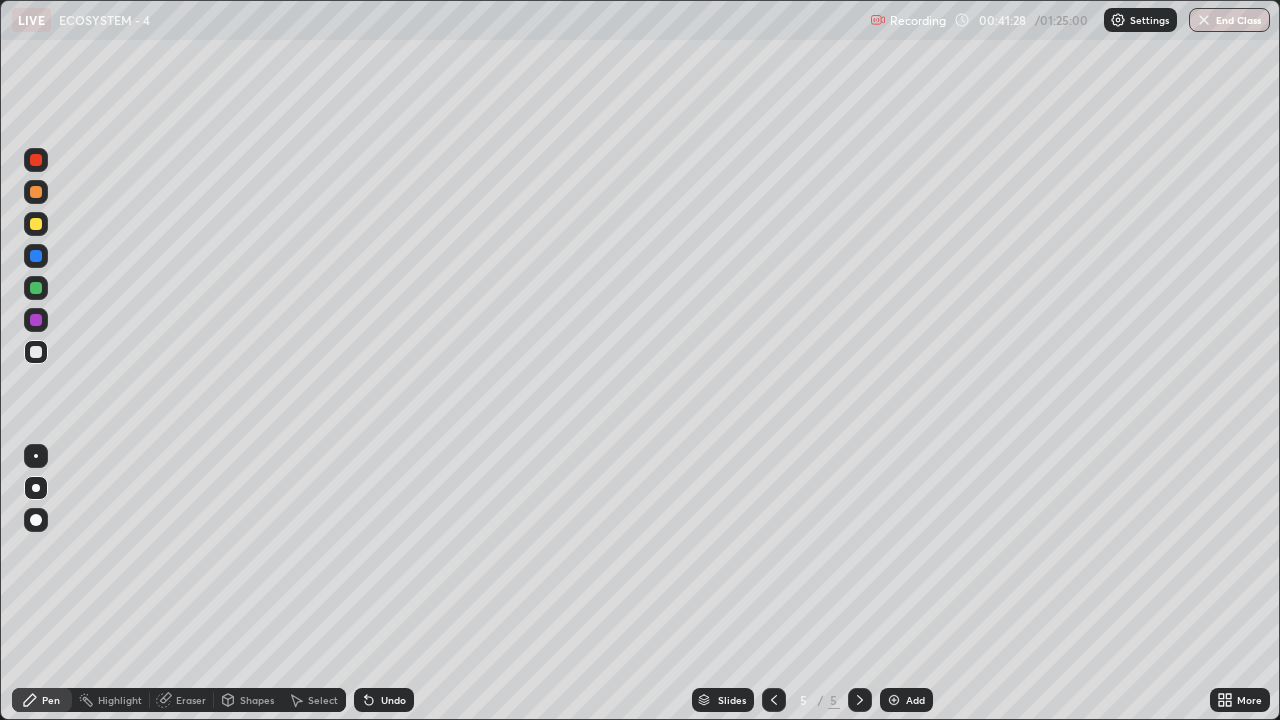 click on "Add" at bounding box center (915, 700) 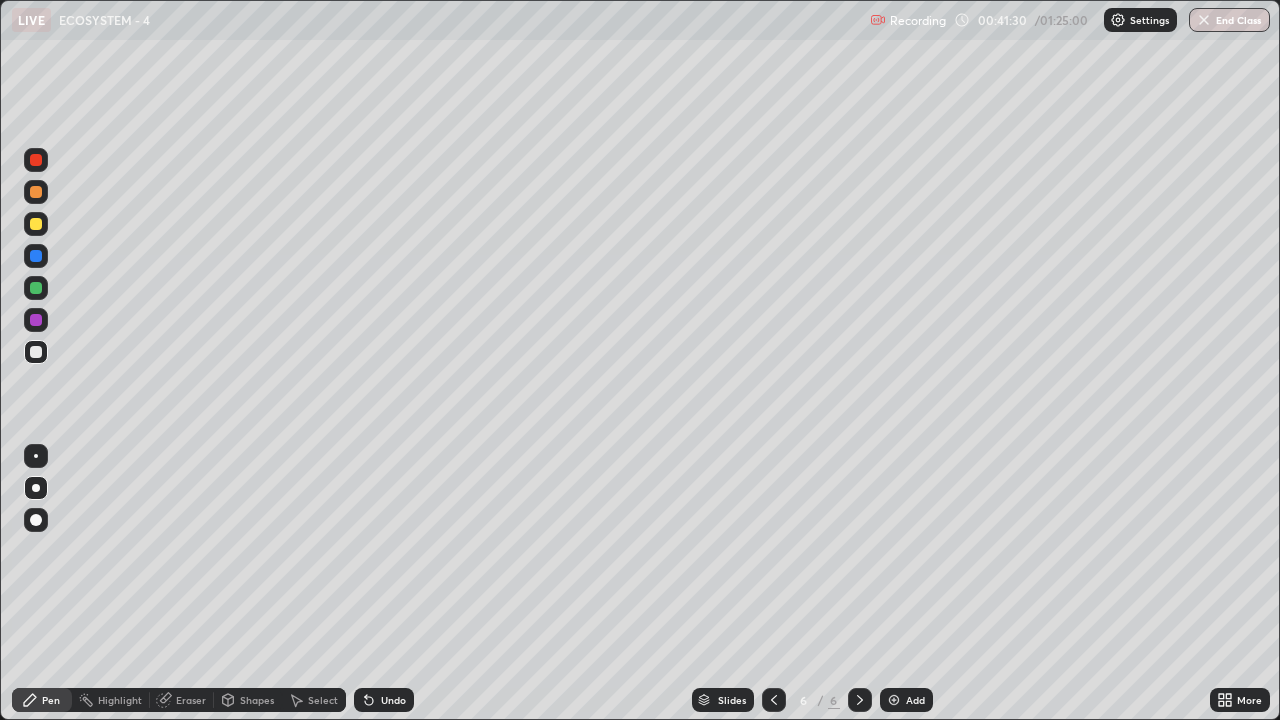click at bounding box center (36, 288) 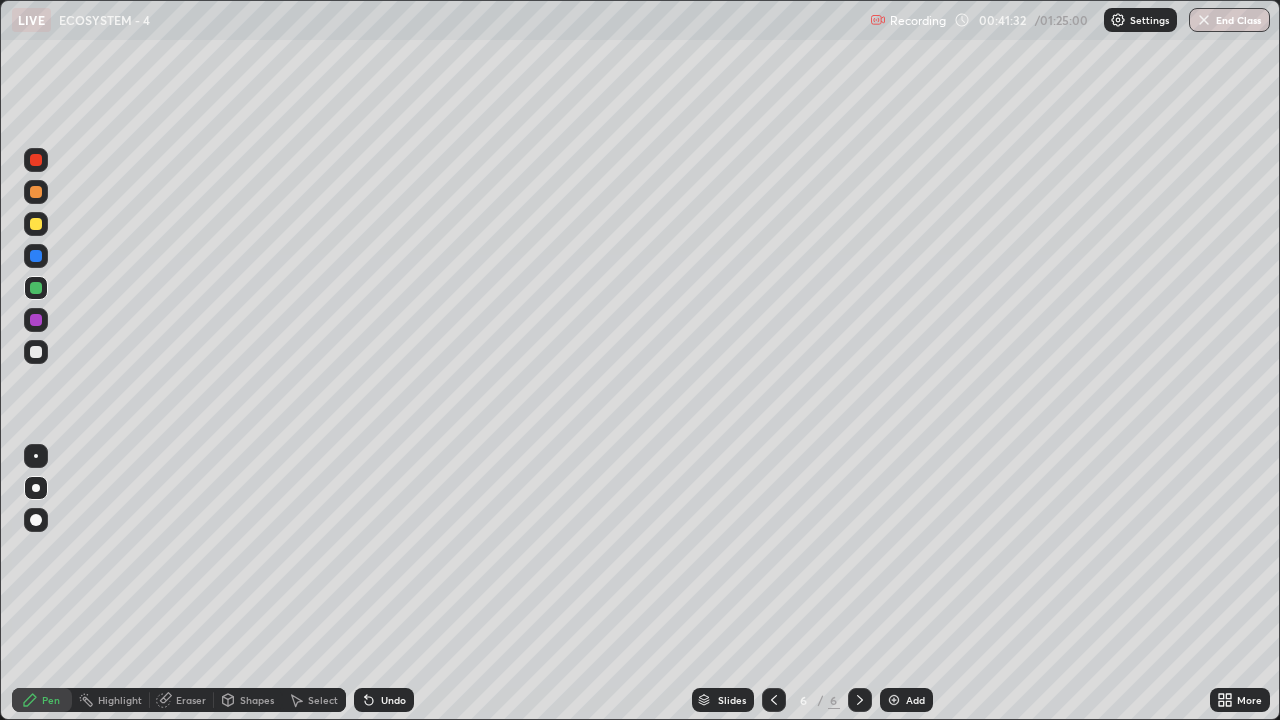 click at bounding box center [36, 224] 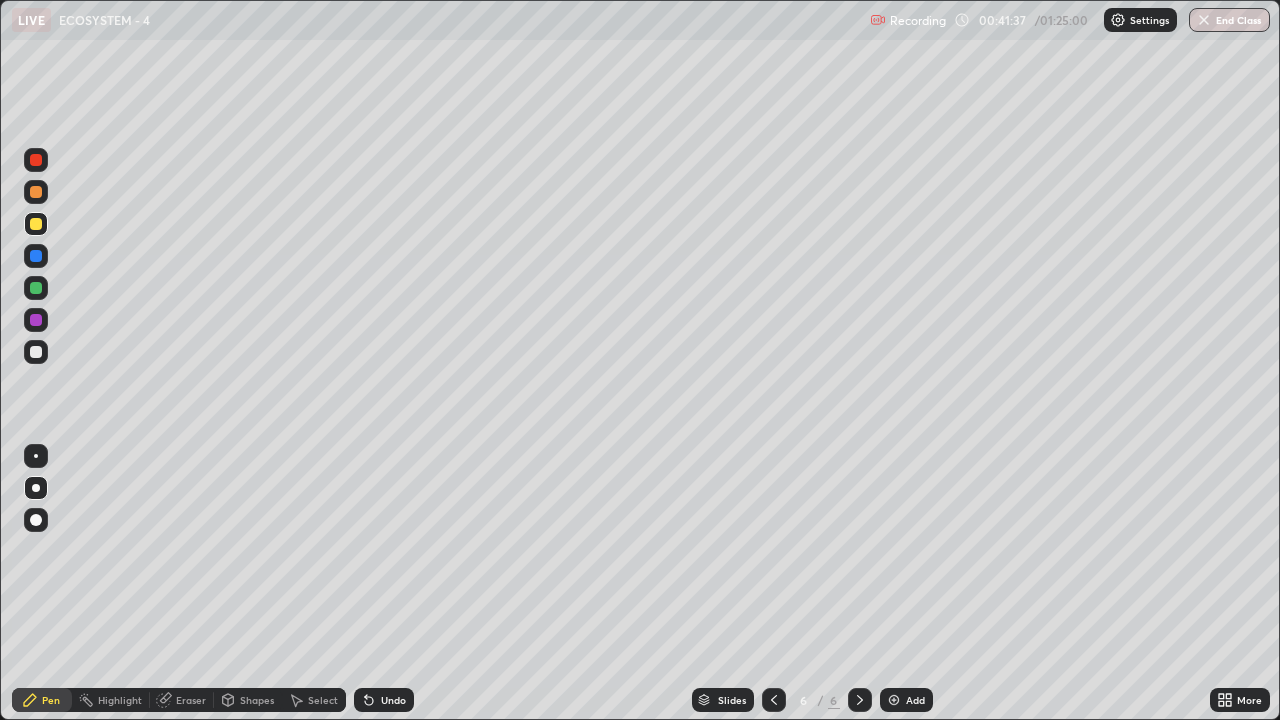click at bounding box center [36, 288] 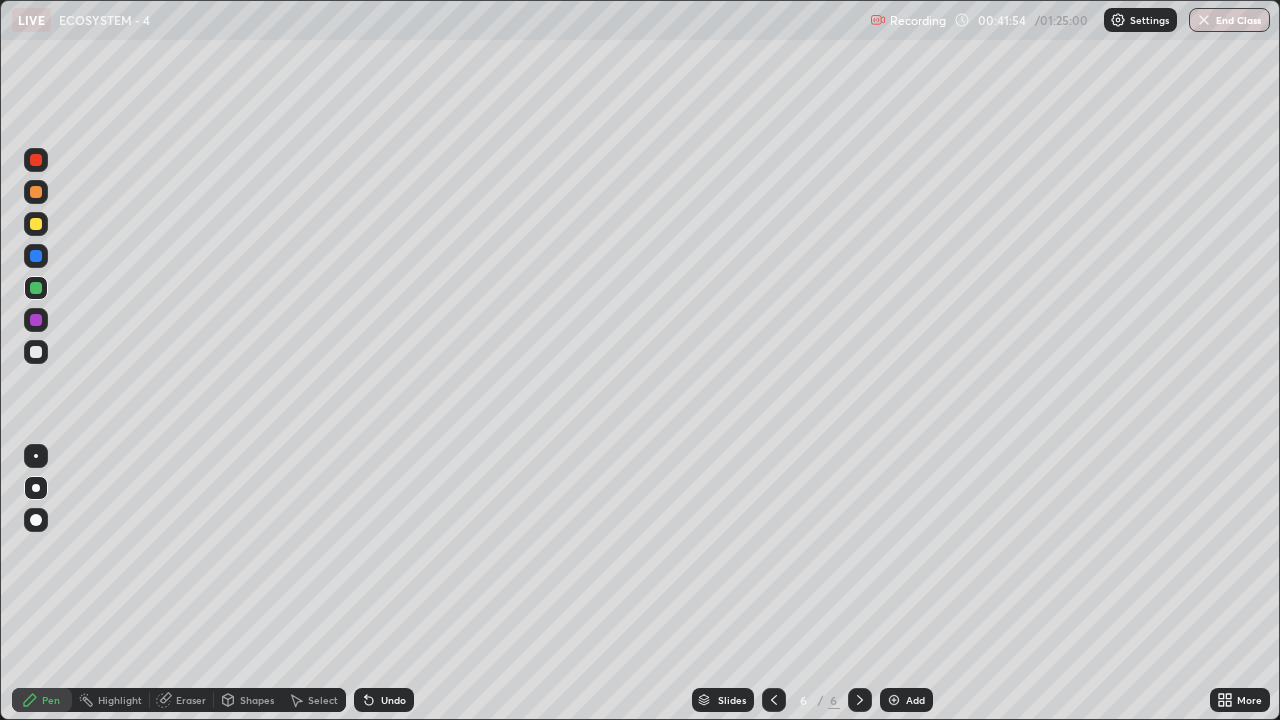 click at bounding box center (36, 352) 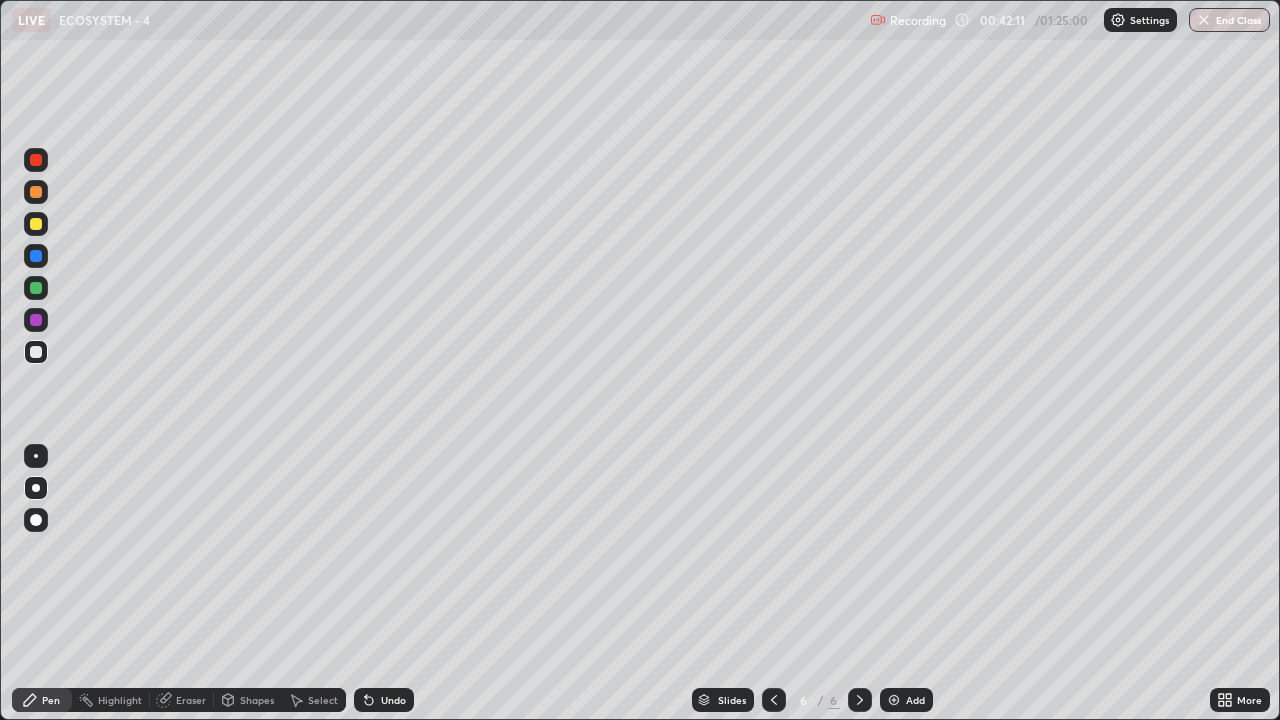 click at bounding box center [36, 224] 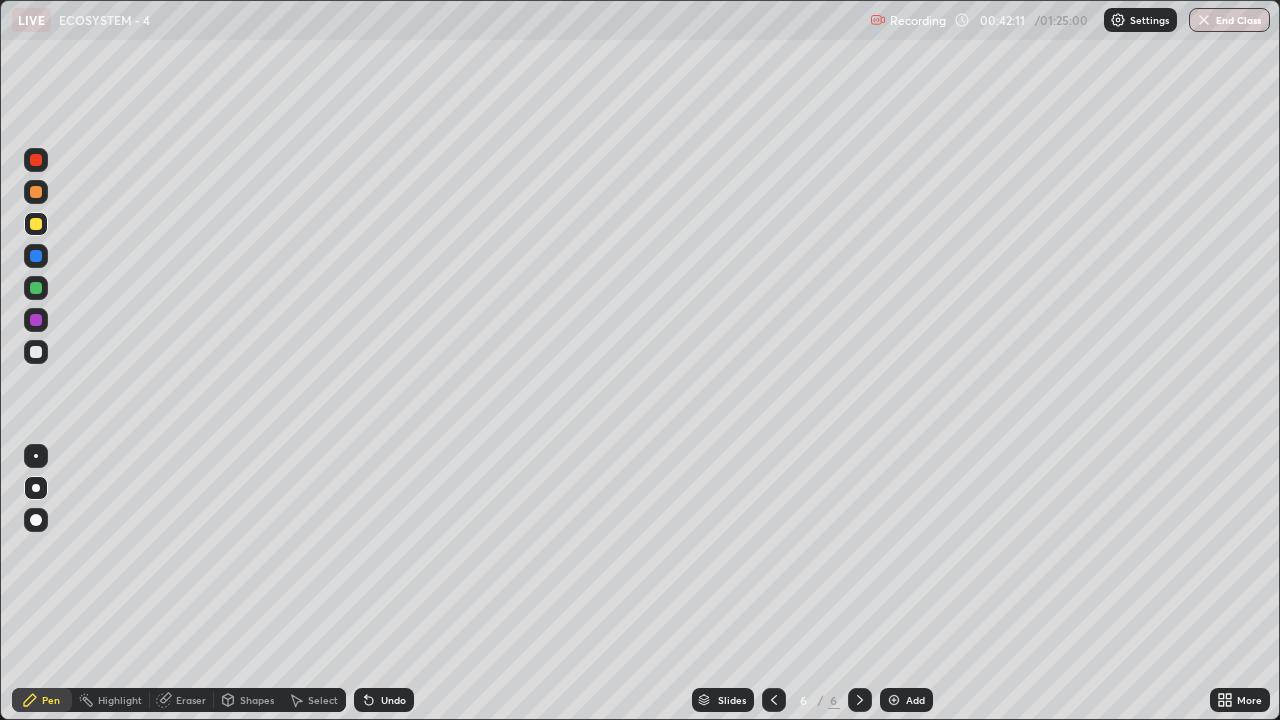 click at bounding box center [36, 192] 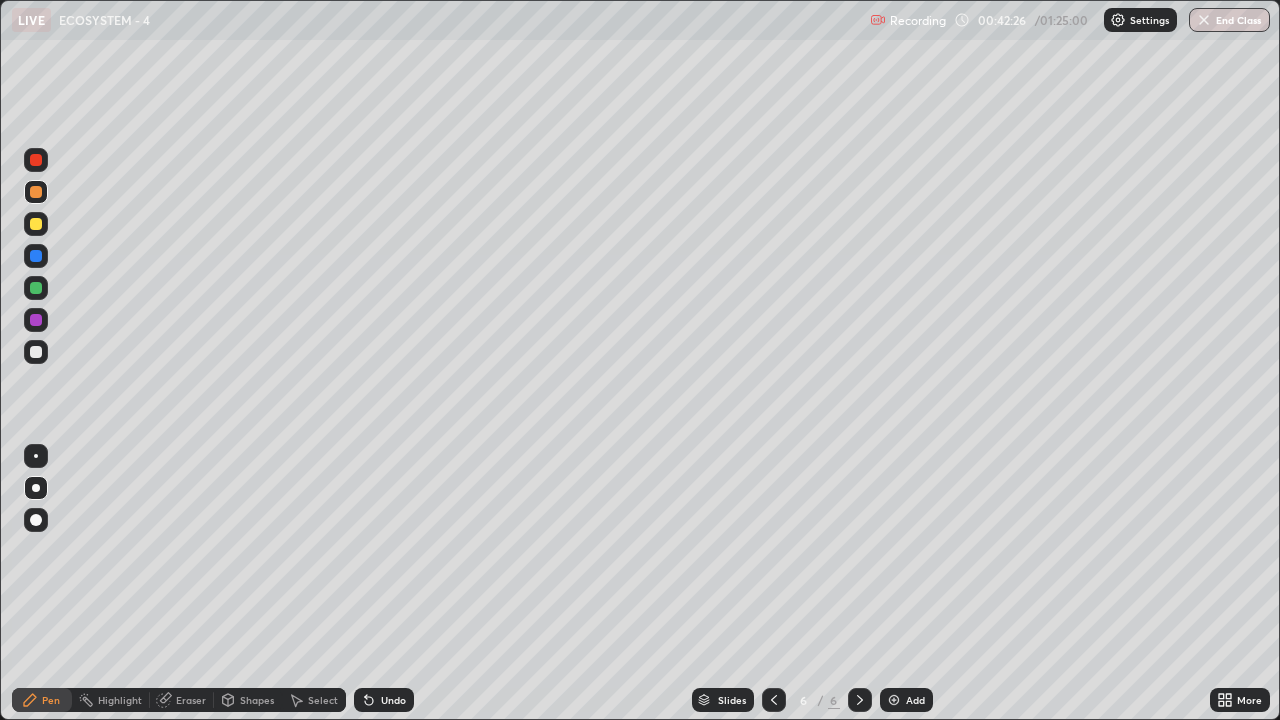 click at bounding box center [36, 256] 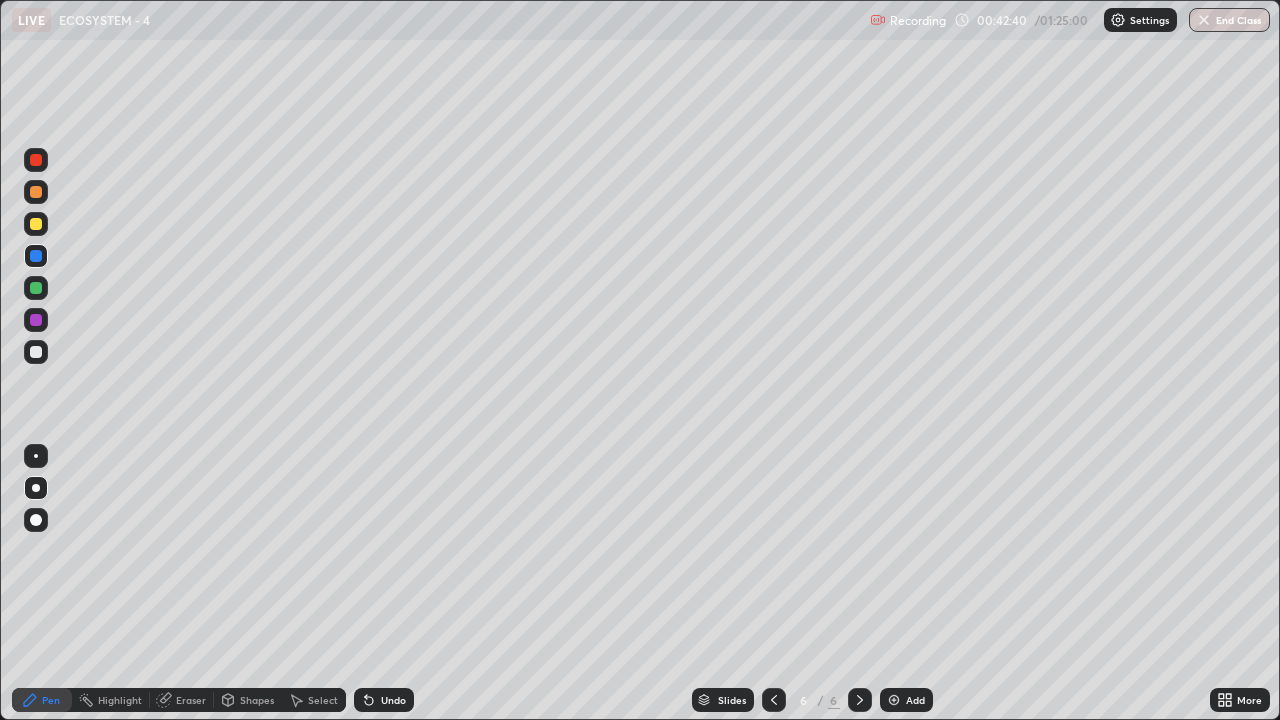 click at bounding box center [36, 288] 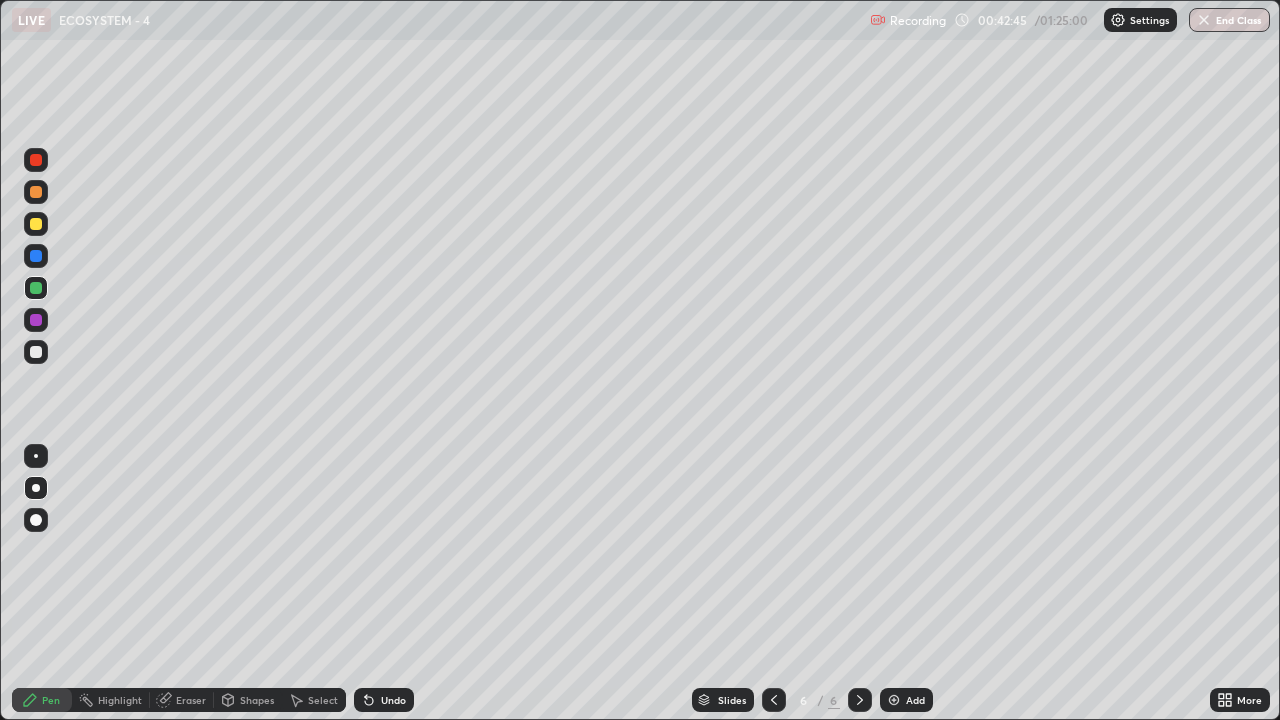 click on "Undo" at bounding box center [393, 700] 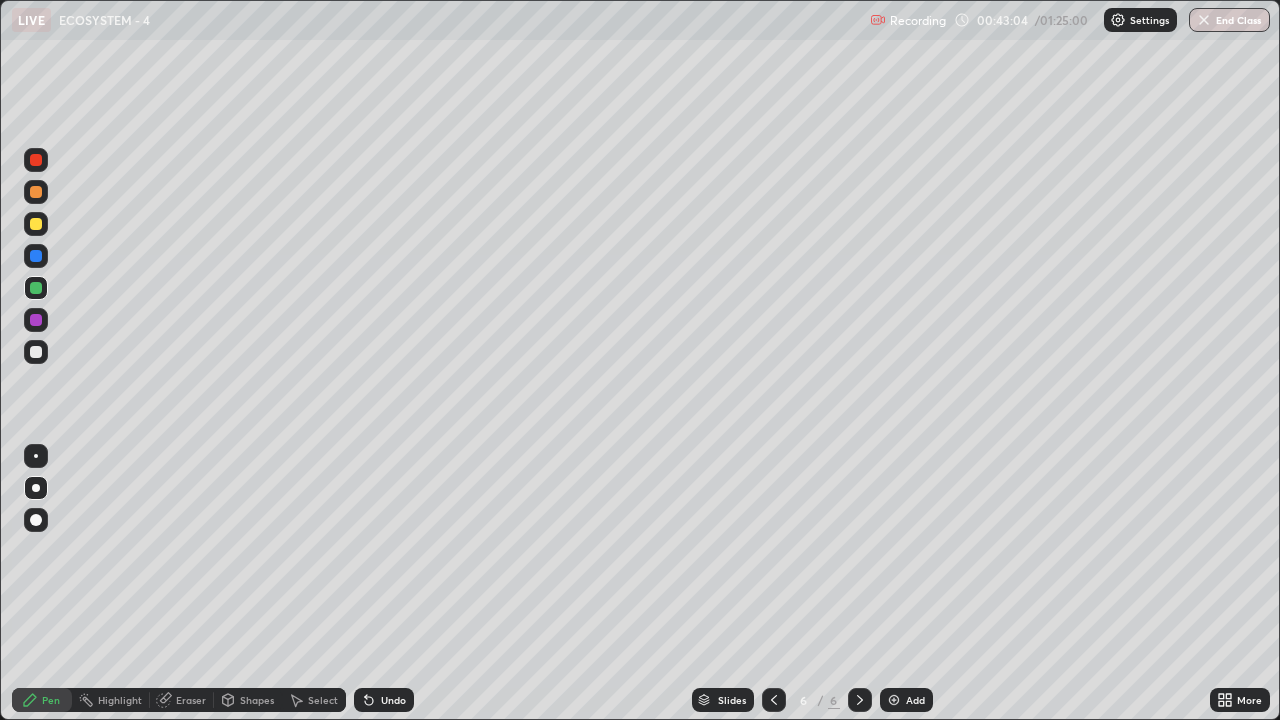 click at bounding box center (36, 352) 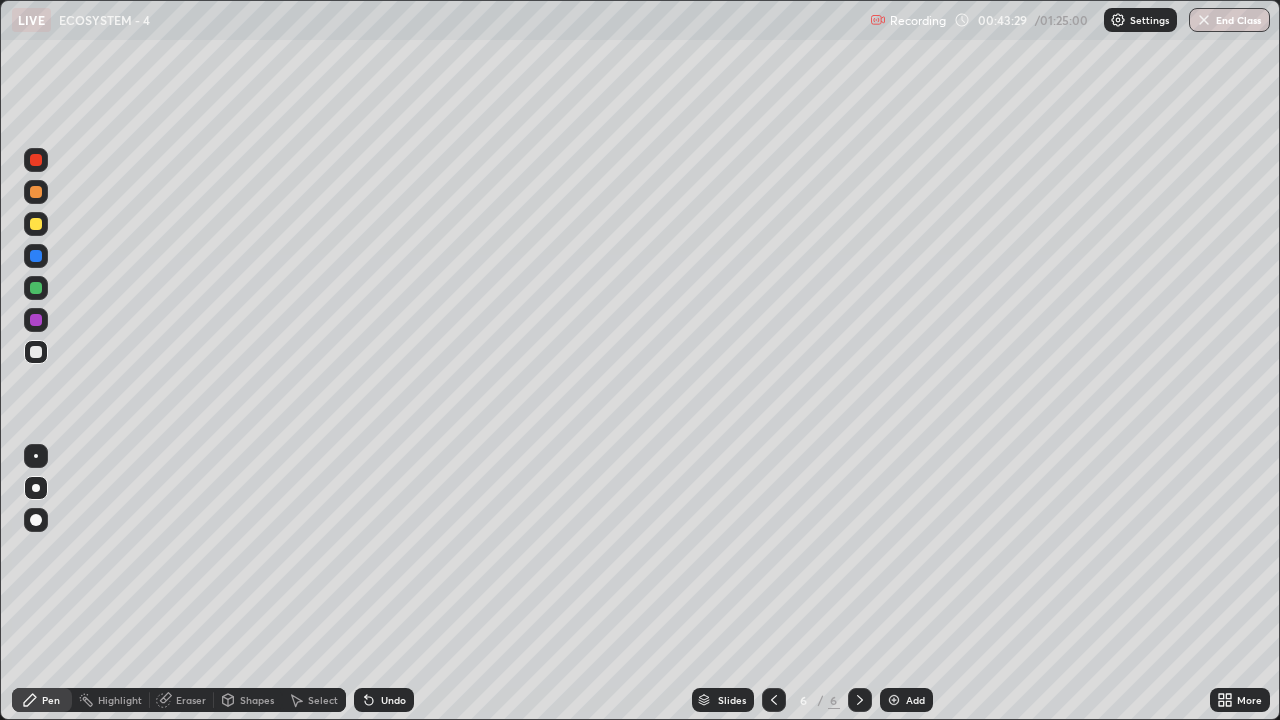 click at bounding box center [36, 192] 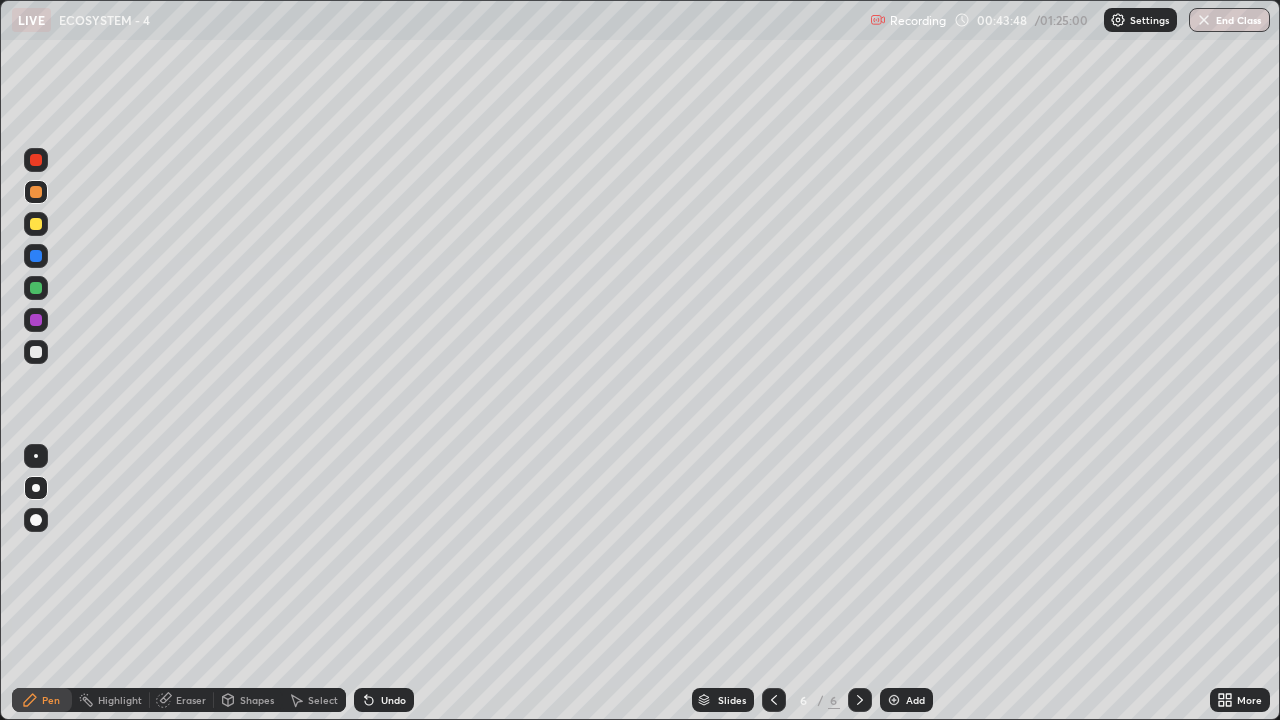 click at bounding box center [36, 288] 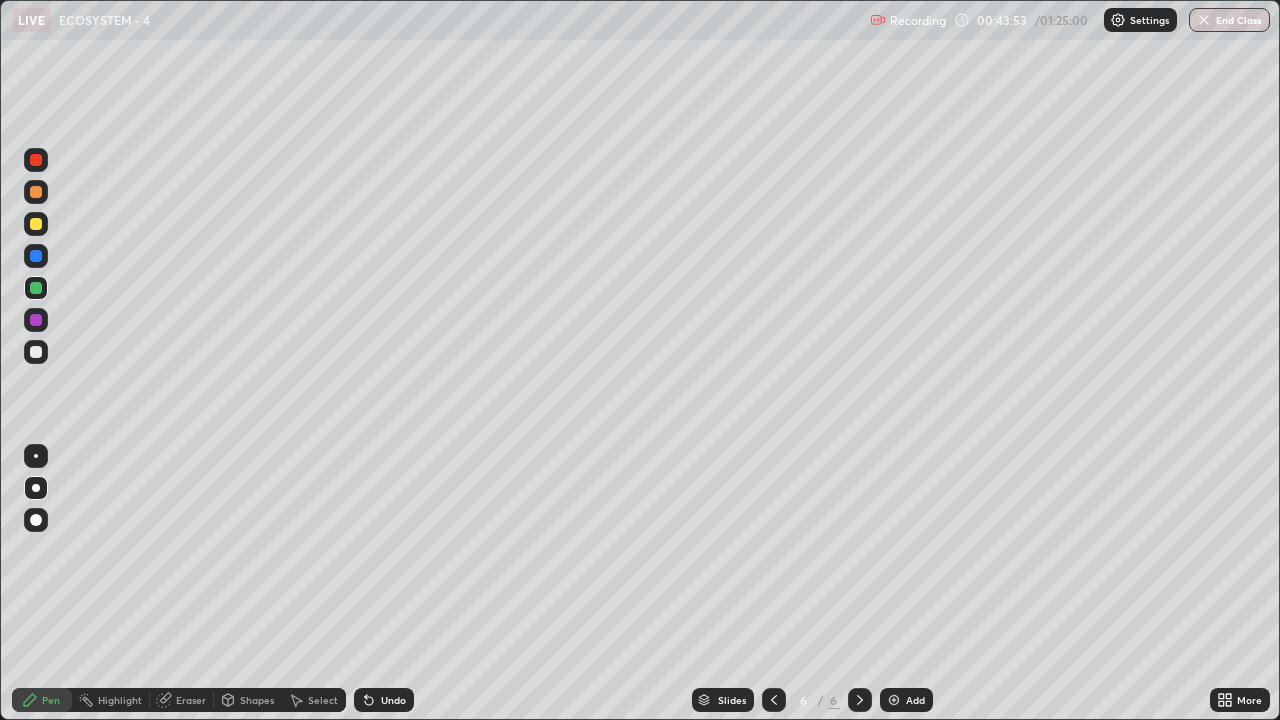 click on "Highlight" at bounding box center [120, 700] 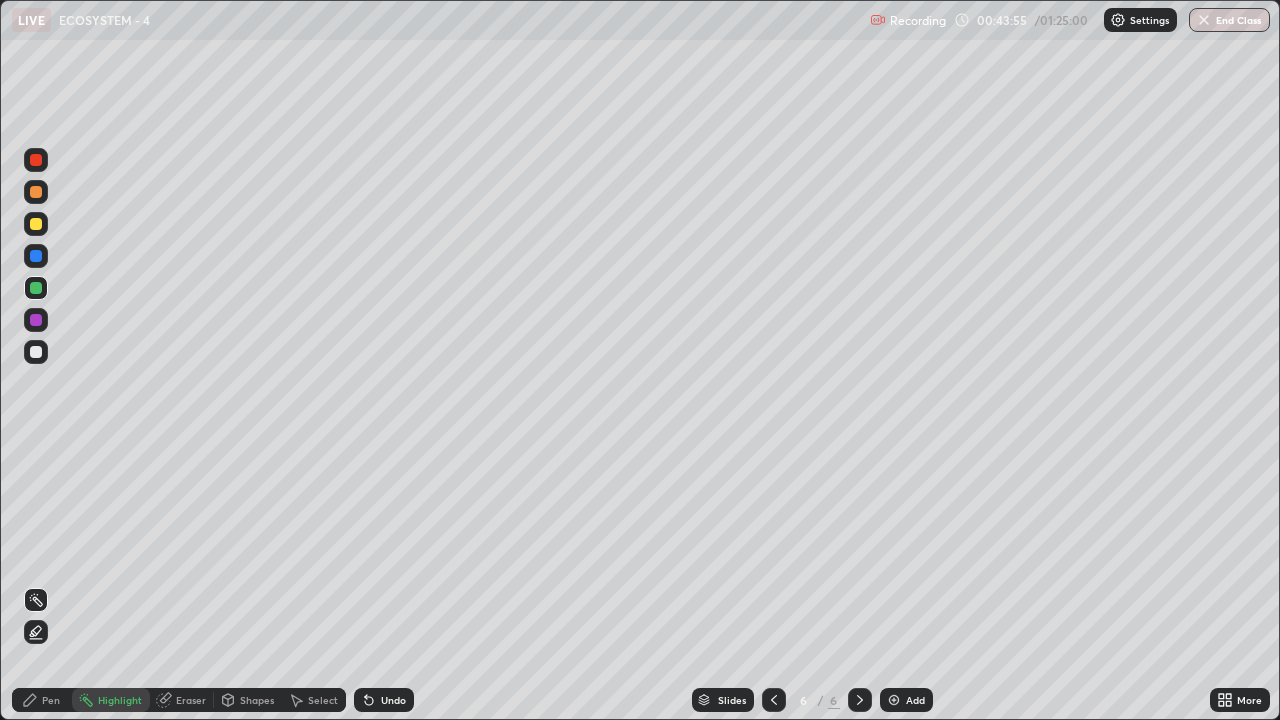 click on "Shapes" at bounding box center (257, 700) 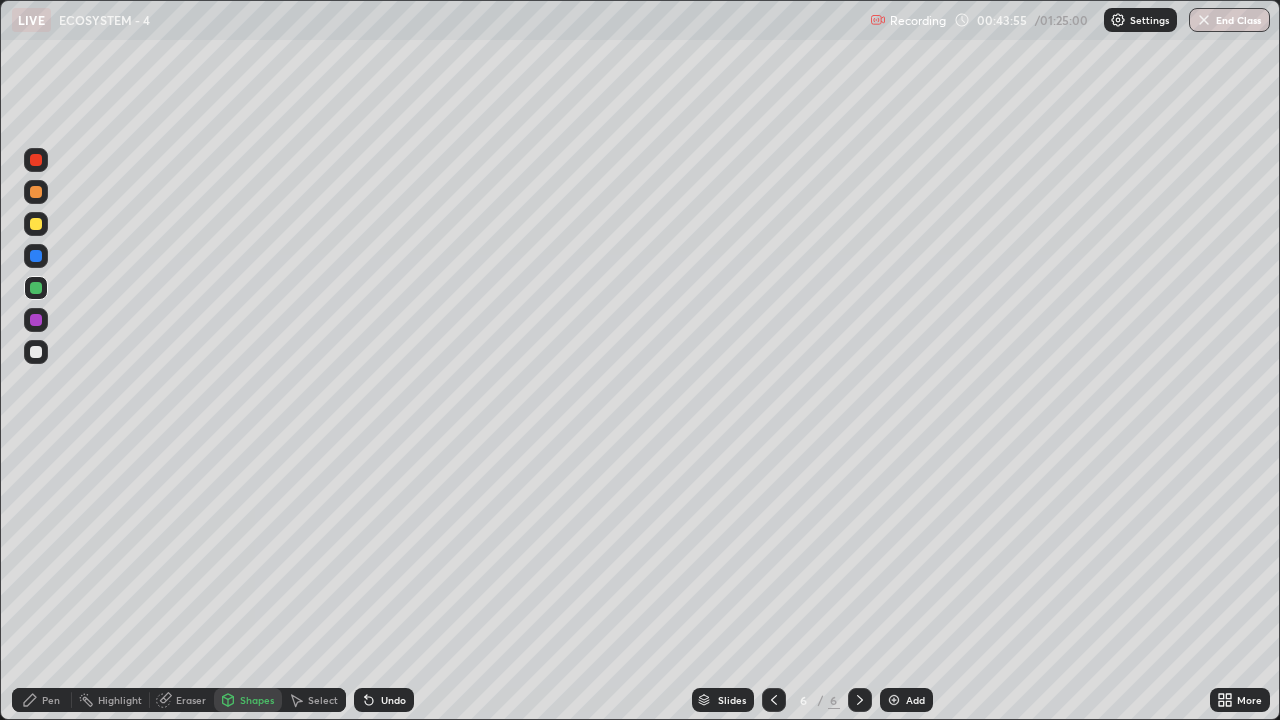 click on "Eraser" at bounding box center (191, 700) 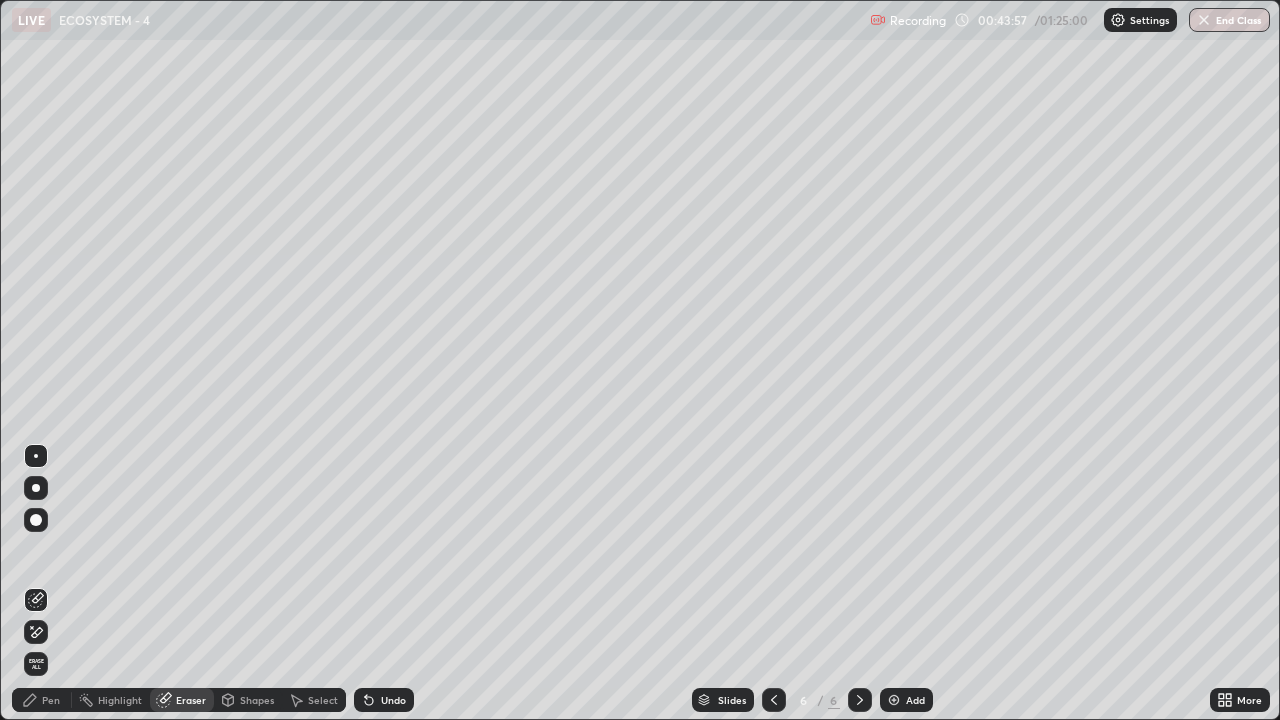click on "Pen" at bounding box center (51, 700) 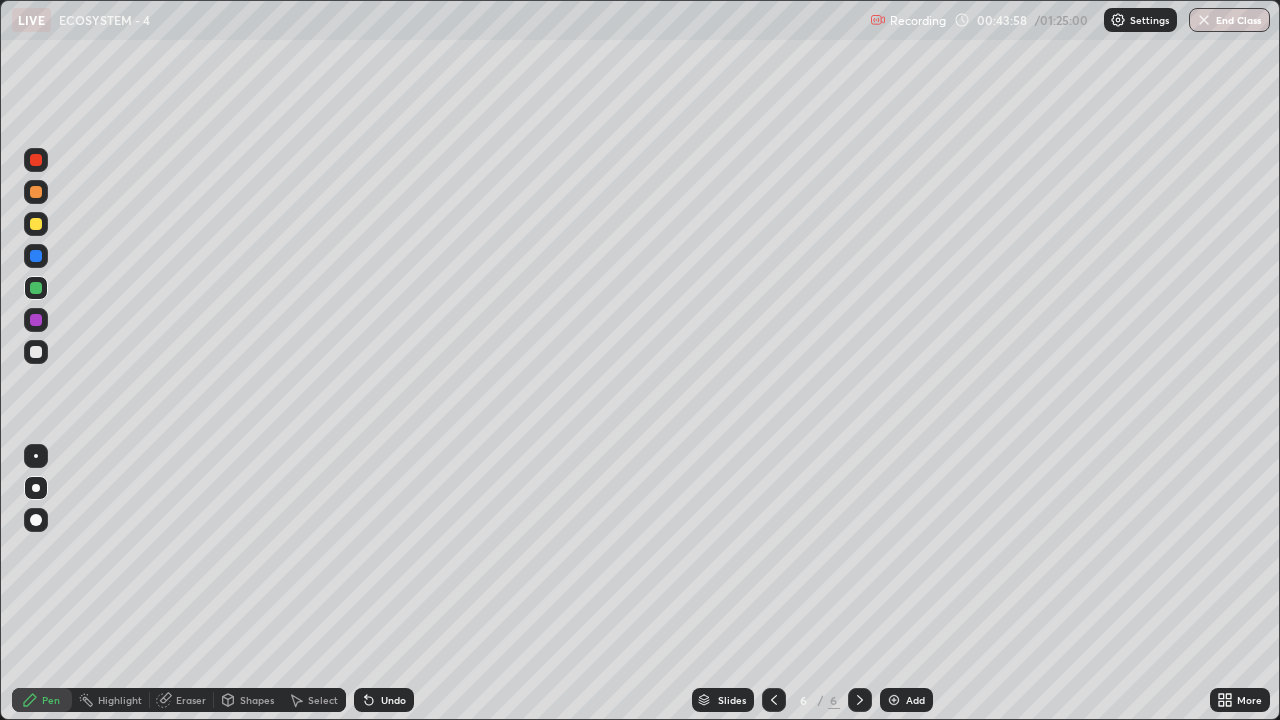 click at bounding box center (36, 352) 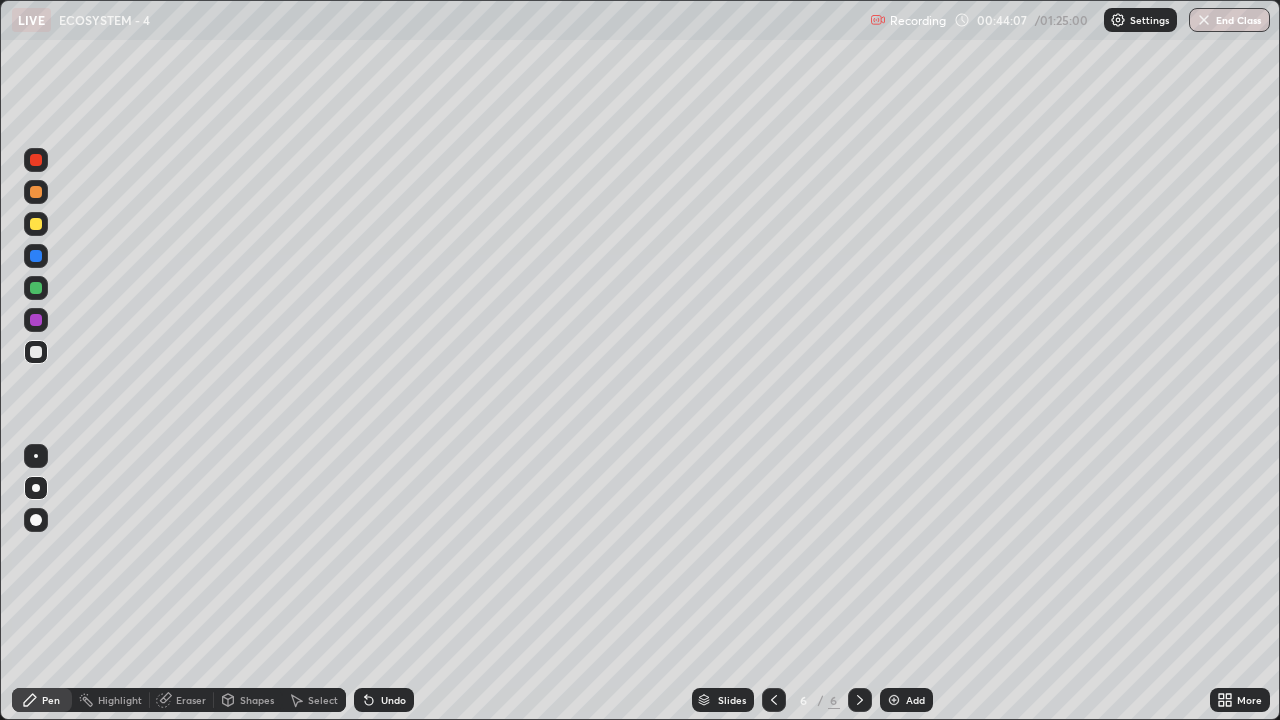 click at bounding box center (36, 288) 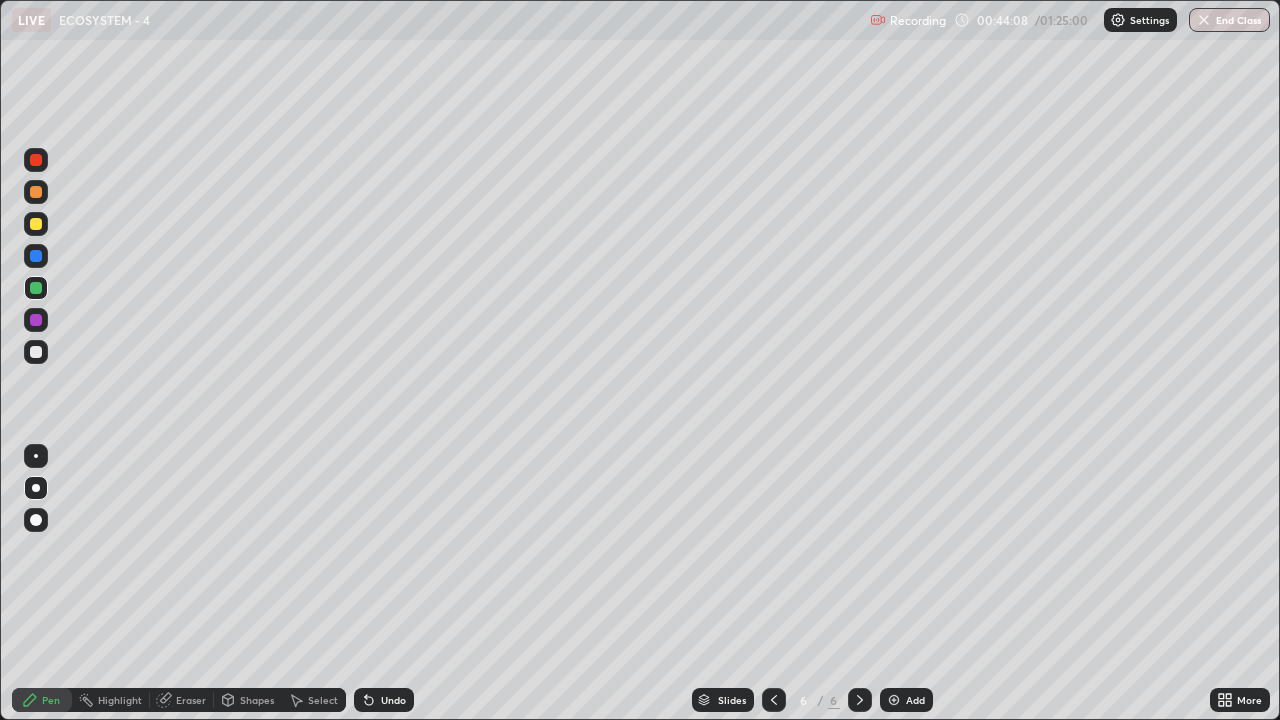 click at bounding box center [36, 352] 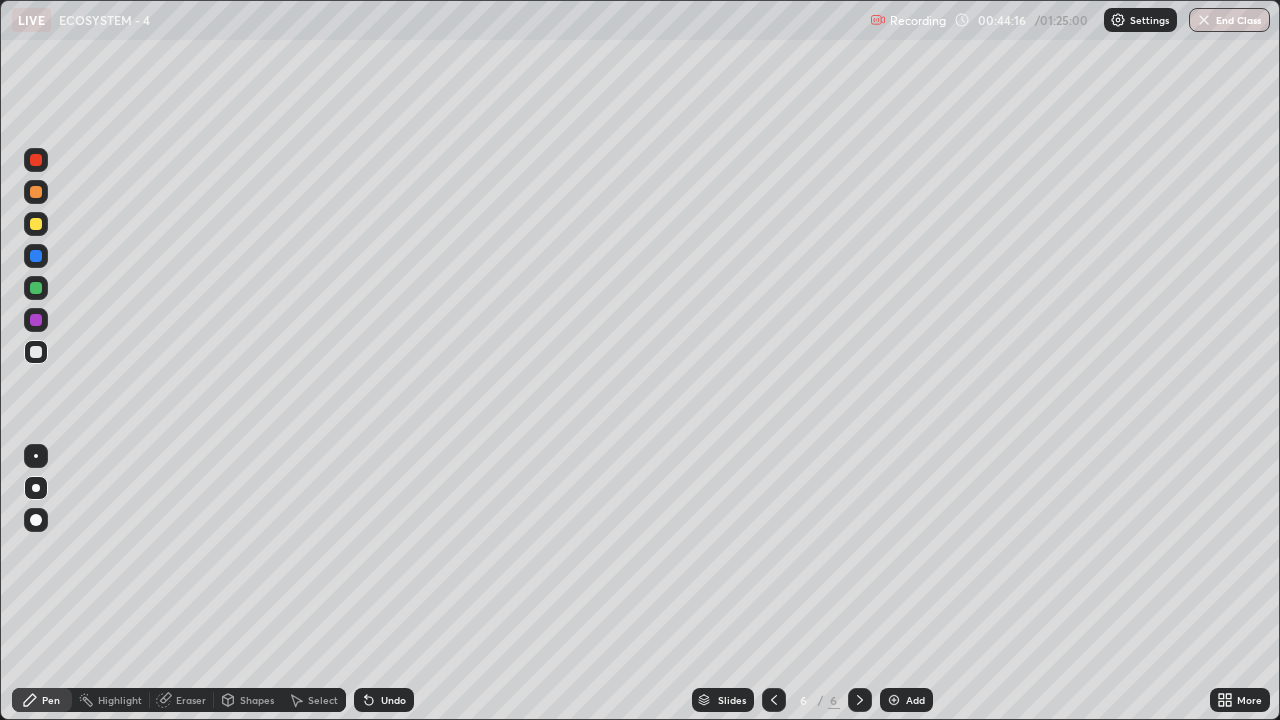 click at bounding box center (36, 256) 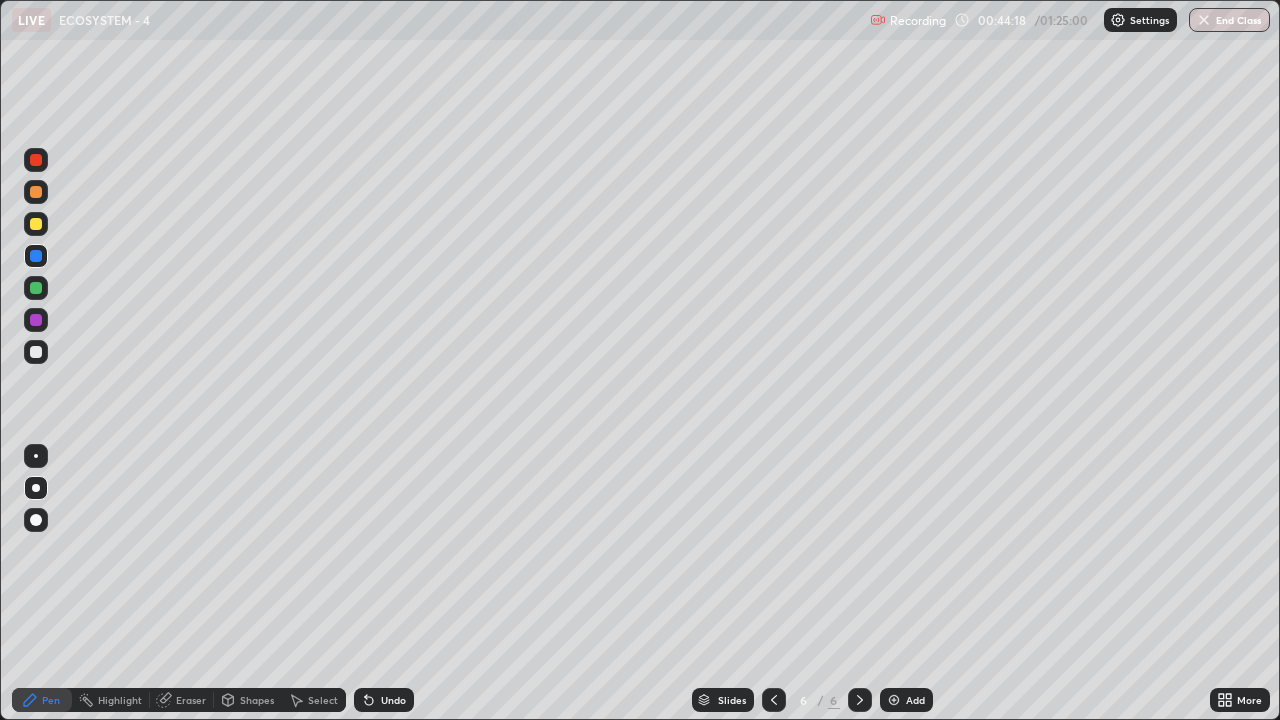 click at bounding box center (36, 160) 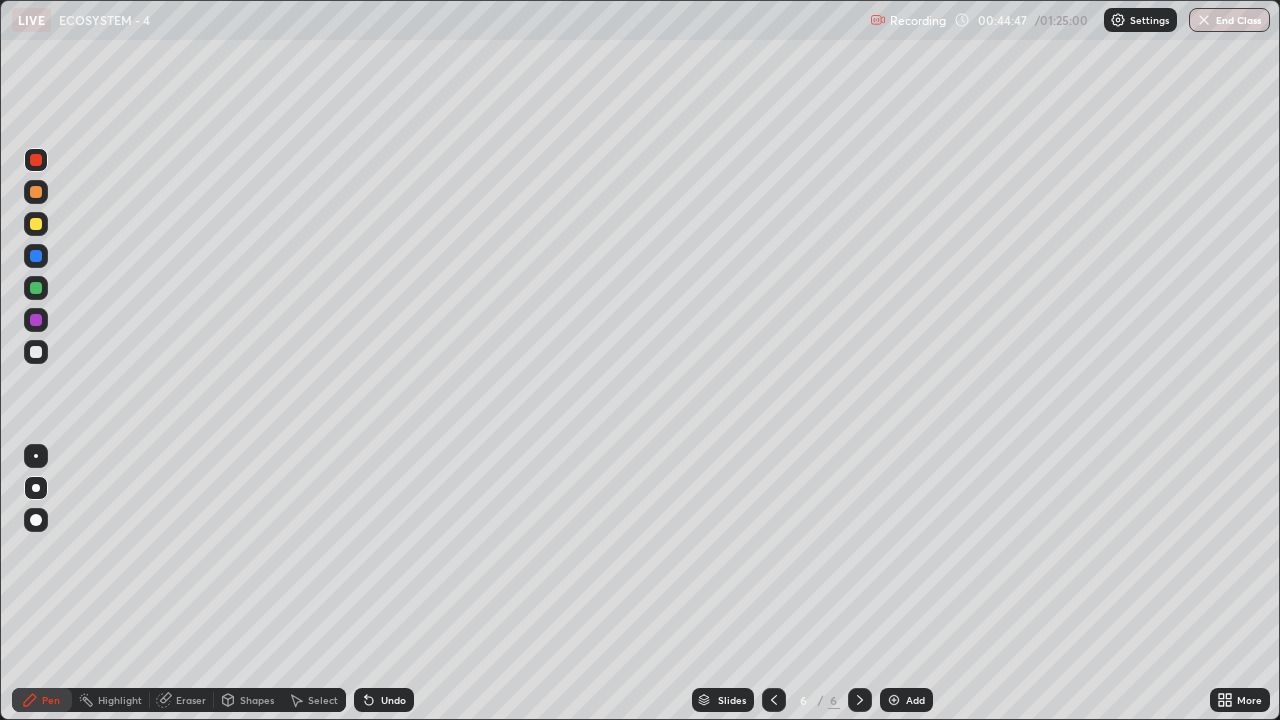 click at bounding box center (36, 352) 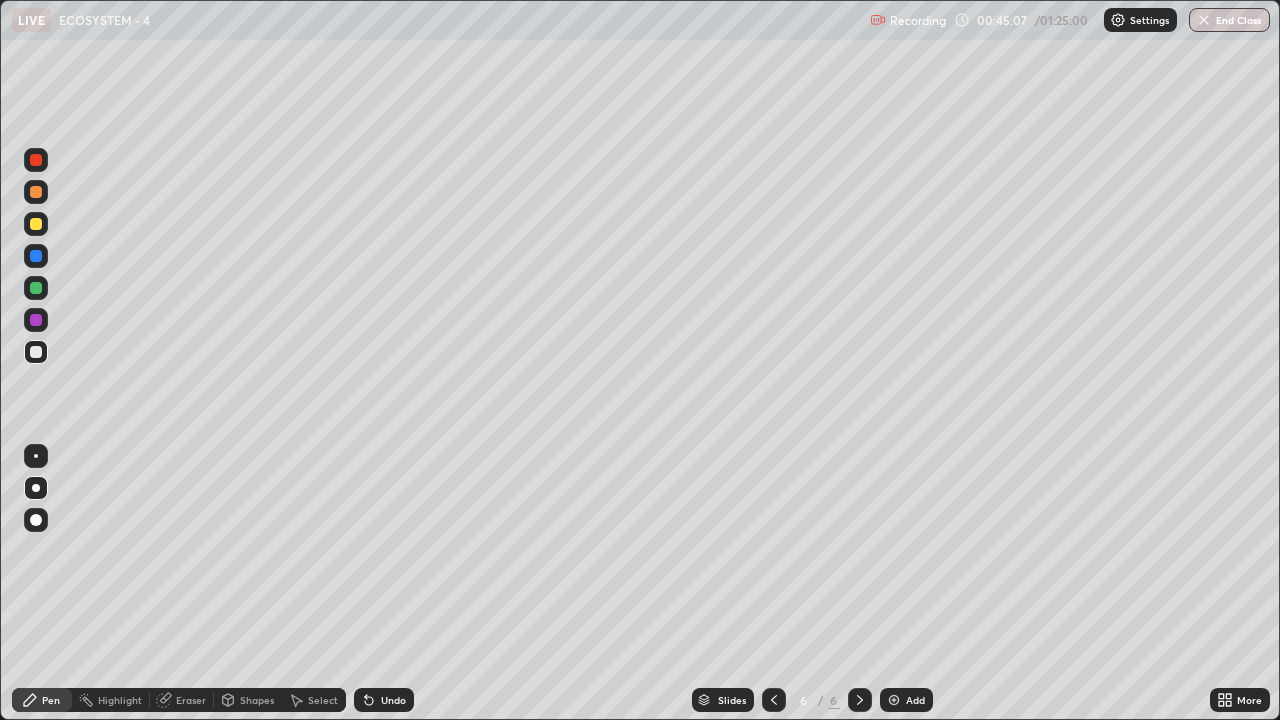 click at bounding box center [36, 192] 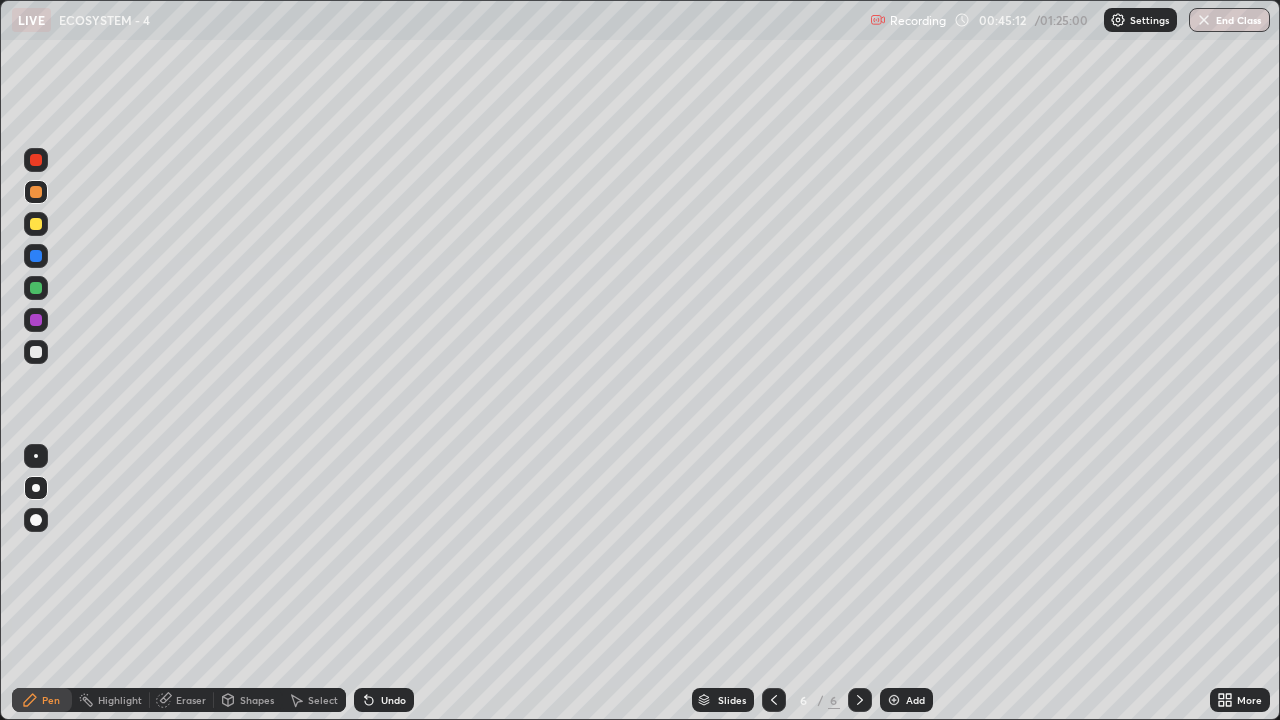 click at bounding box center (36, 352) 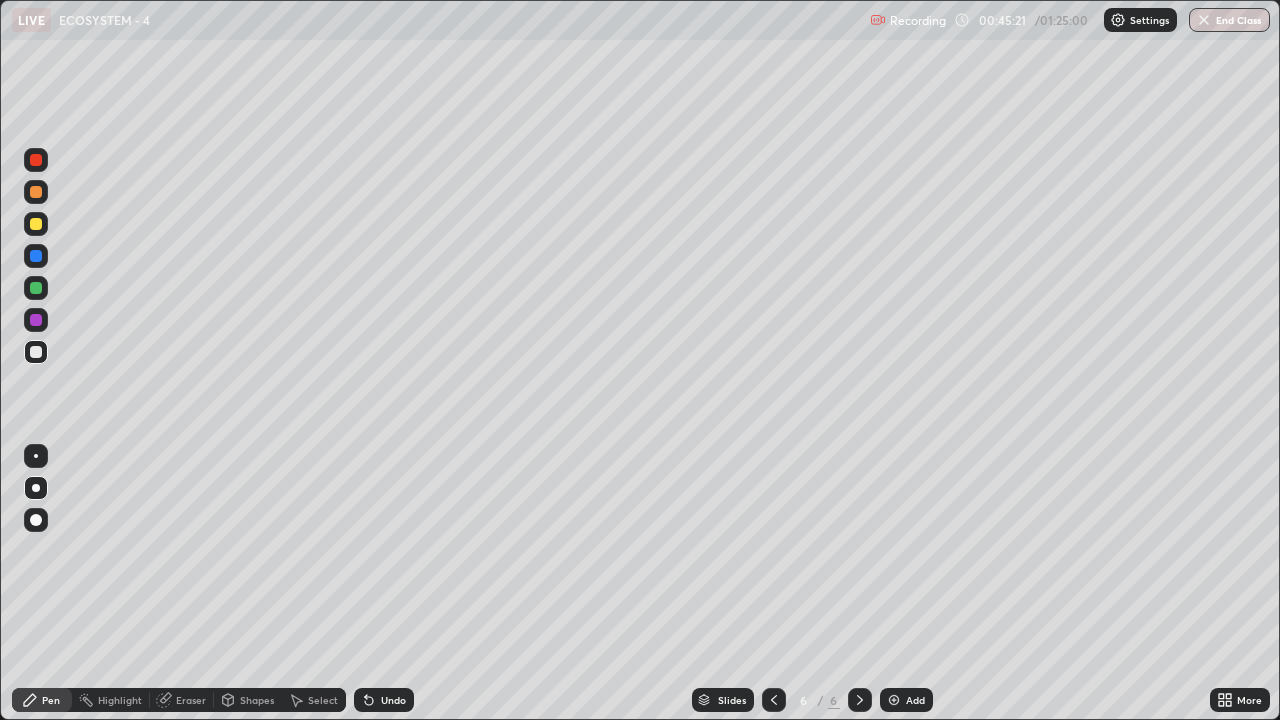 click at bounding box center [36, 160] 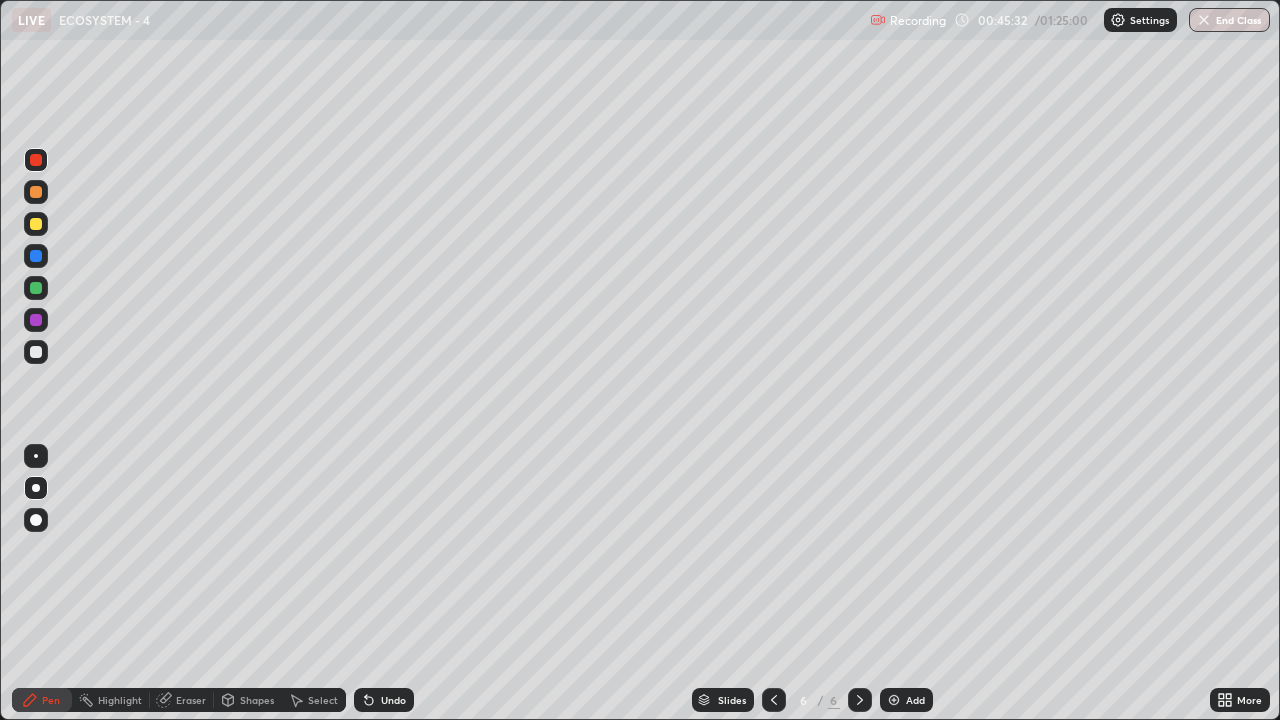 click at bounding box center [36, 488] 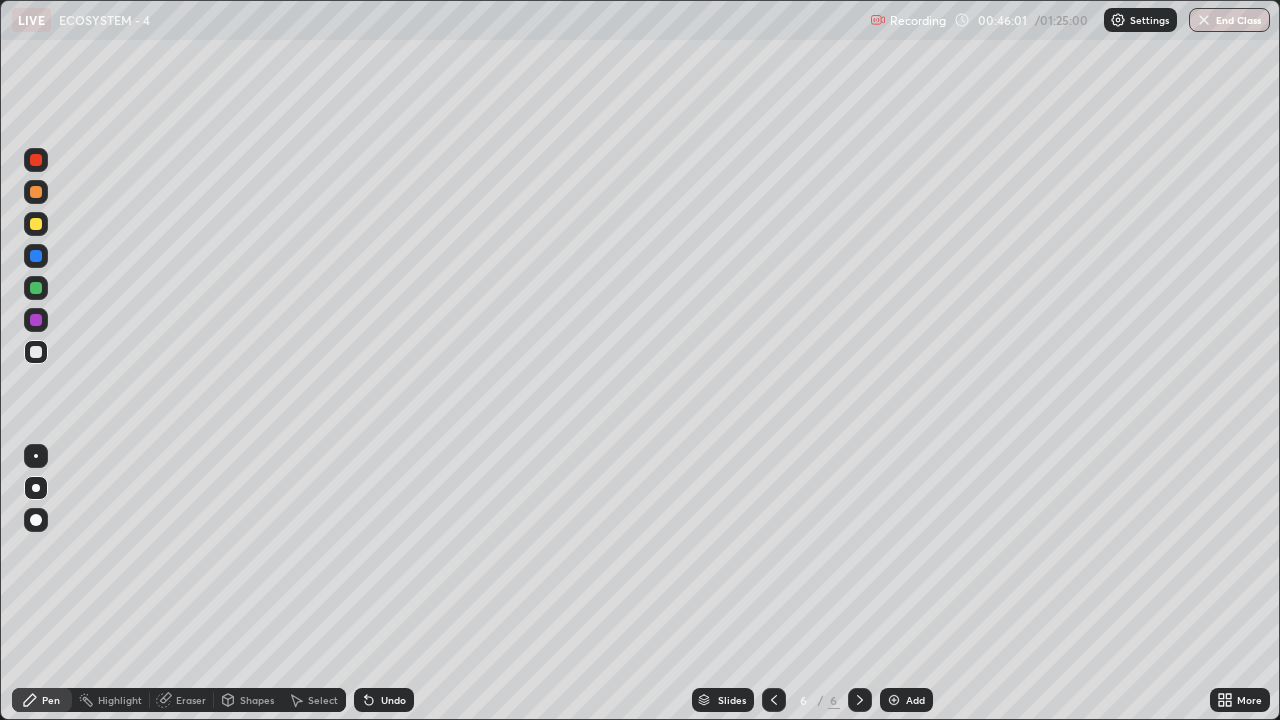 click at bounding box center (36, 488) 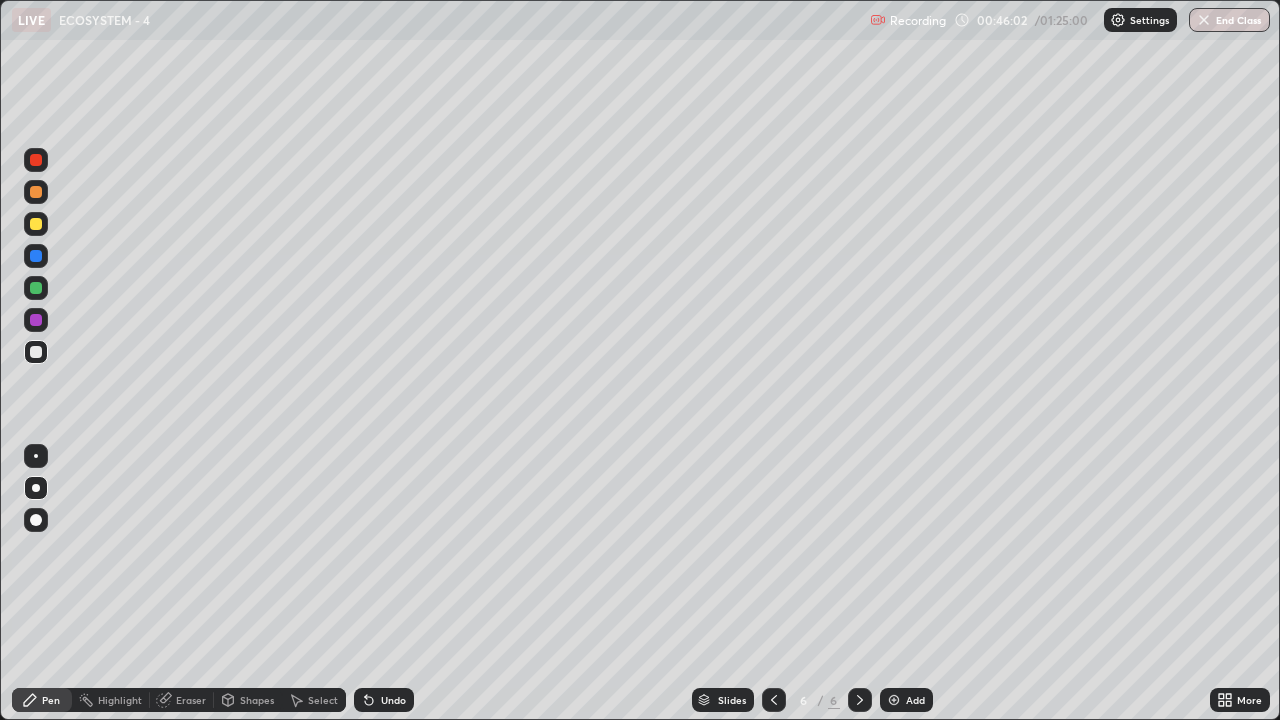 click at bounding box center [36, 192] 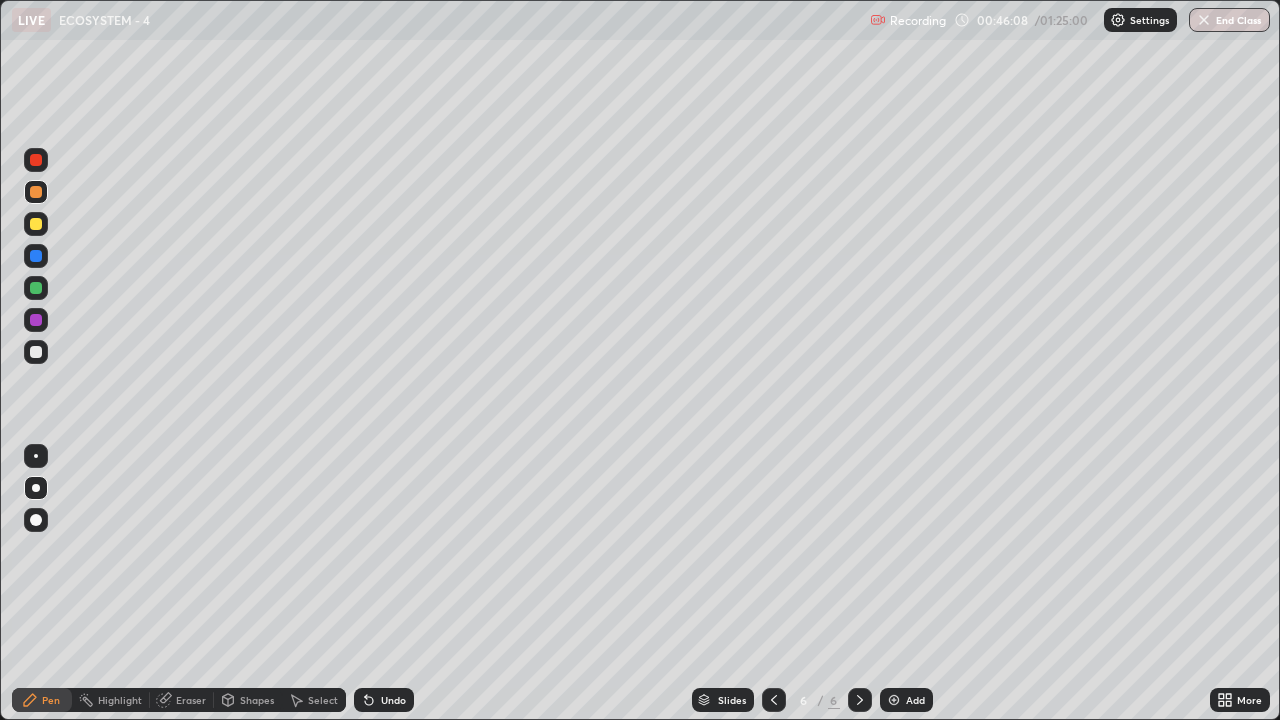 click at bounding box center [36, 352] 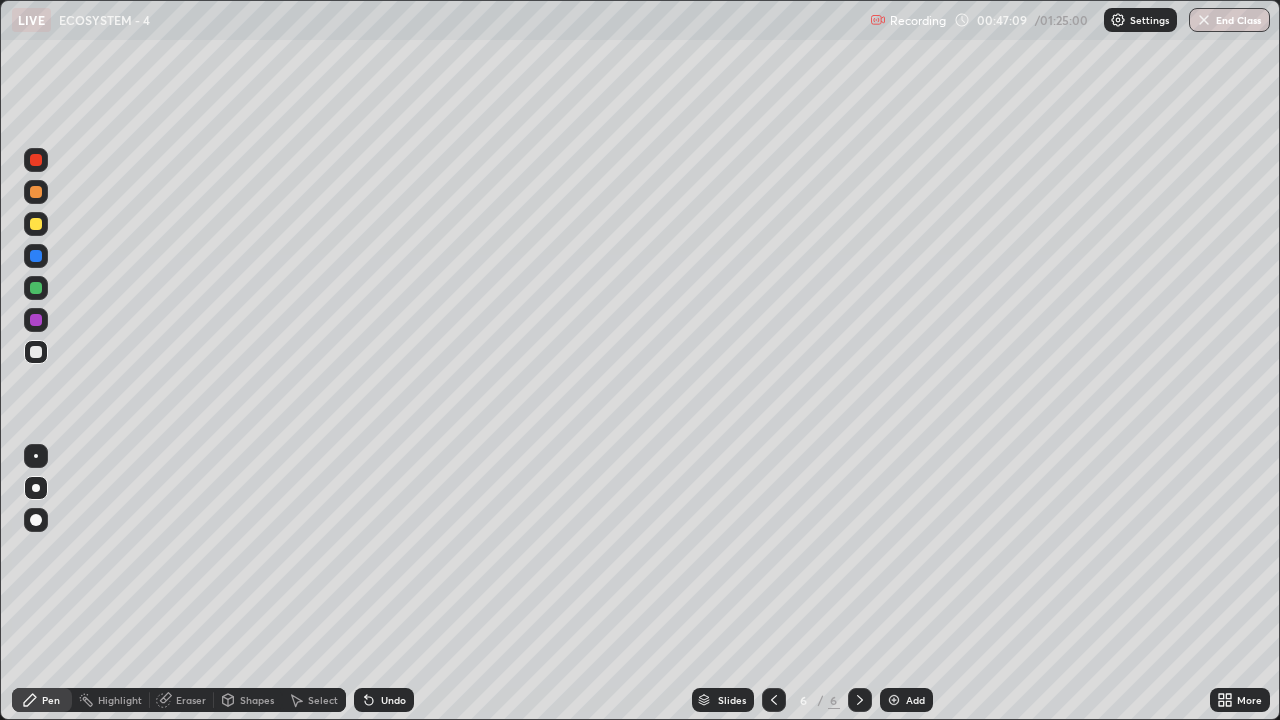 click at bounding box center [36, 224] 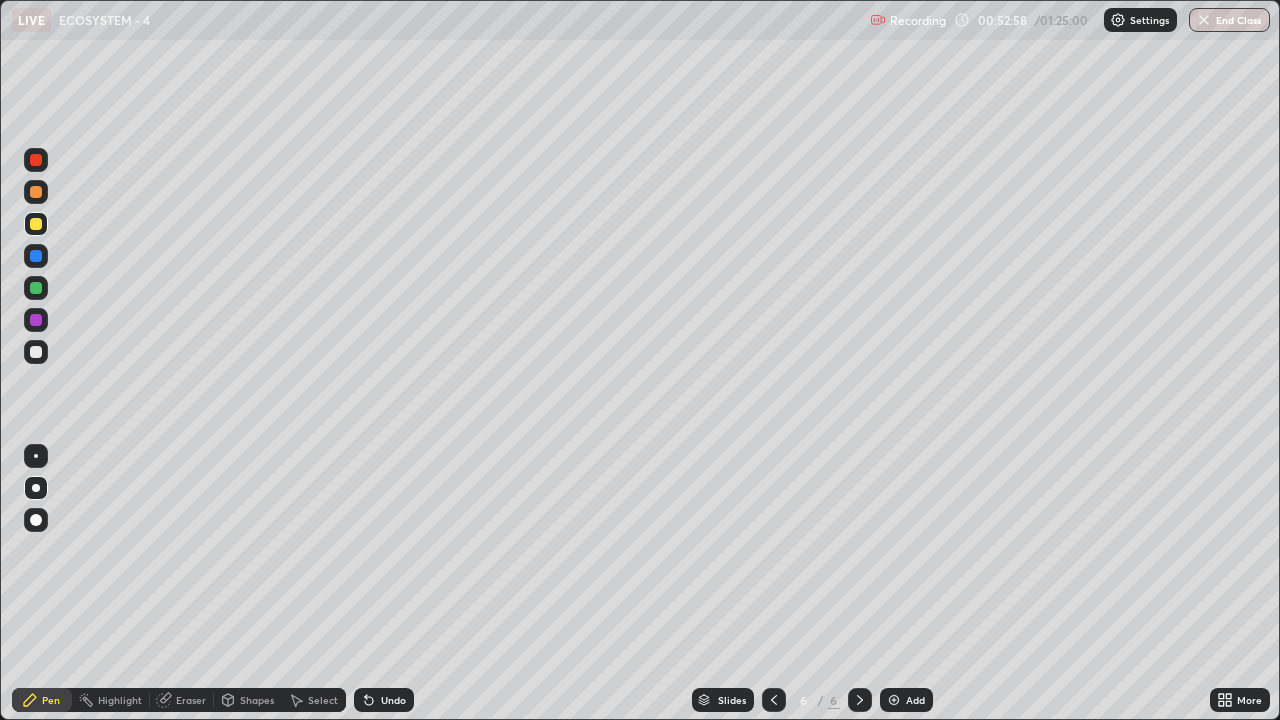 click at bounding box center (894, 700) 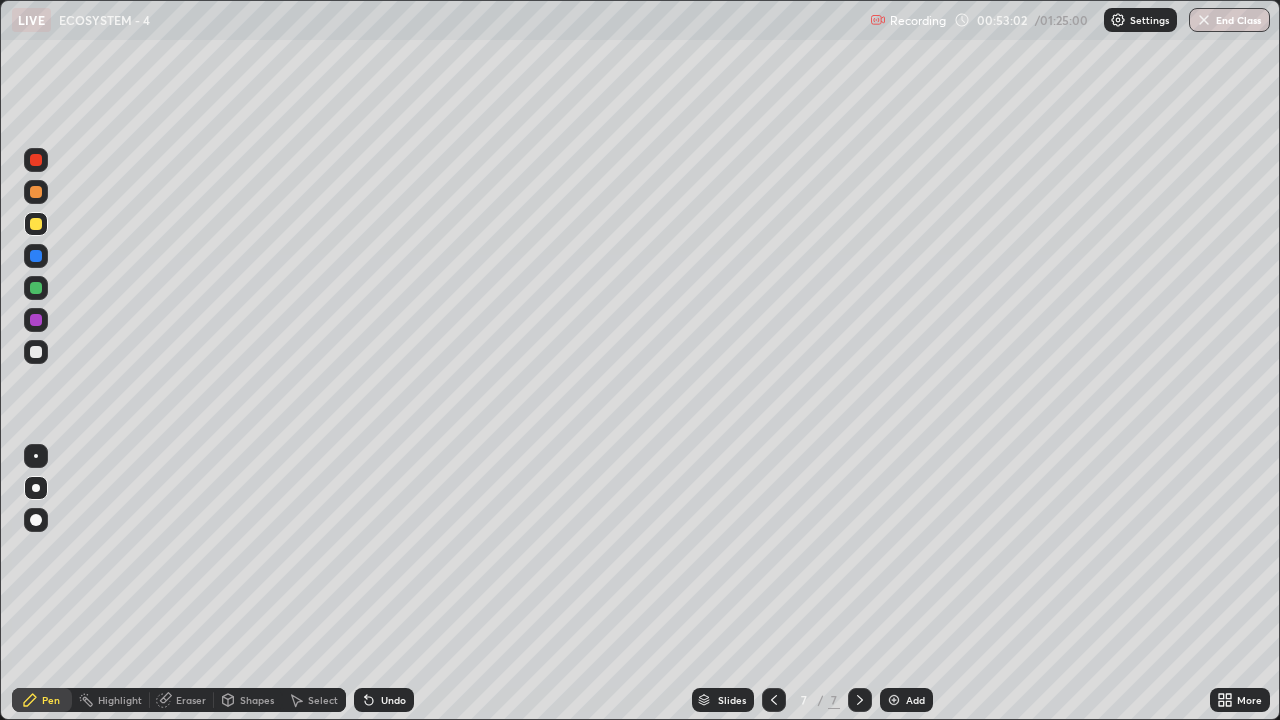 click at bounding box center [36, 288] 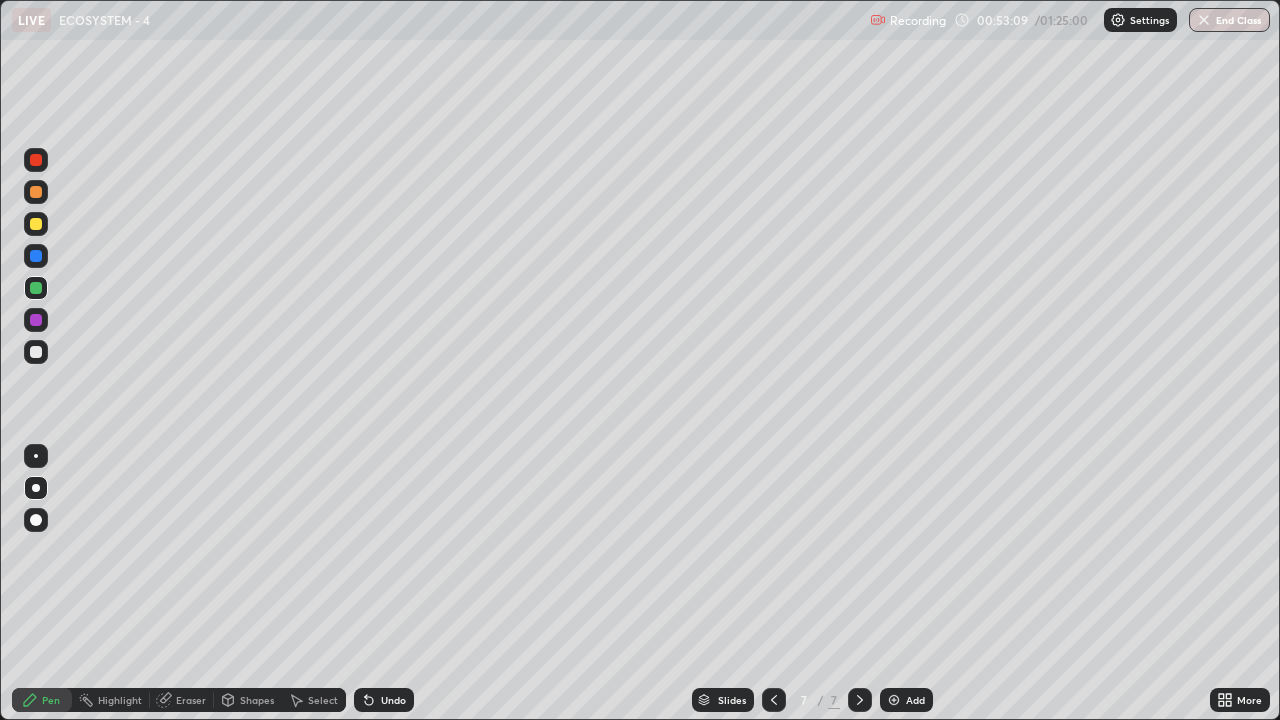 click on "Undo" at bounding box center (393, 700) 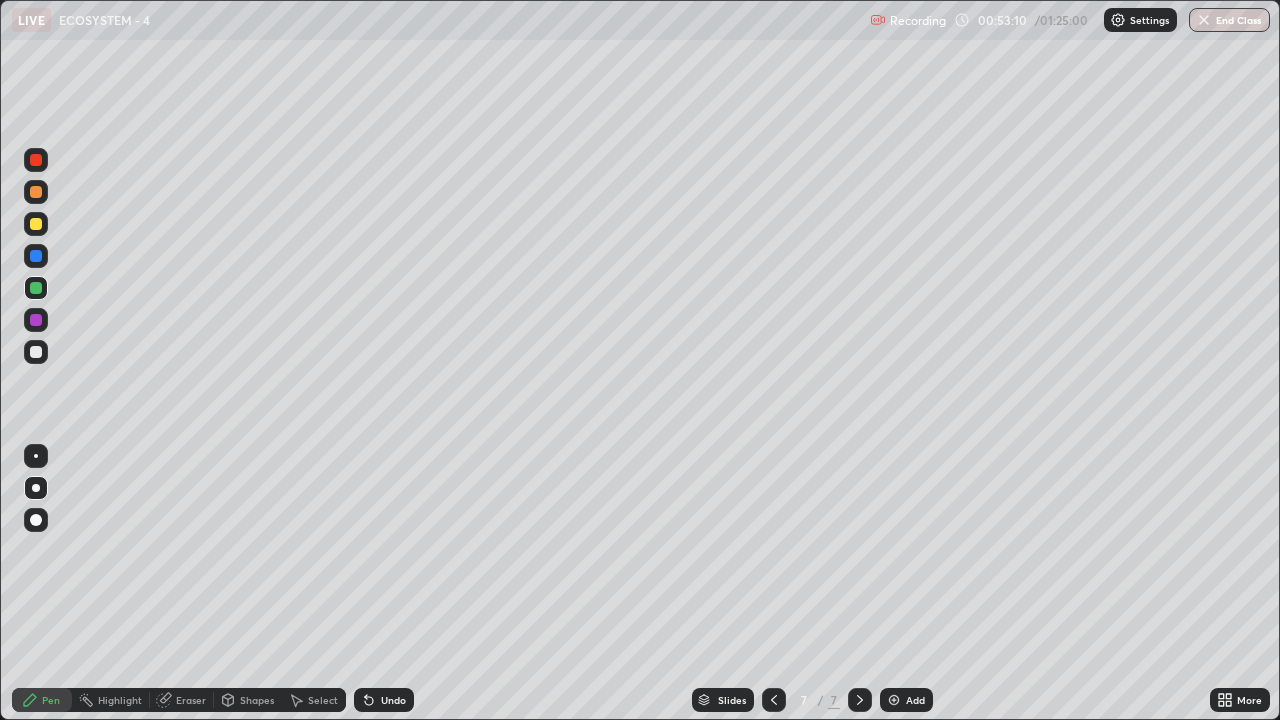 click 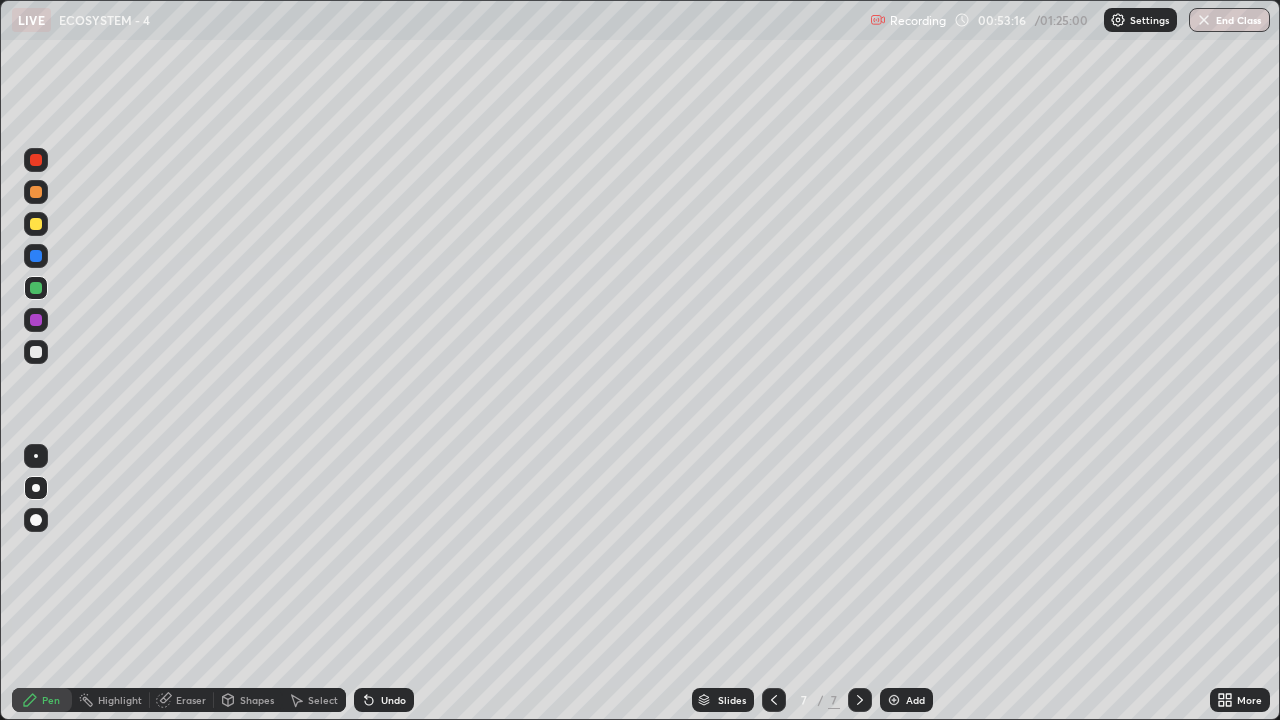 click at bounding box center (36, 352) 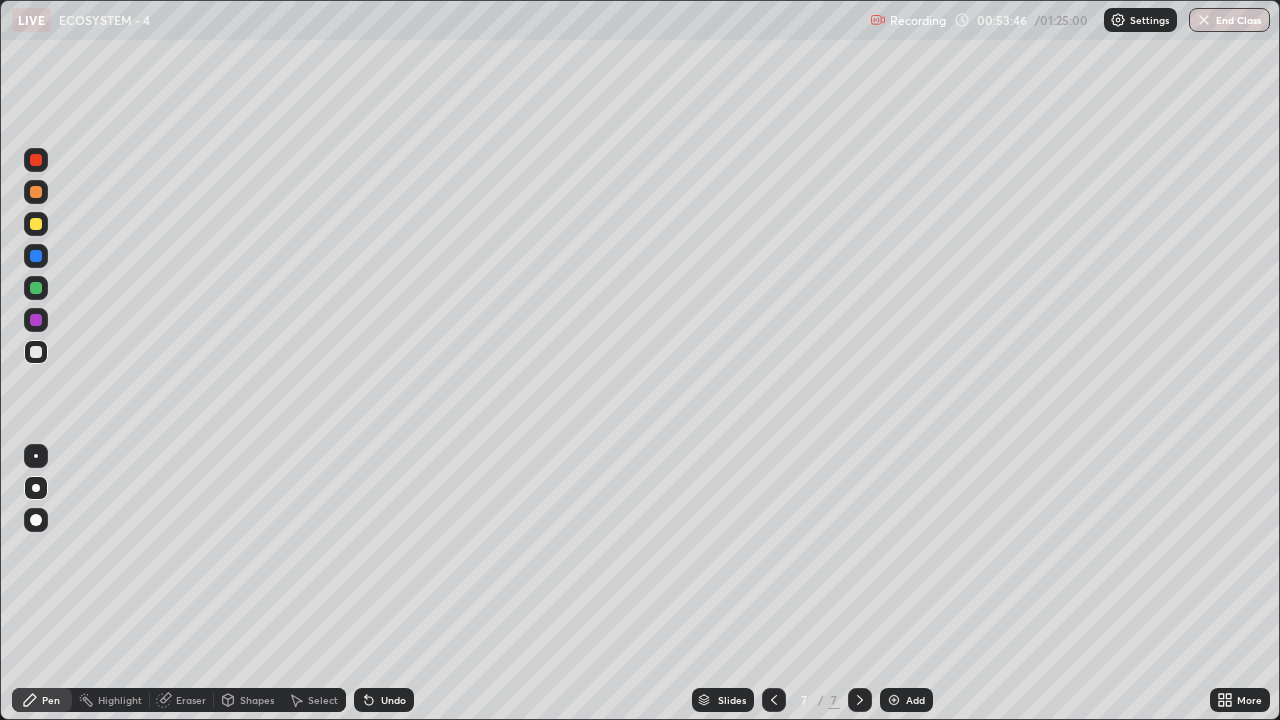 click on "Undo" at bounding box center [393, 700] 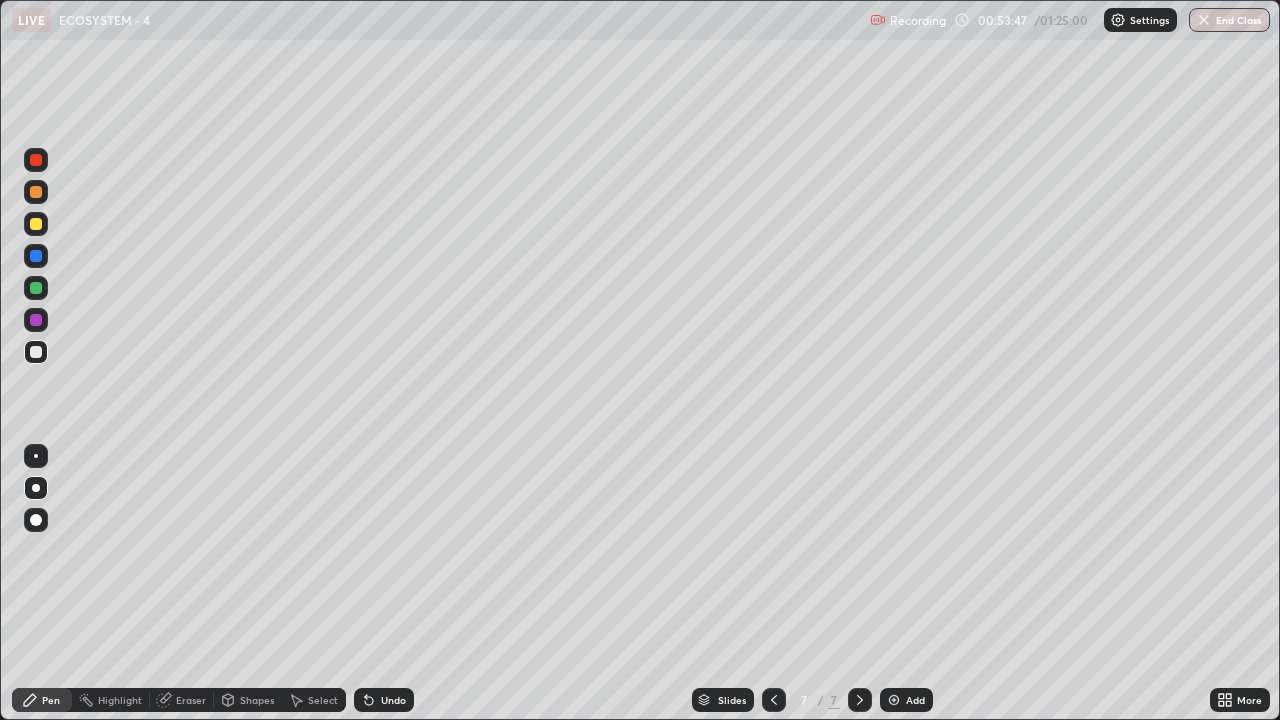 click on "Undo" at bounding box center (393, 700) 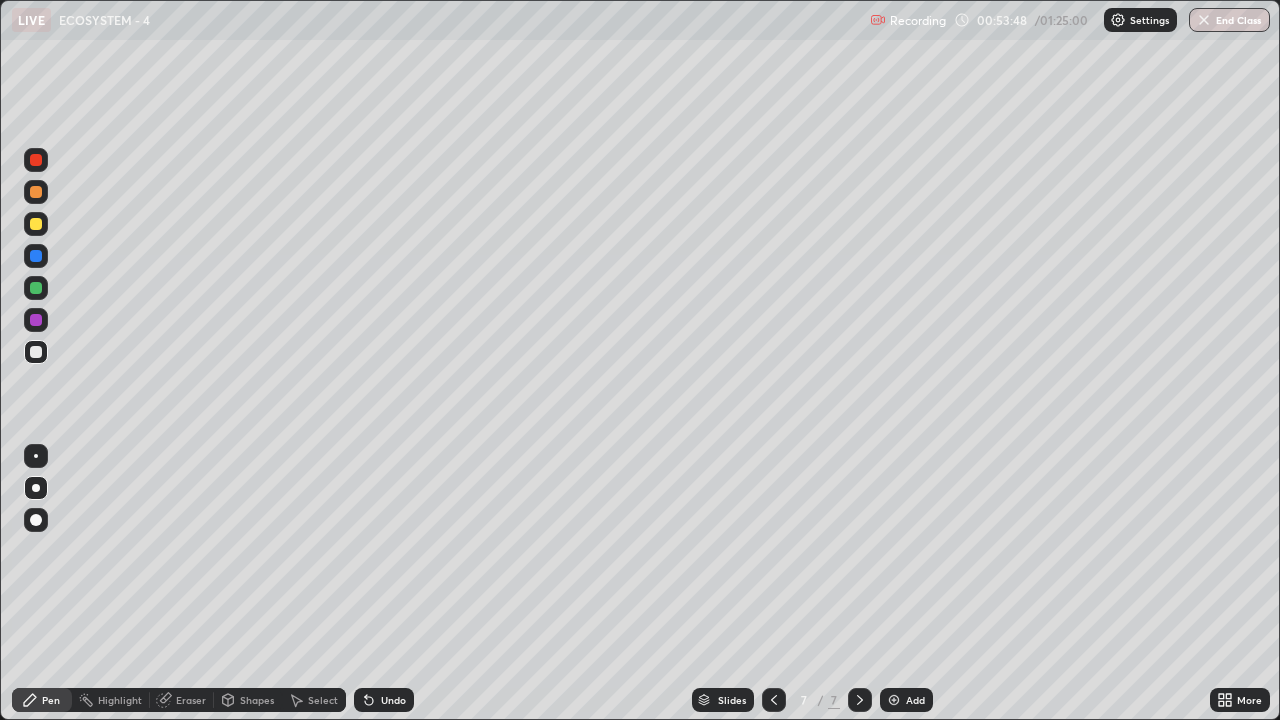 click on "Undo" at bounding box center [384, 700] 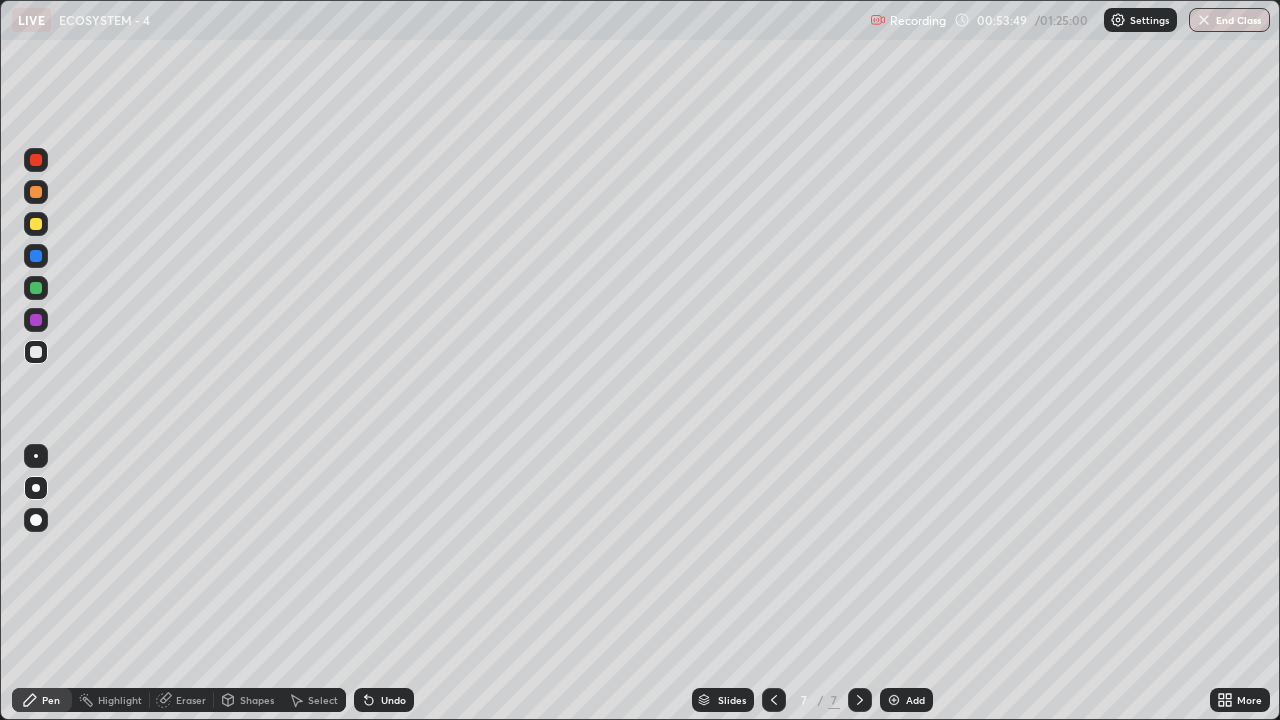 click on "Undo" at bounding box center (384, 700) 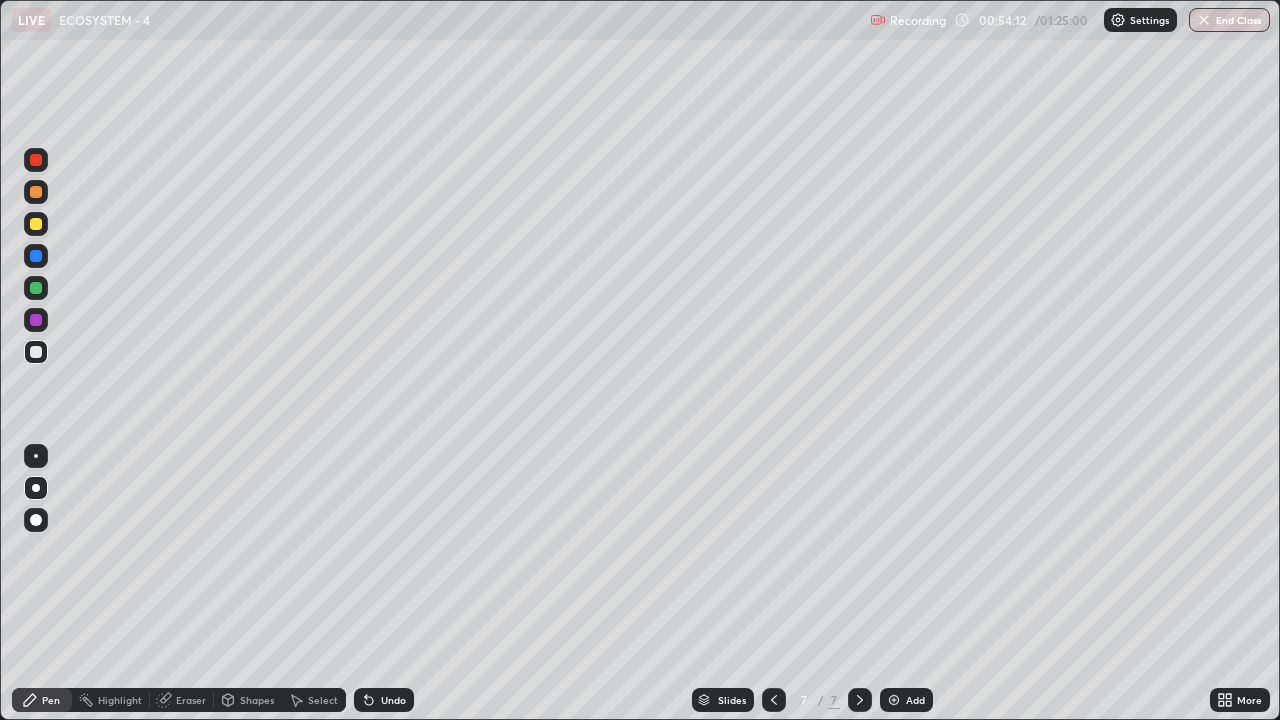 click at bounding box center (36, 224) 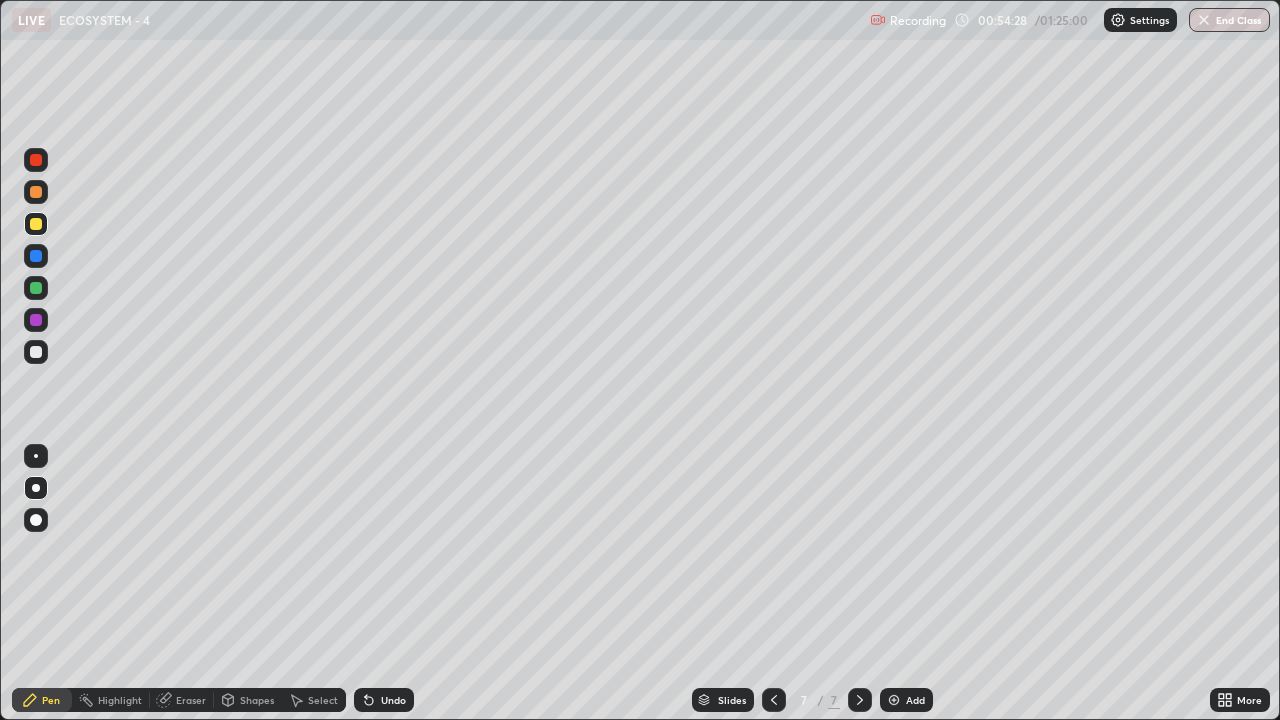 click at bounding box center [36, 352] 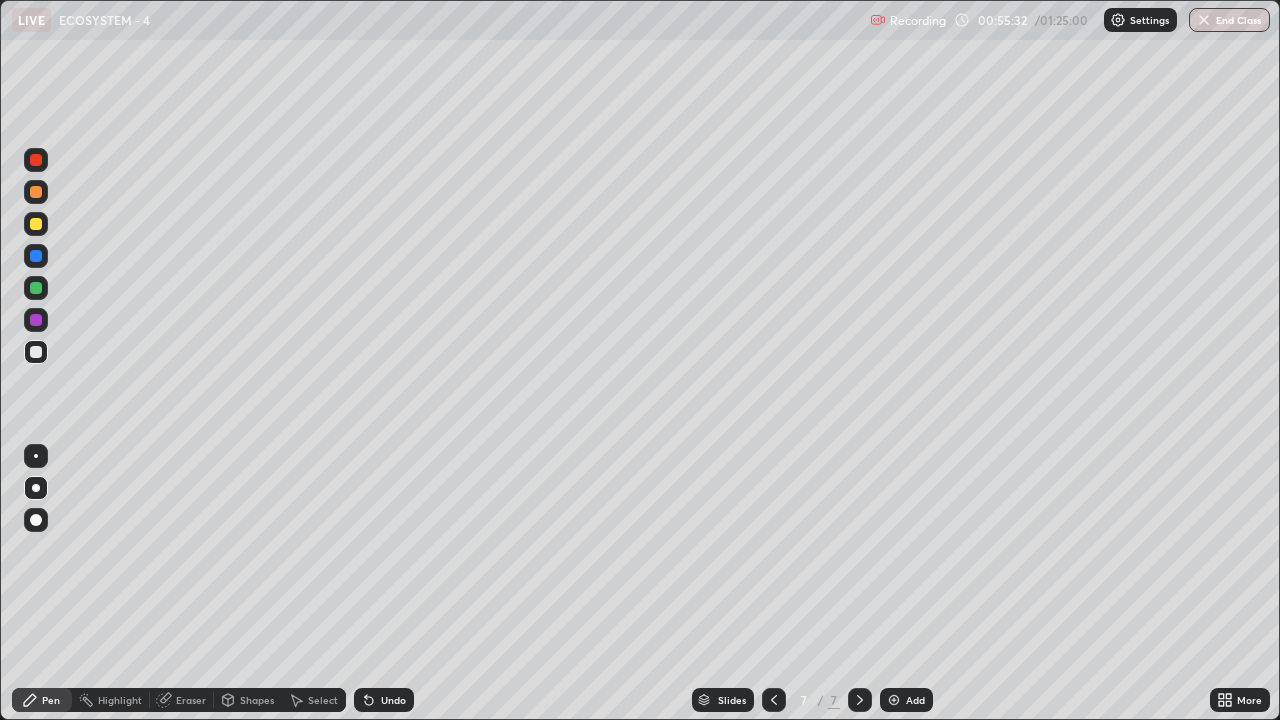 click at bounding box center (36, 256) 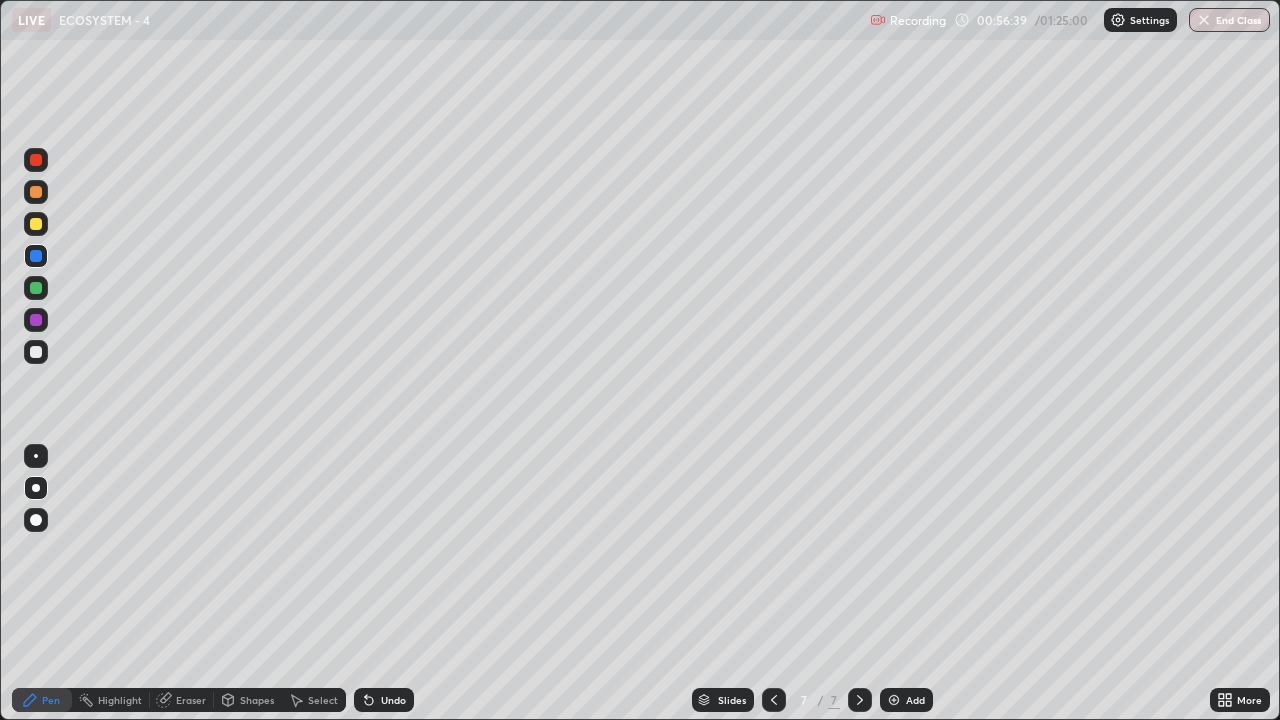 click at bounding box center (36, 192) 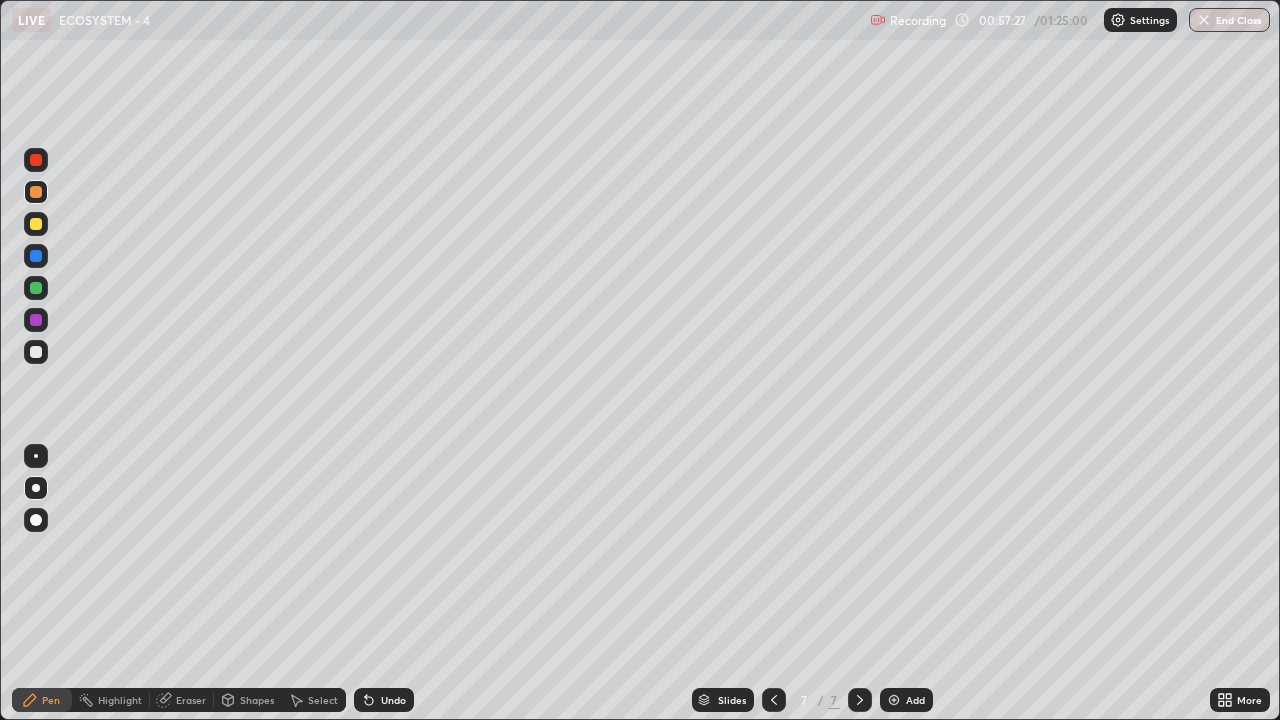 click at bounding box center [36, 288] 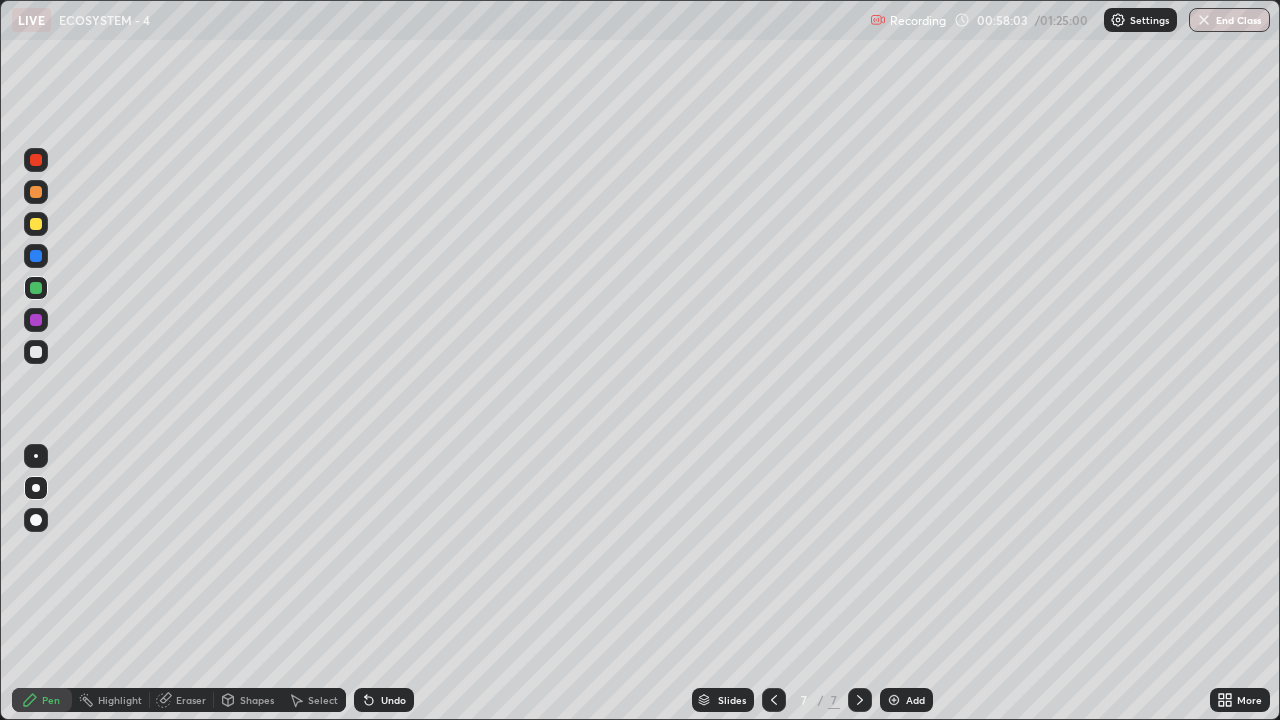 click at bounding box center [36, 288] 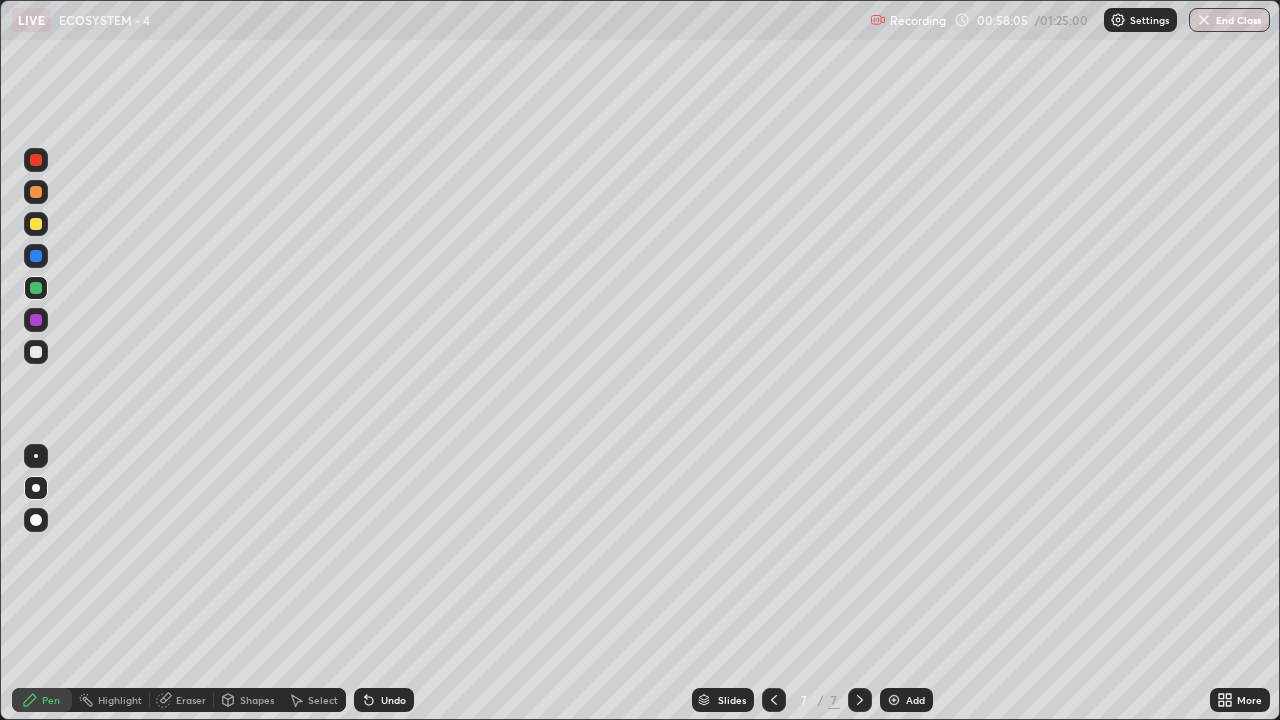 click at bounding box center (36, 224) 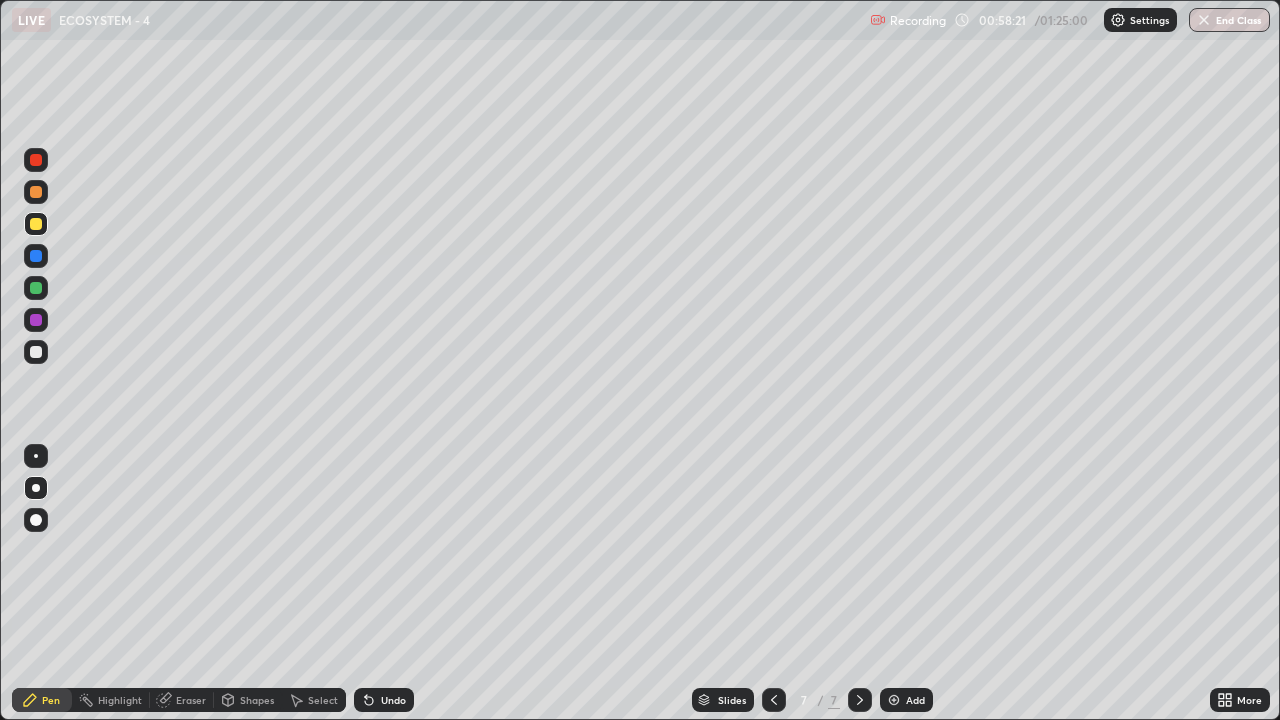 click at bounding box center (36, 288) 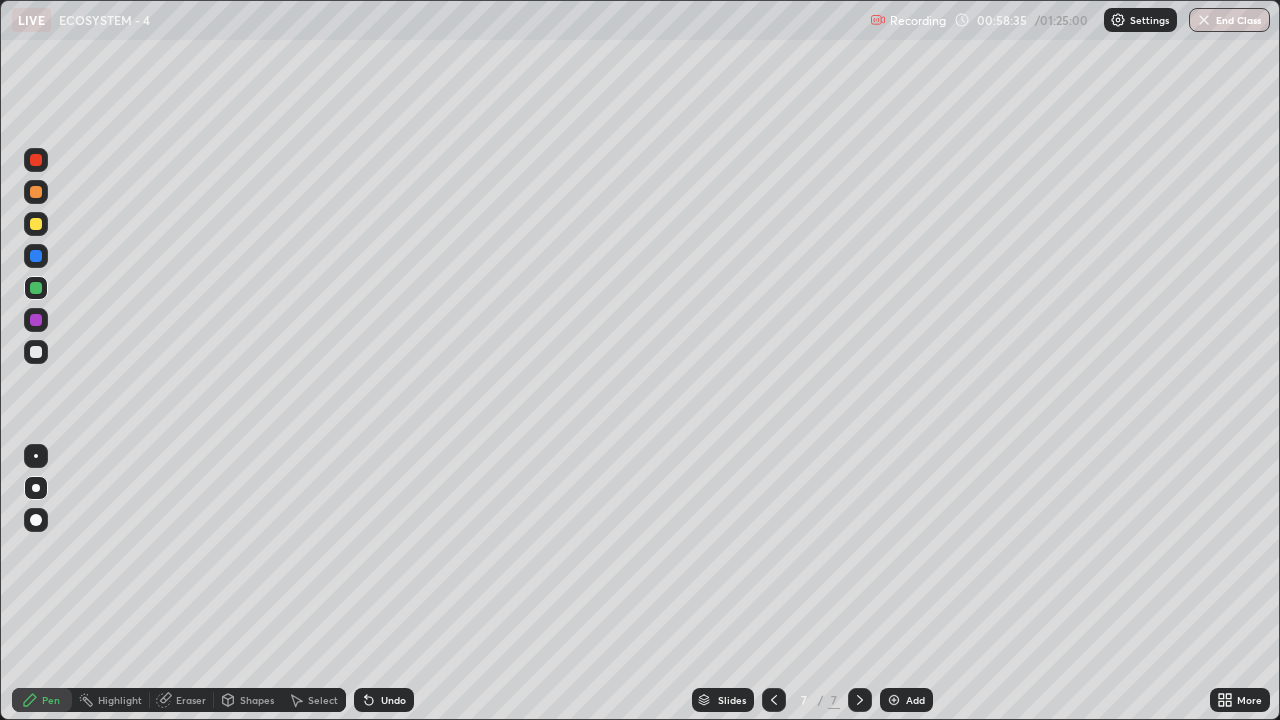 click at bounding box center [36, 224] 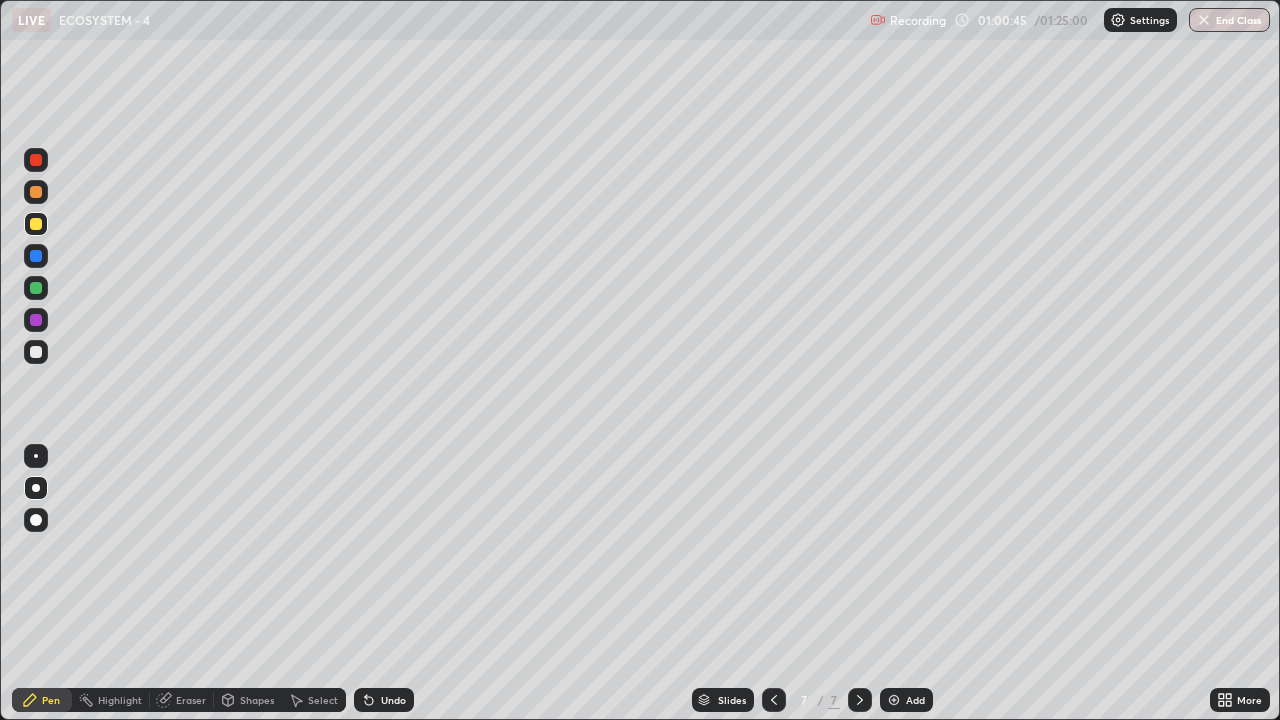 click at bounding box center (894, 700) 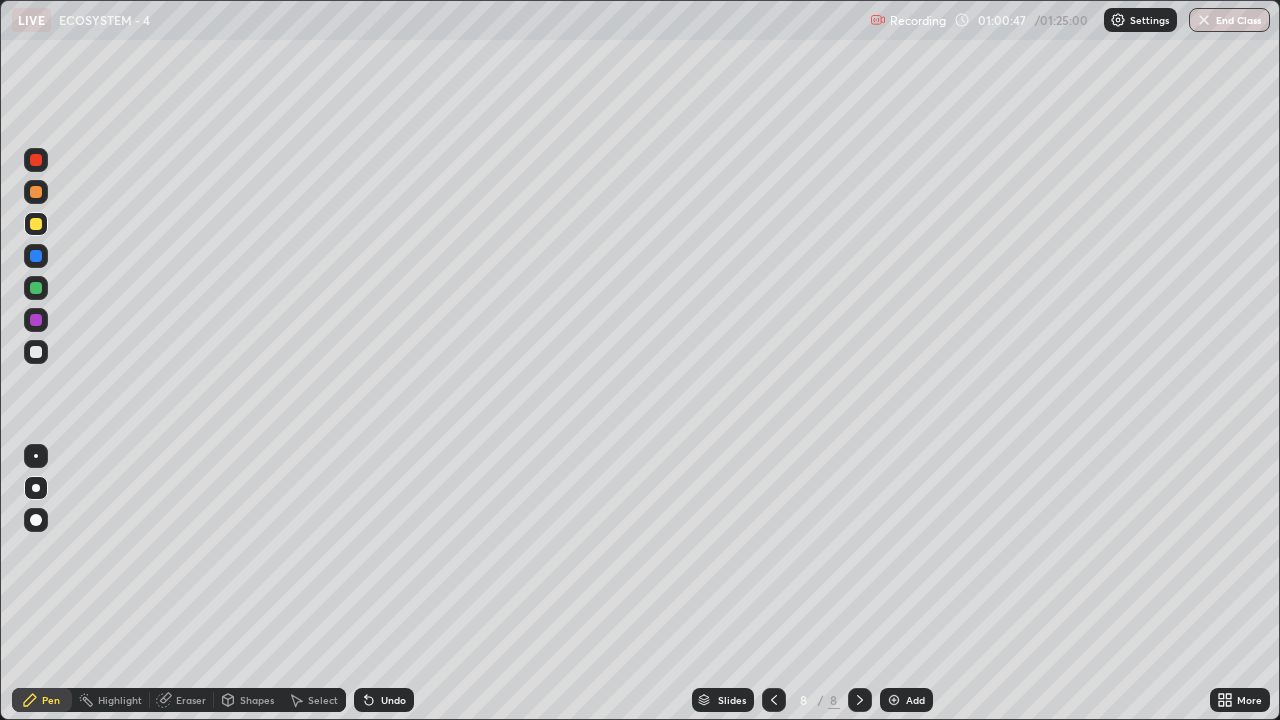 click at bounding box center (36, 192) 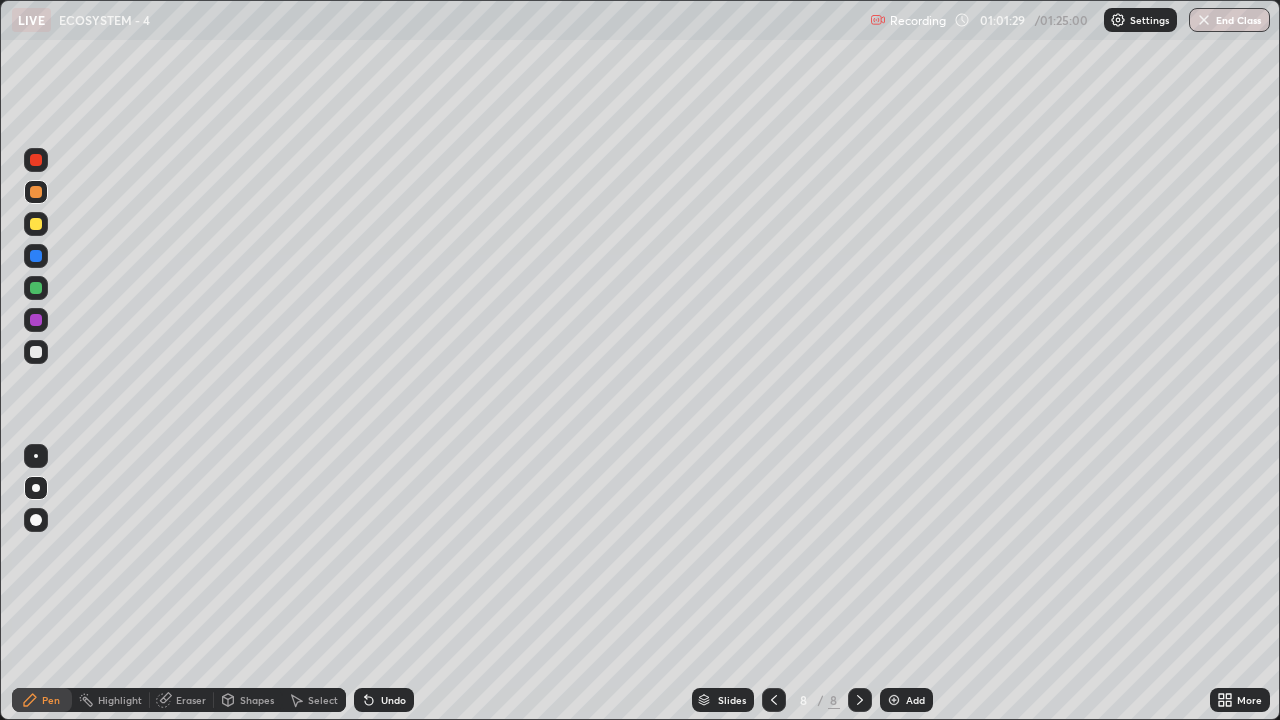 click on "Undo" at bounding box center (393, 700) 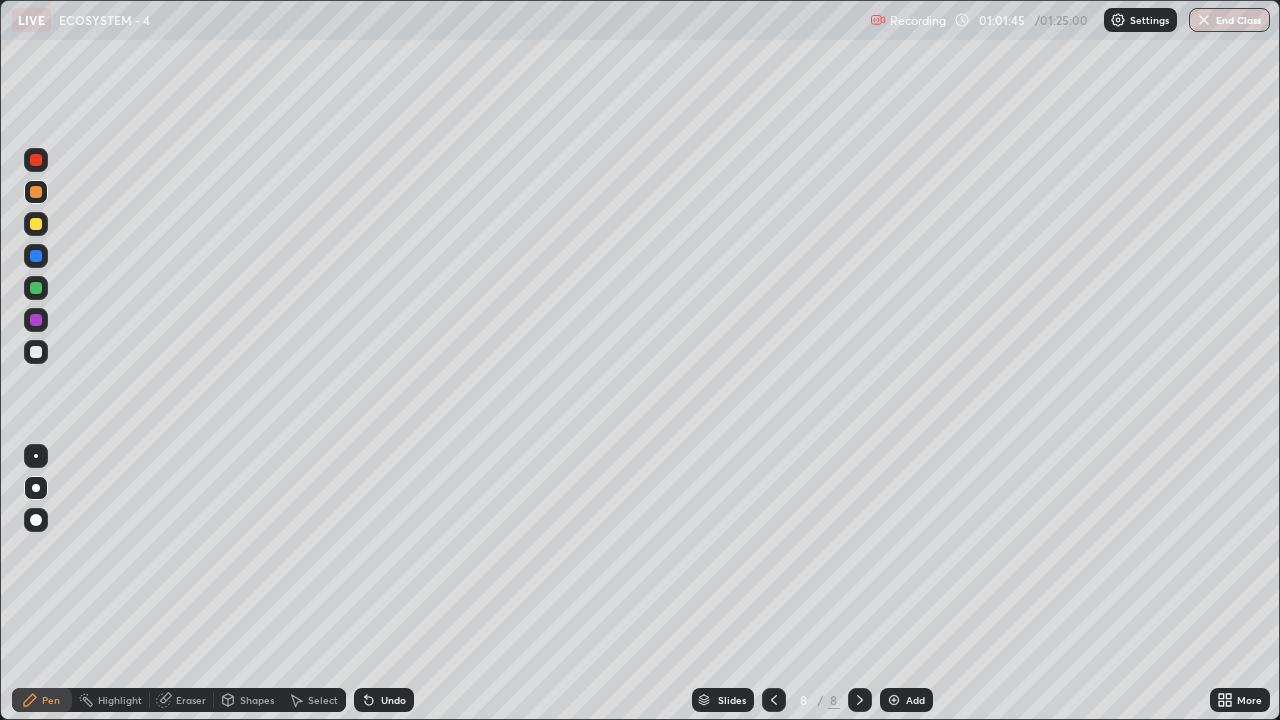 click on "Eraser" at bounding box center [182, 700] 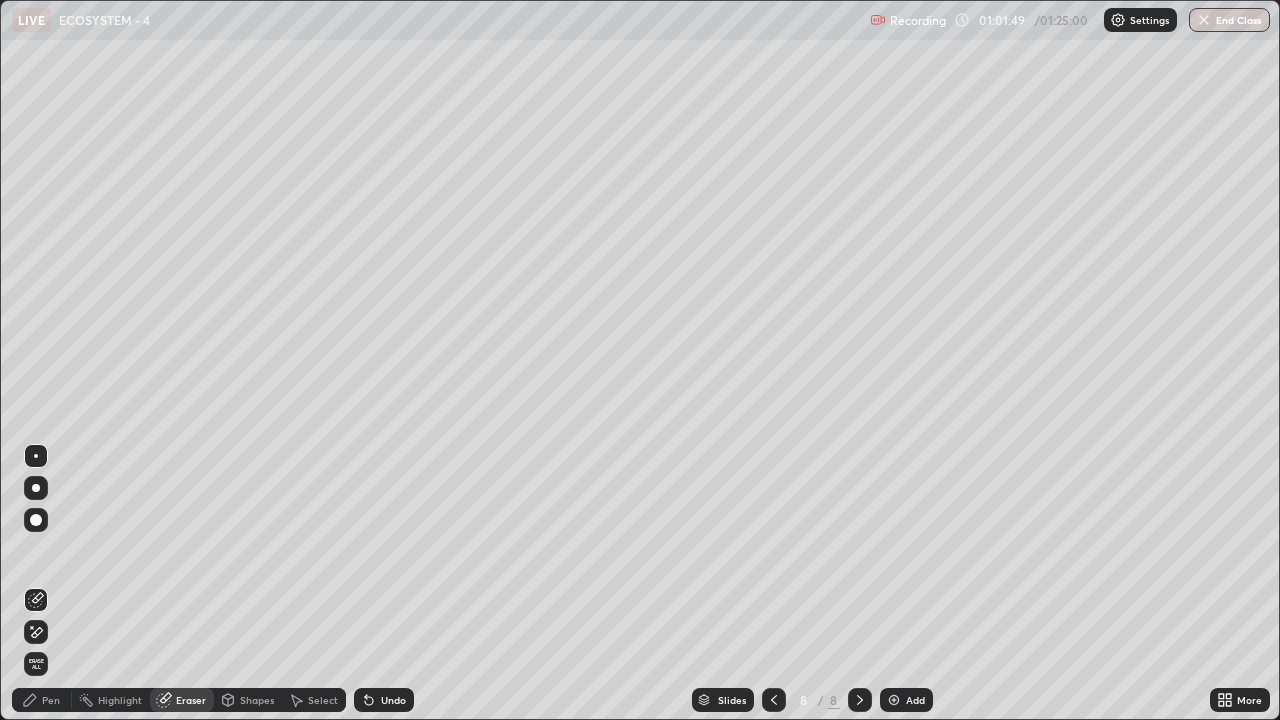 click on "Pen" at bounding box center [51, 700] 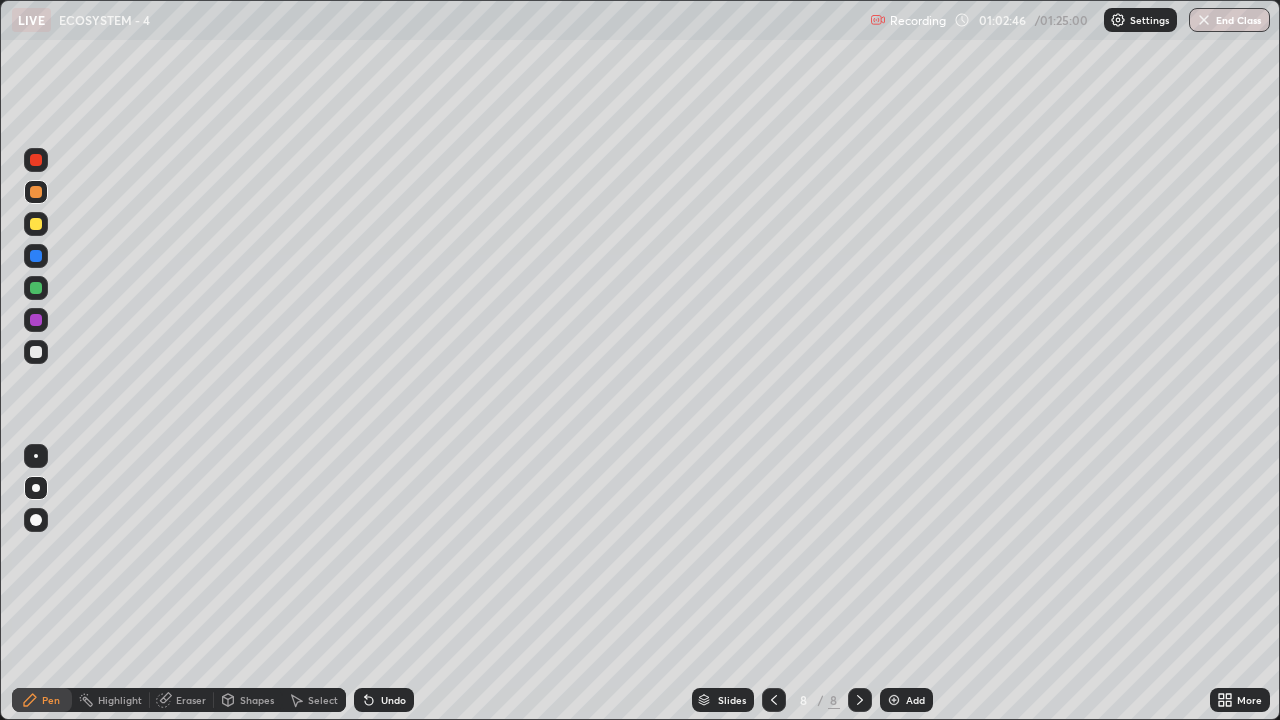 click at bounding box center (36, 352) 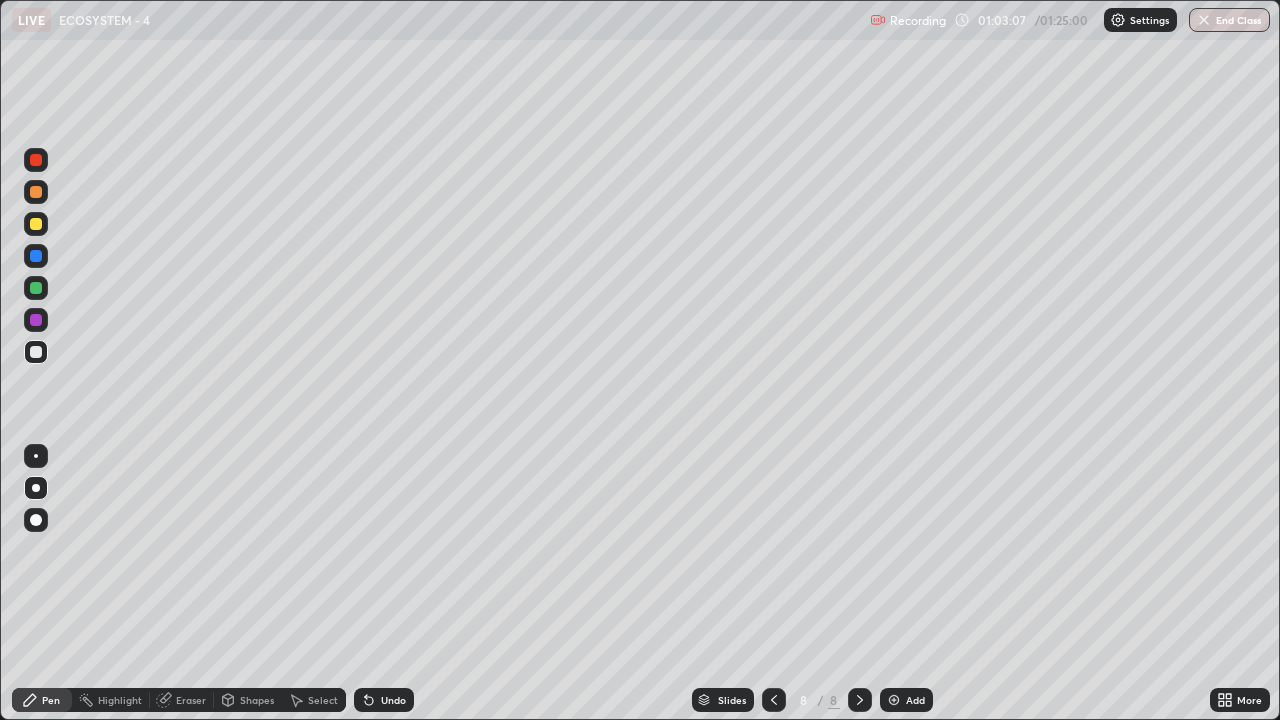 click on "Undo" at bounding box center (393, 700) 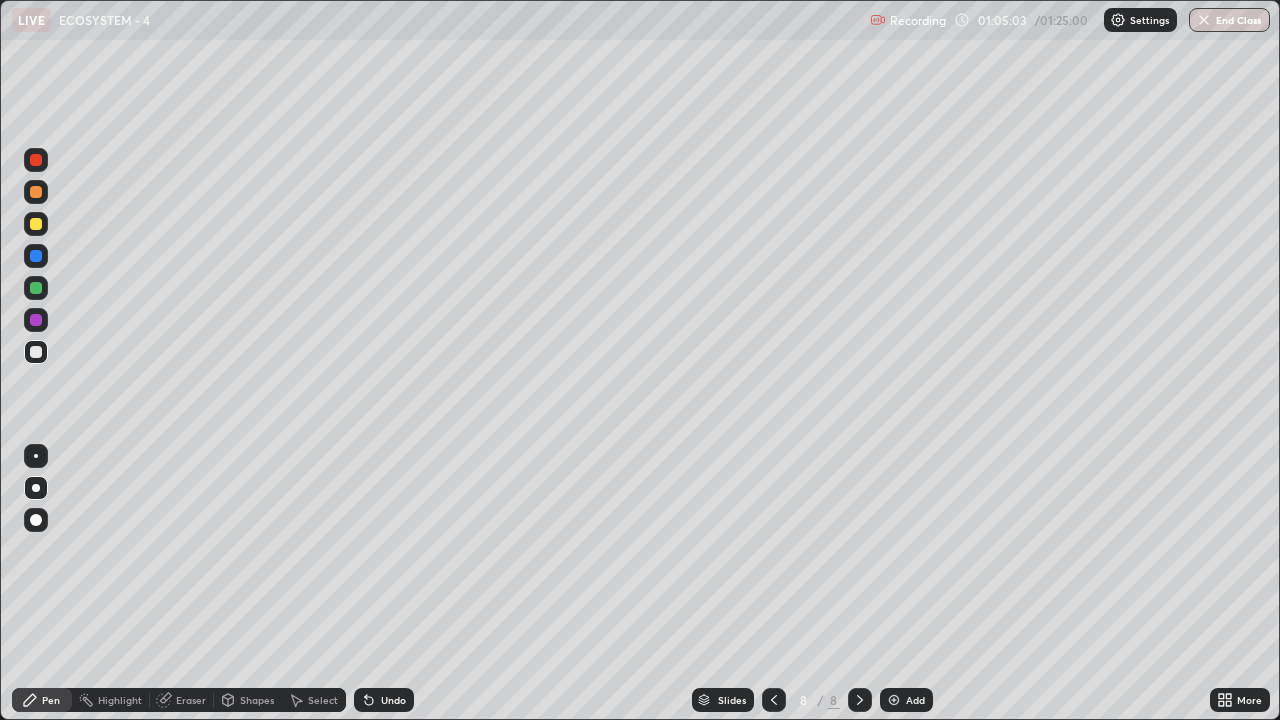 click 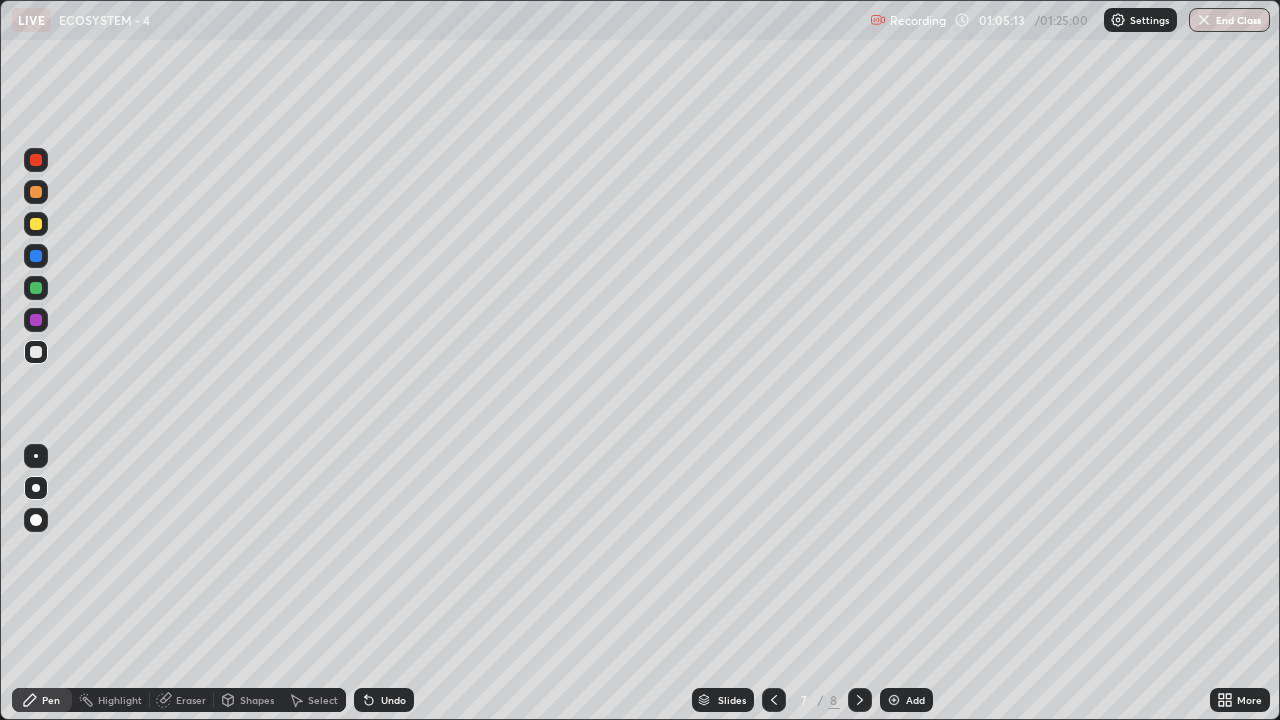 click 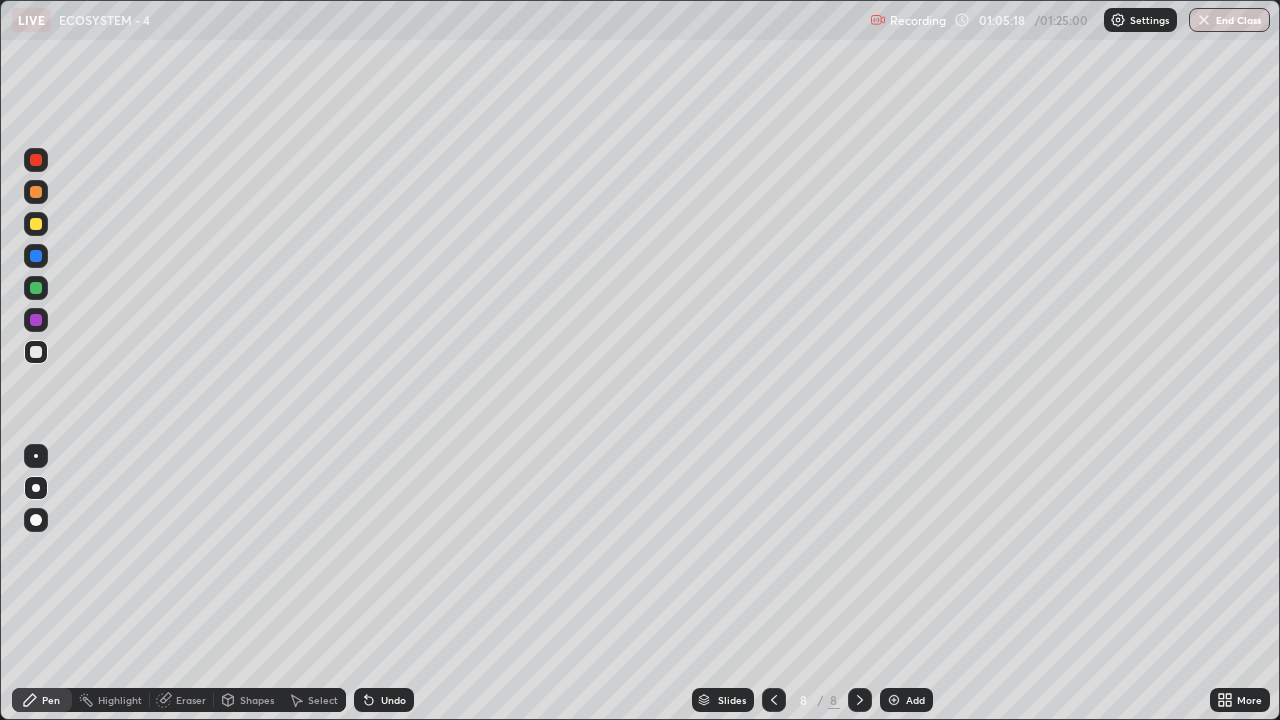 click at bounding box center (36, 352) 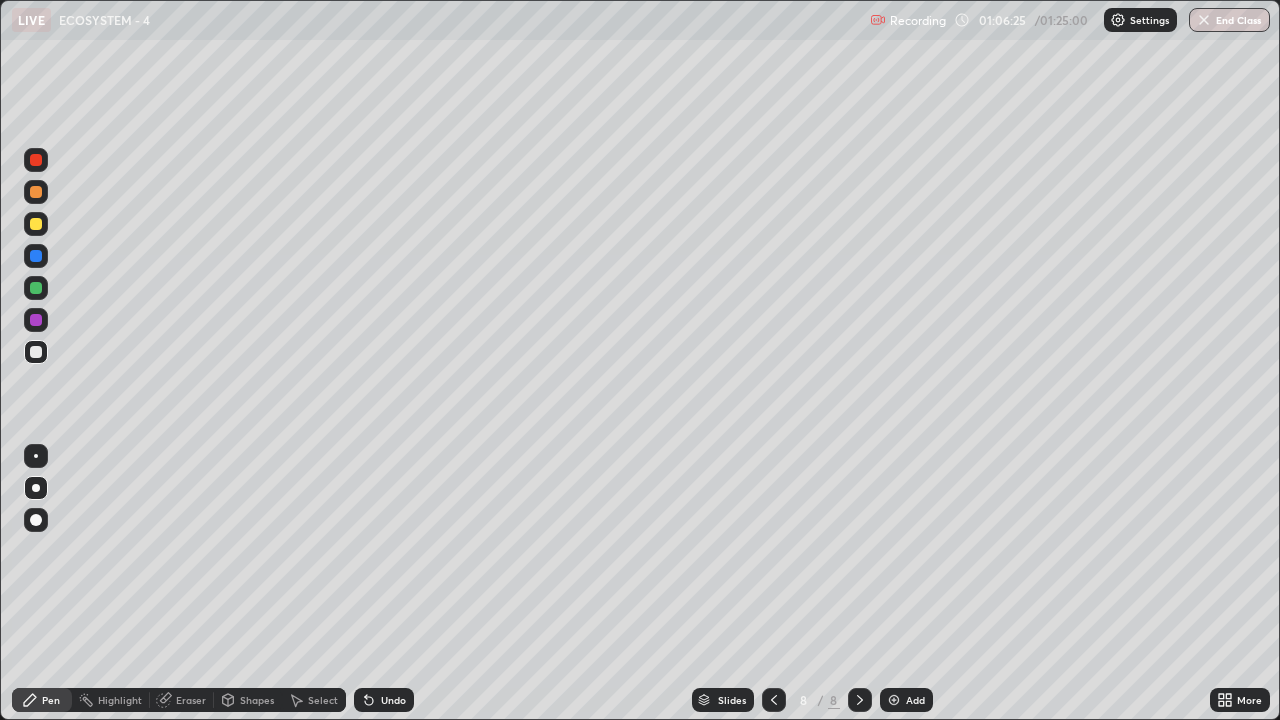 click at bounding box center (36, 352) 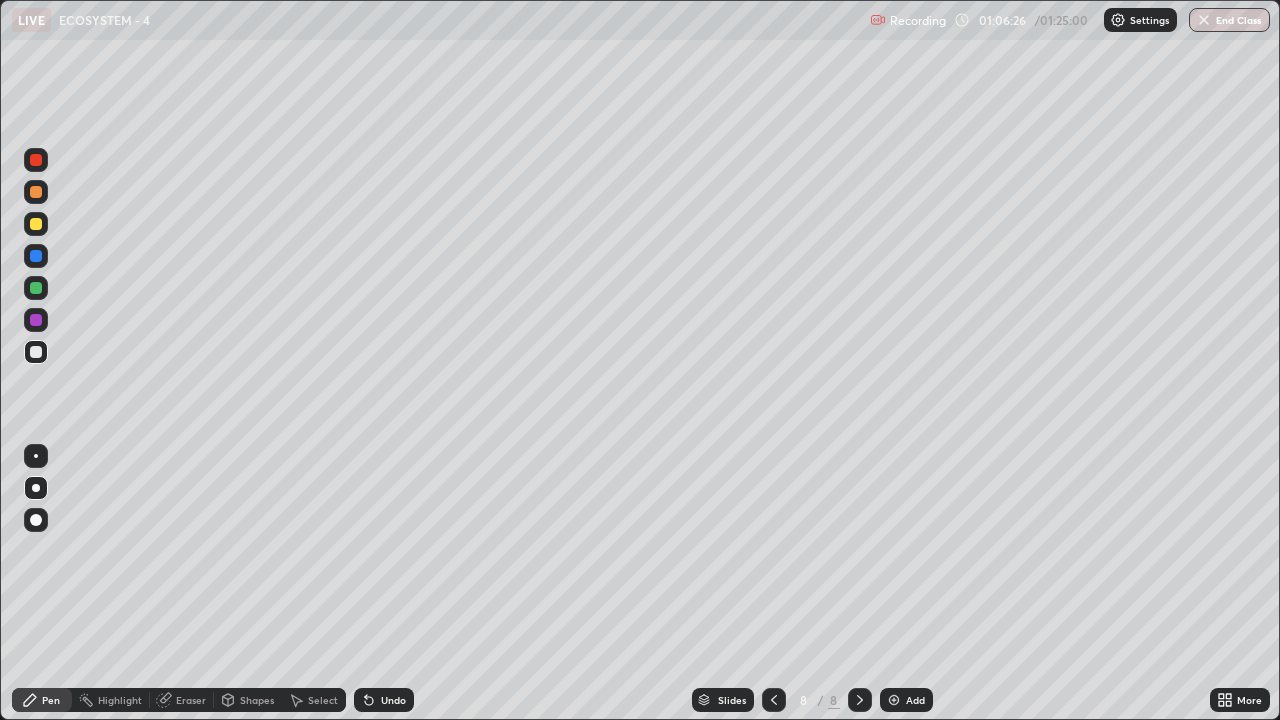 click at bounding box center (36, 288) 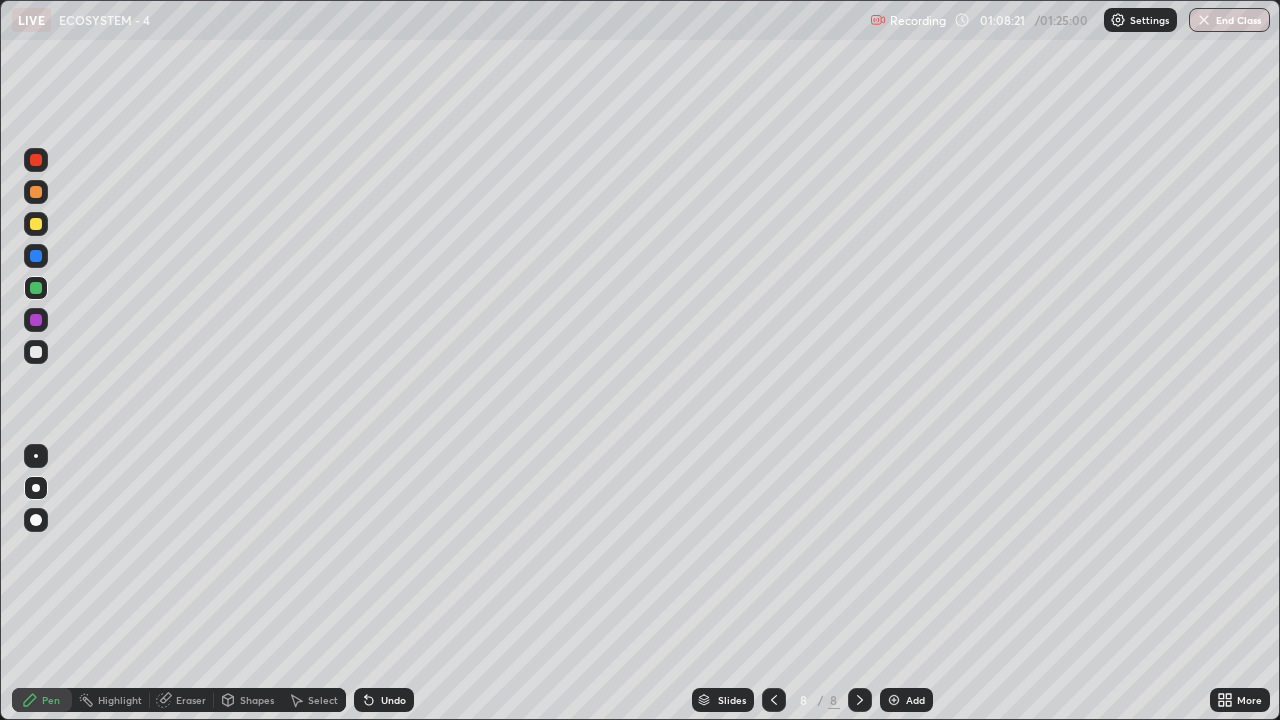 click at bounding box center [36, 320] 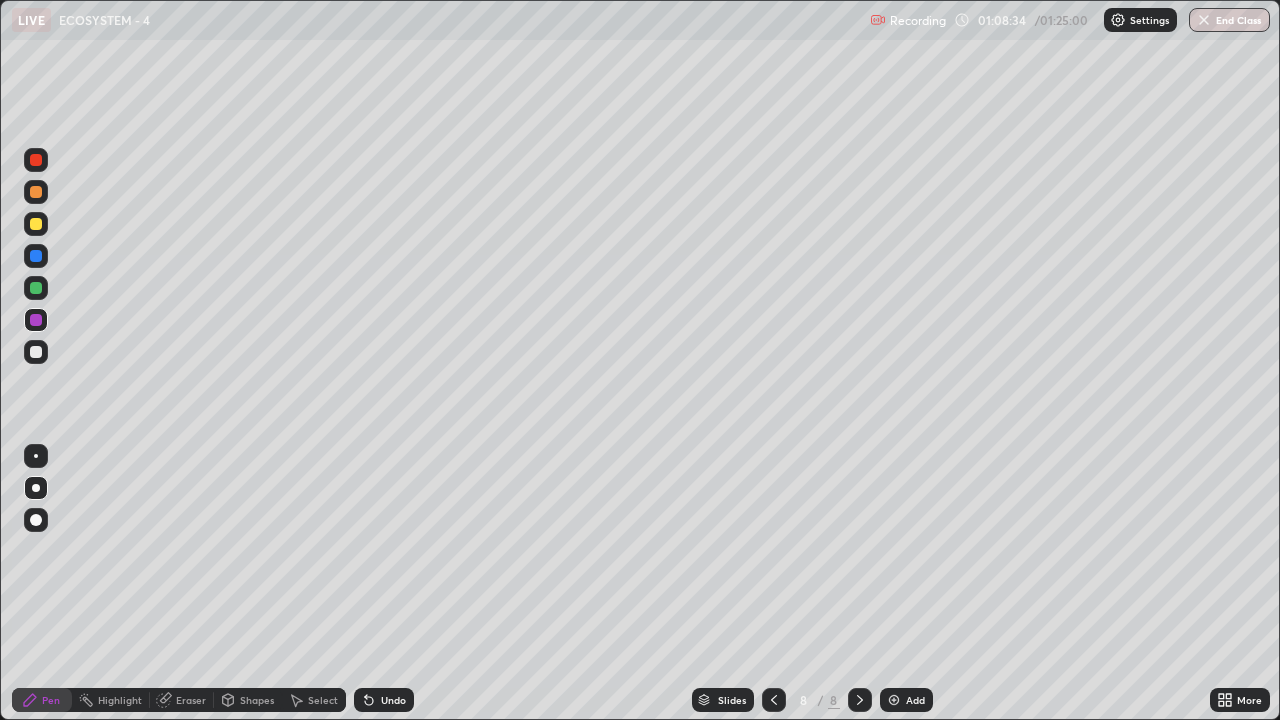 click 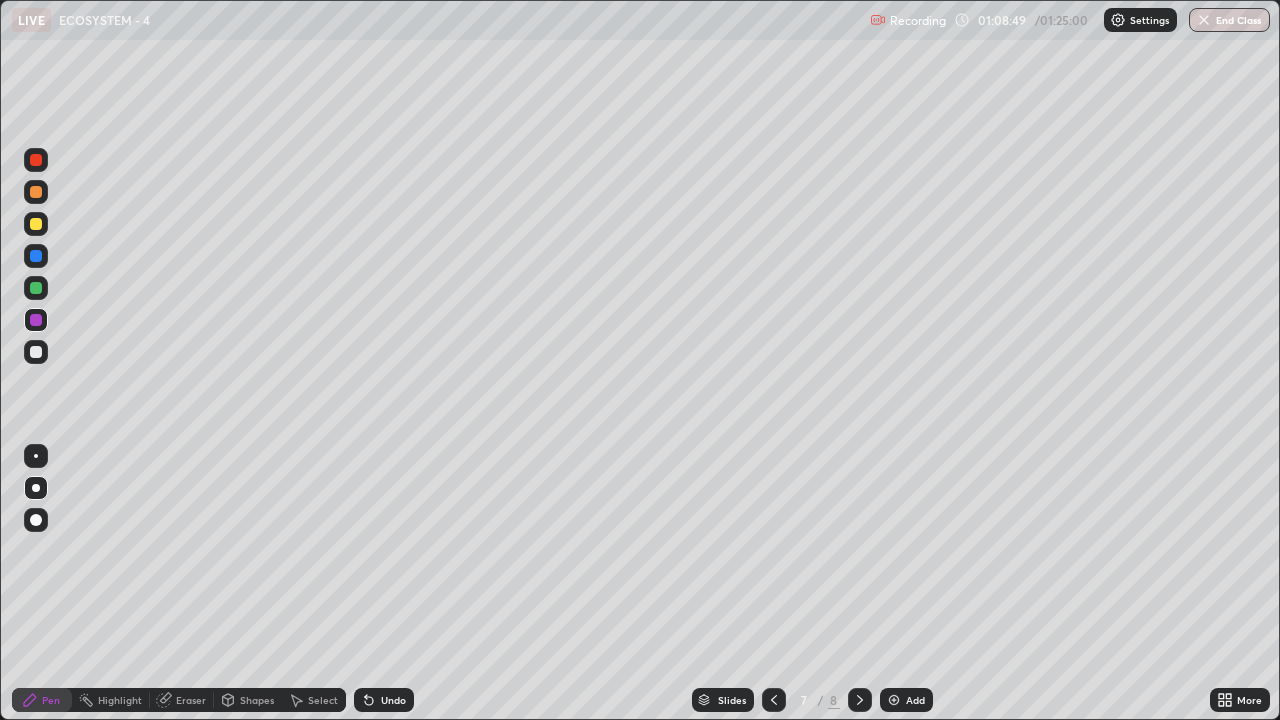 click 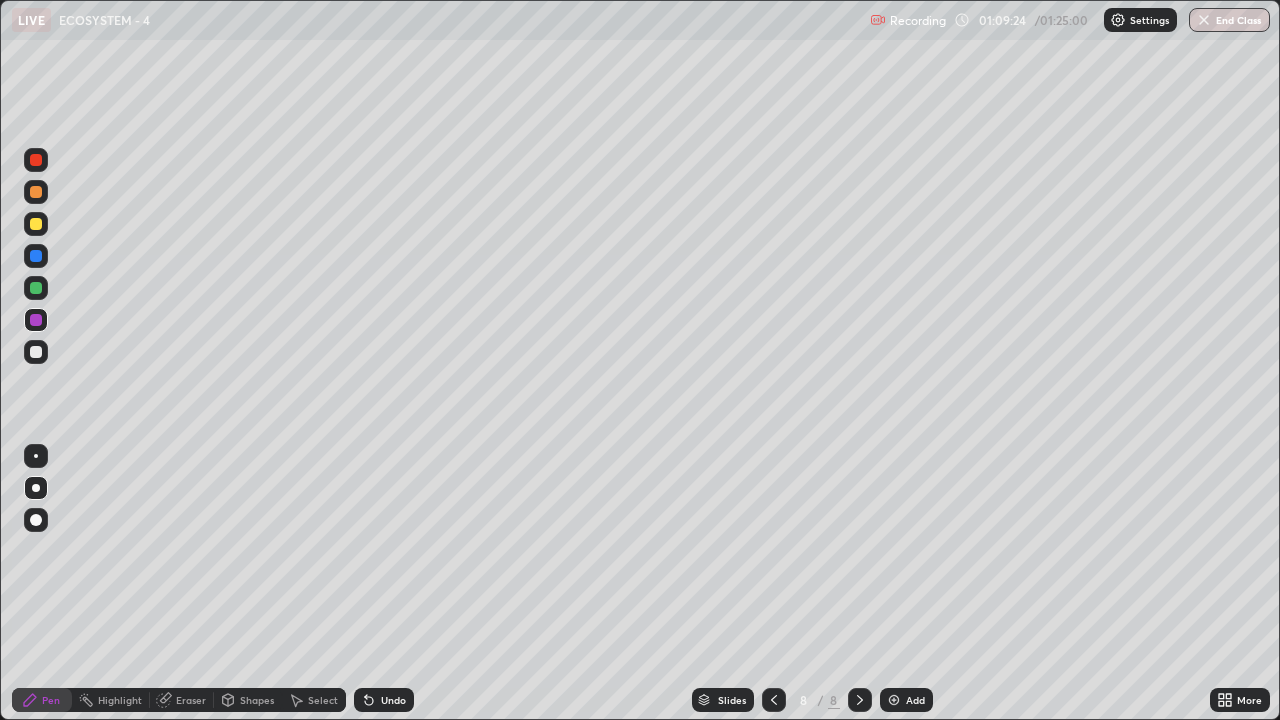 click 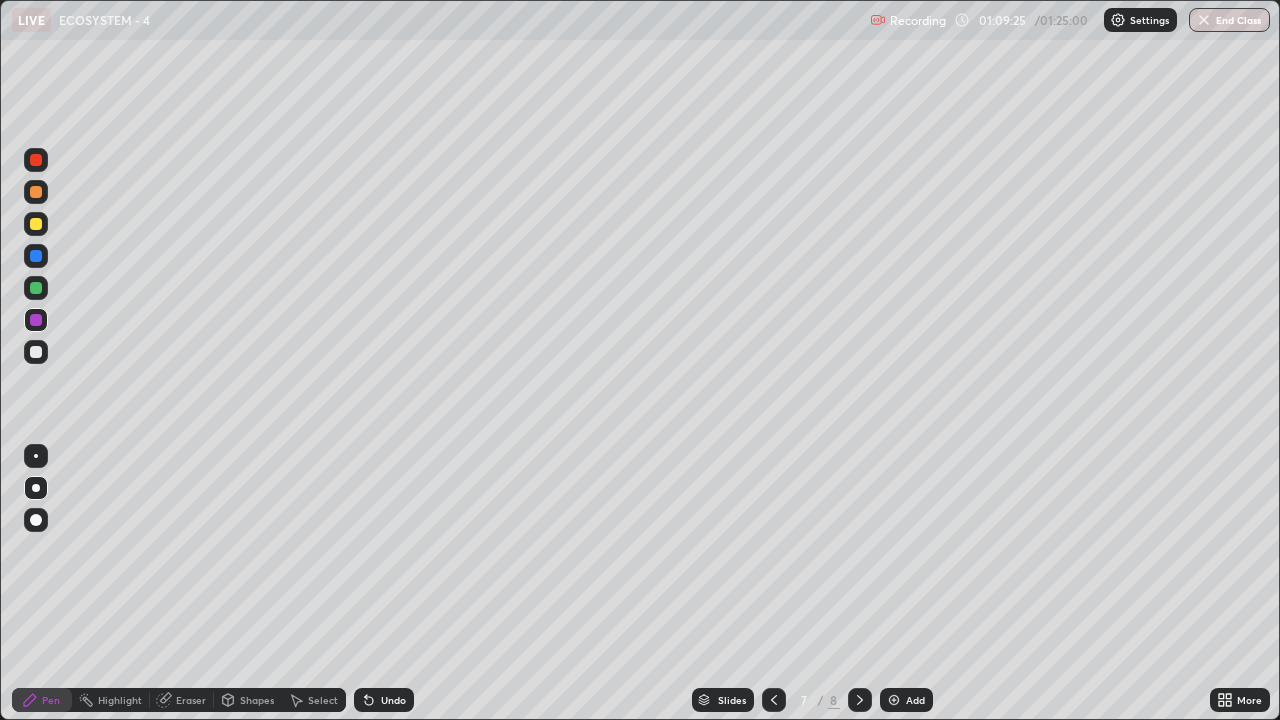 click 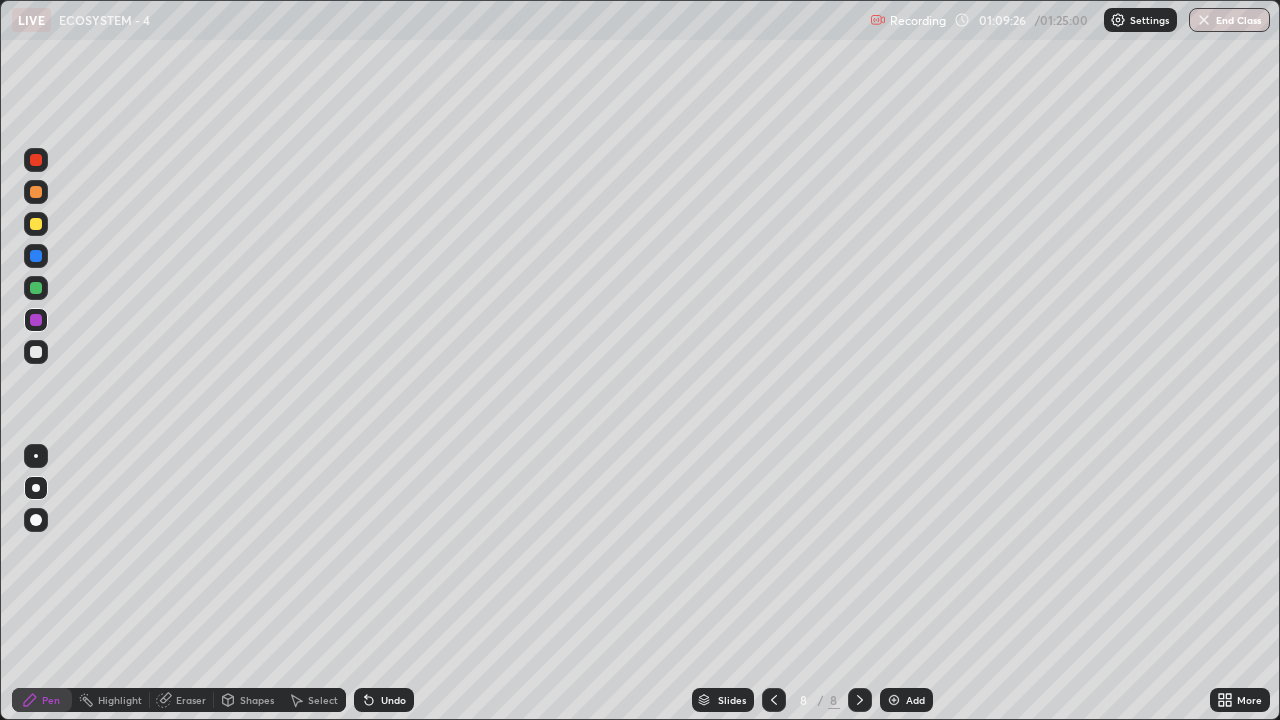 click 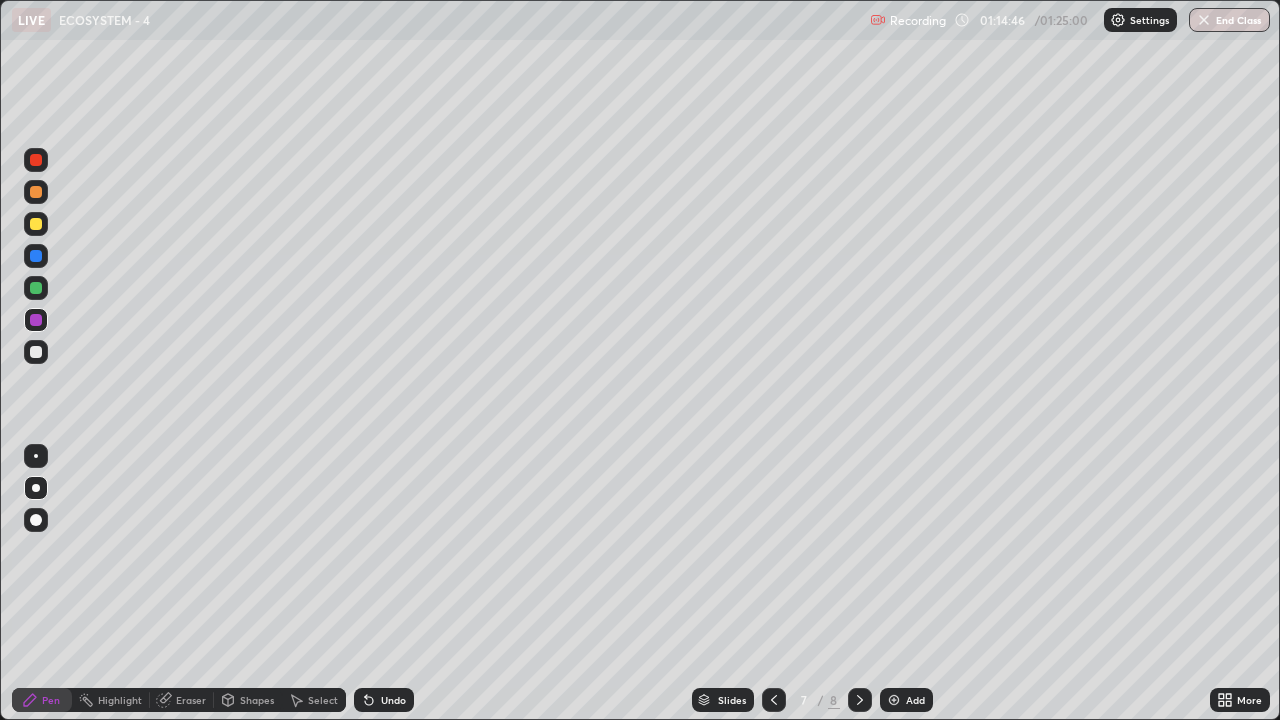 click 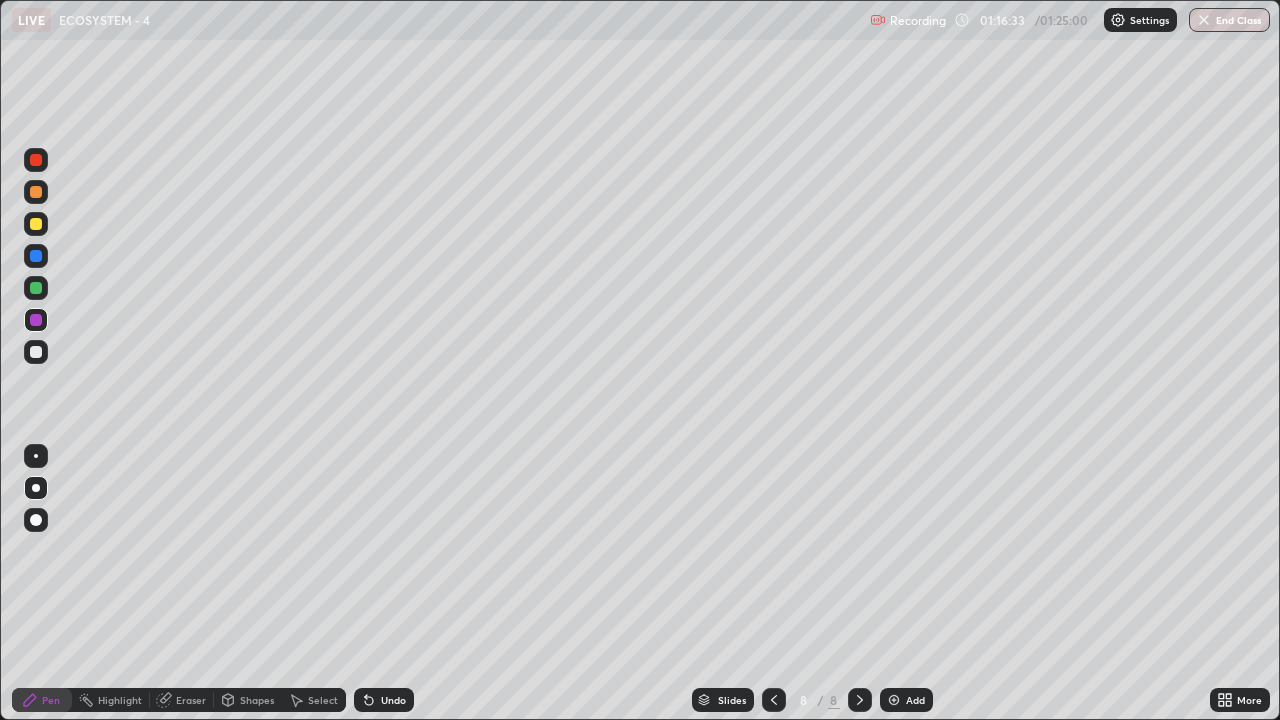click 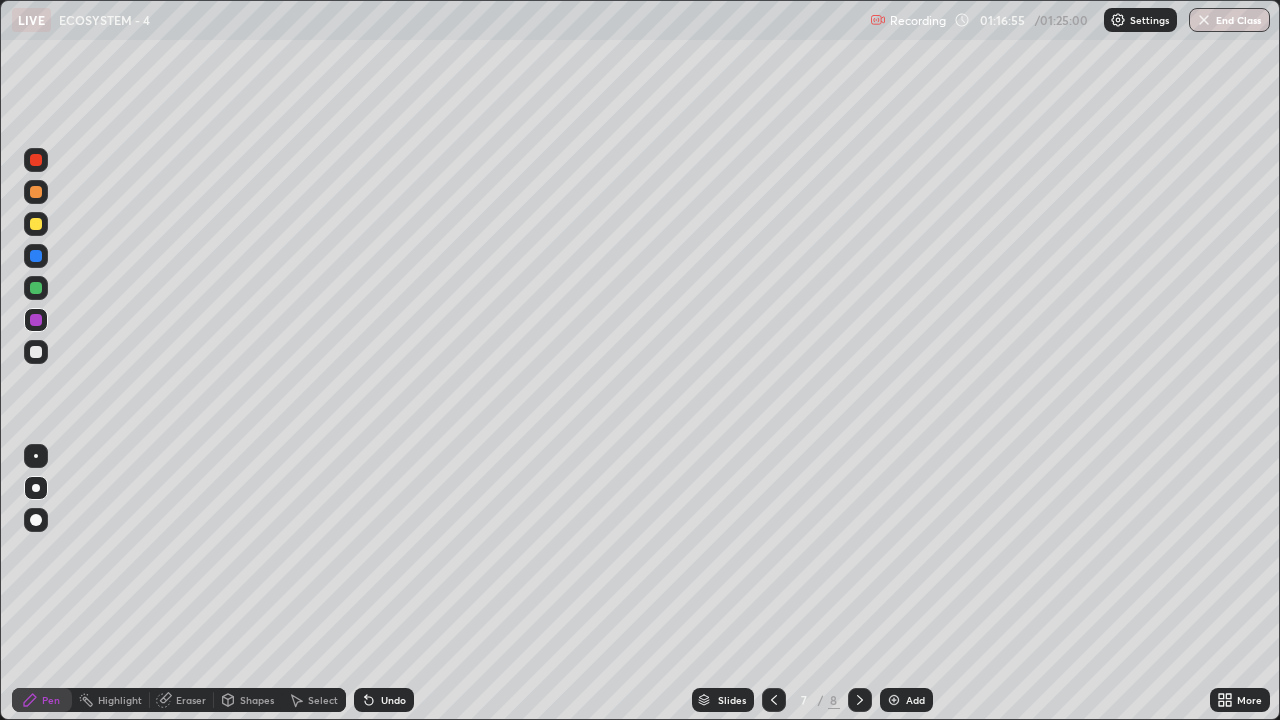 click 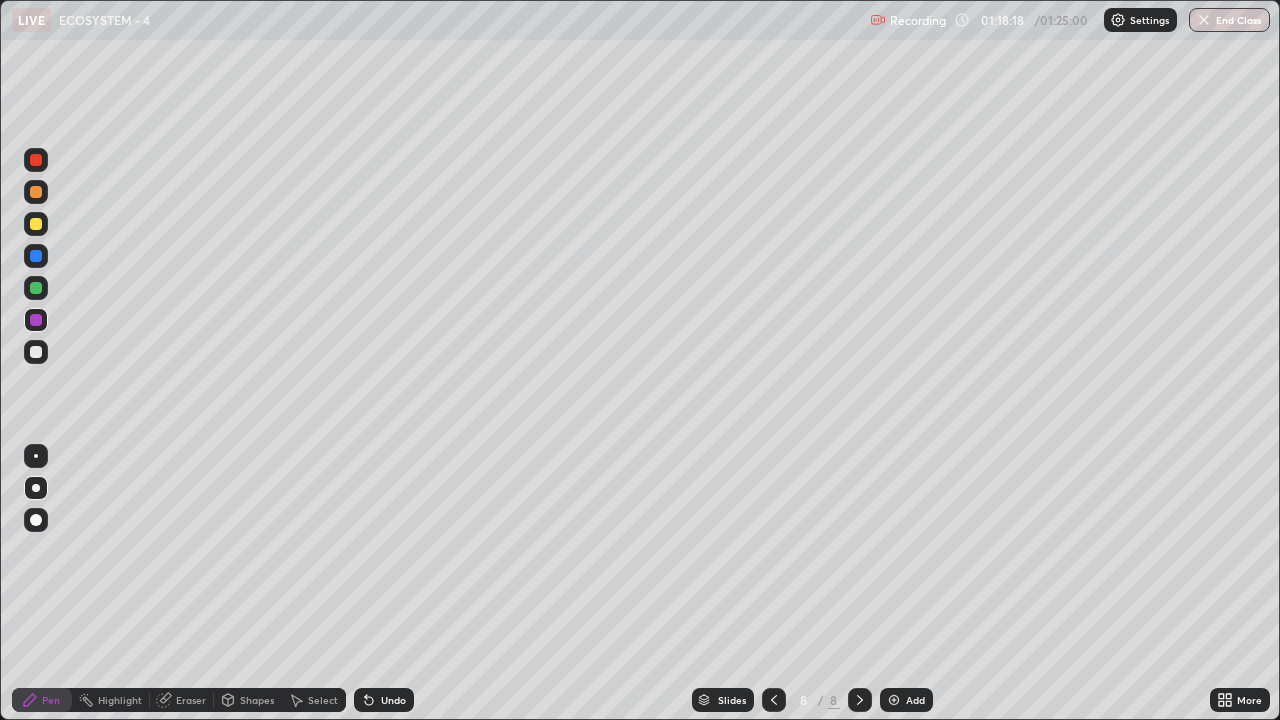click on "End Class" at bounding box center (1229, 20) 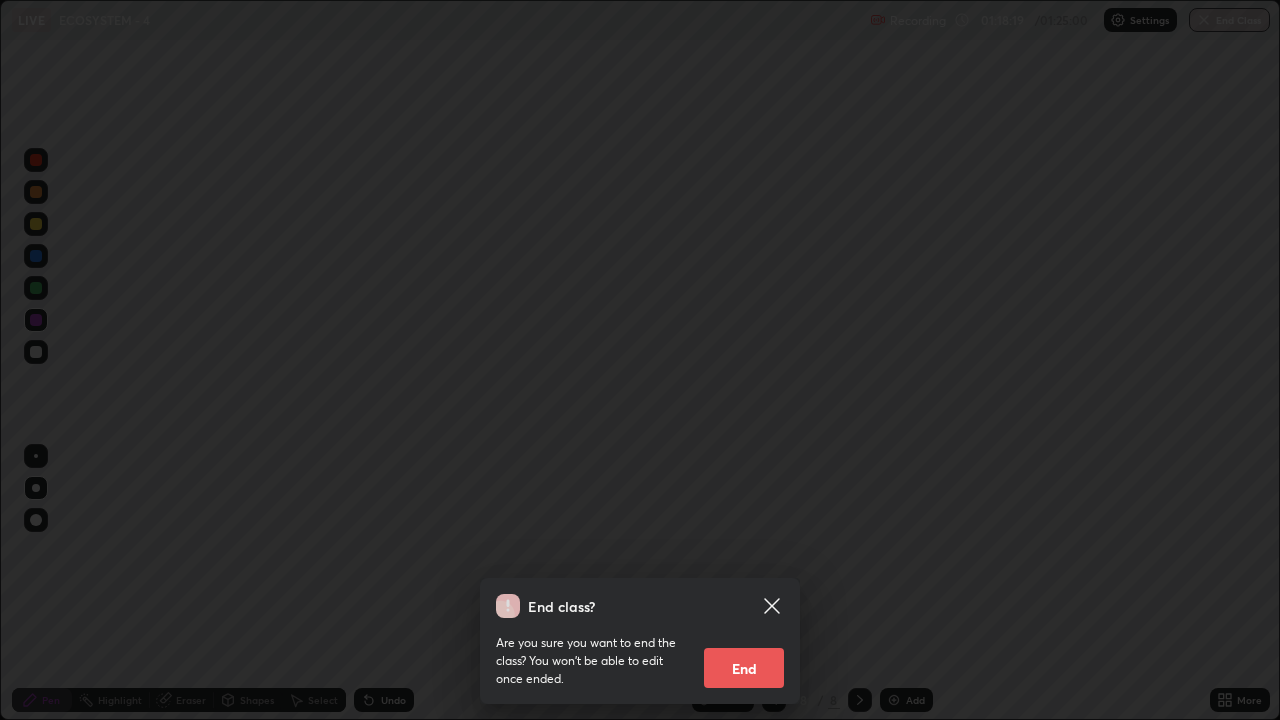 click on "End" at bounding box center (744, 668) 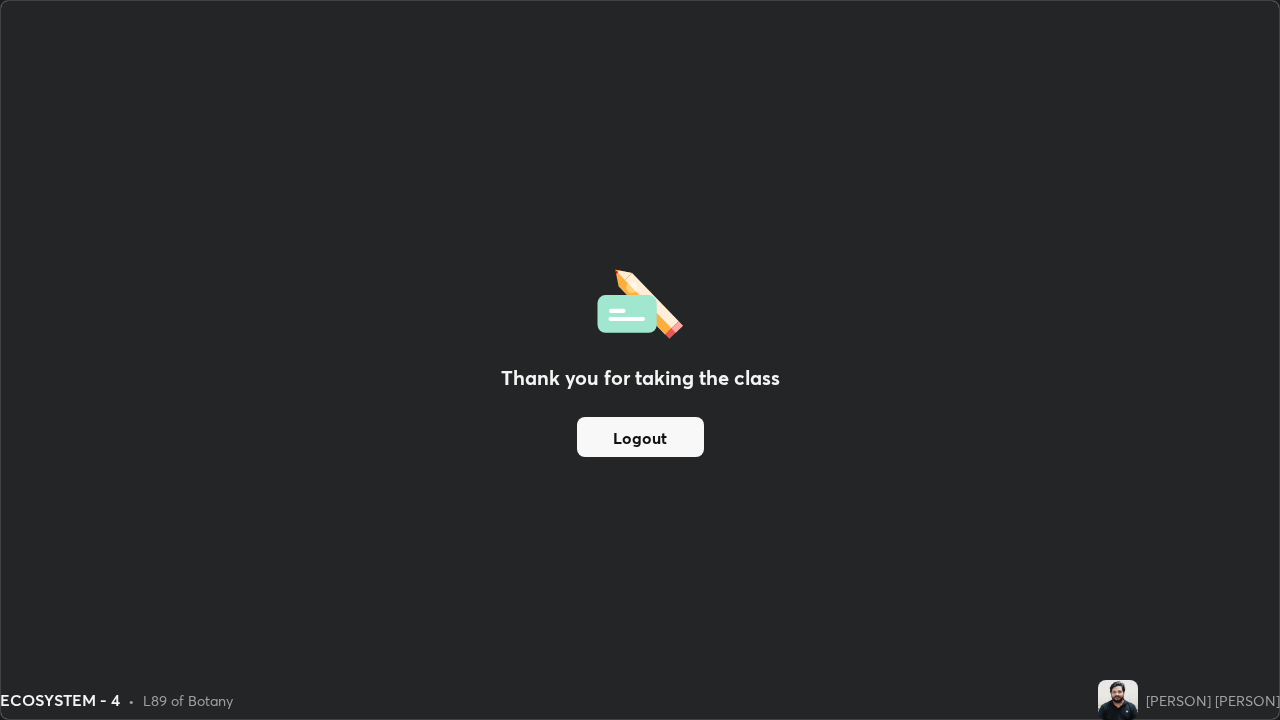 click on "Logout" at bounding box center (640, 437) 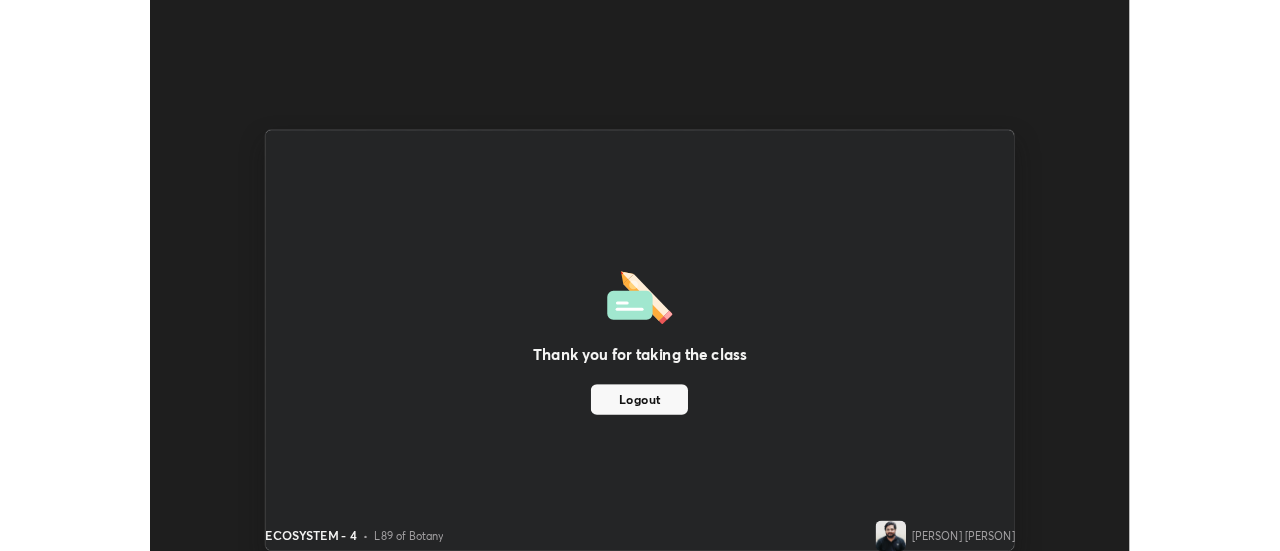 scroll, scrollTop: 551, scrollLeft: 1280, axis: both 